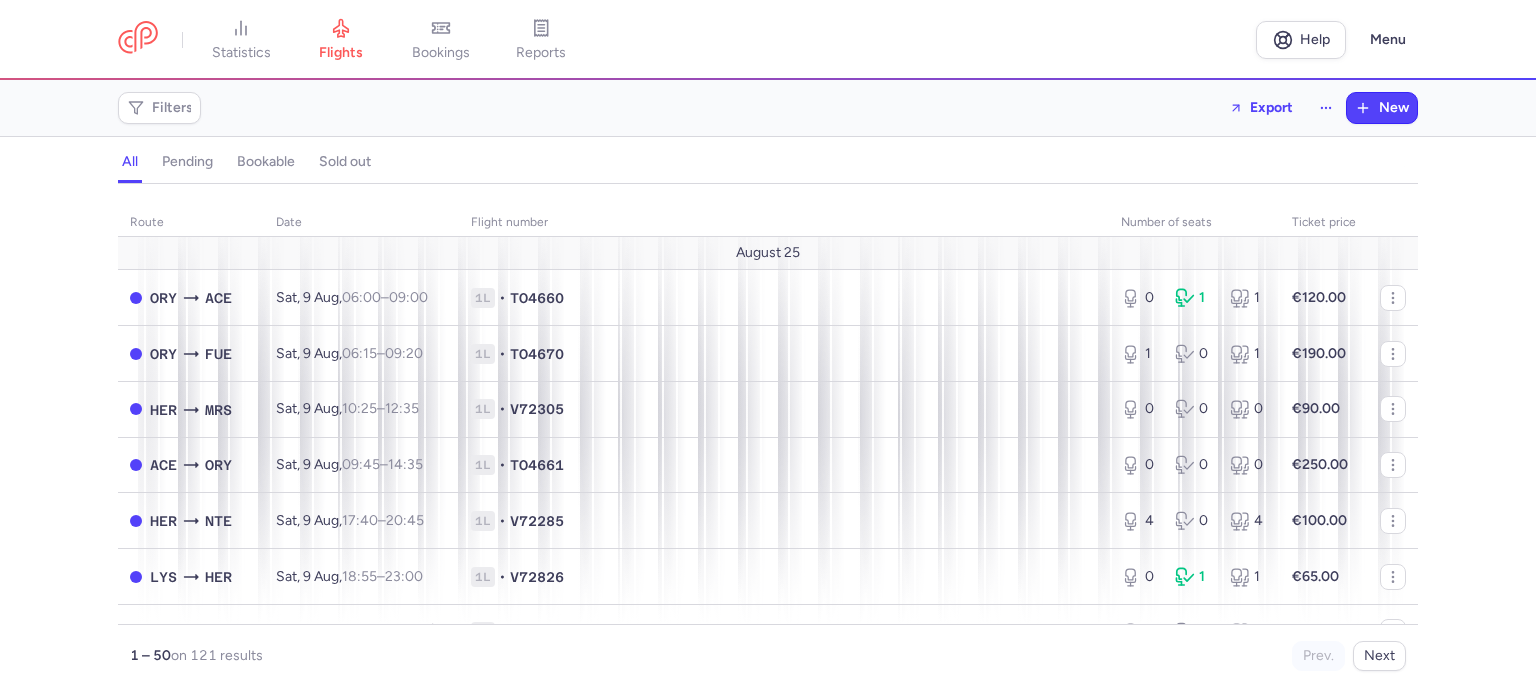 scroll, scrollTop: 0, scrollLeft: 0, axis: both 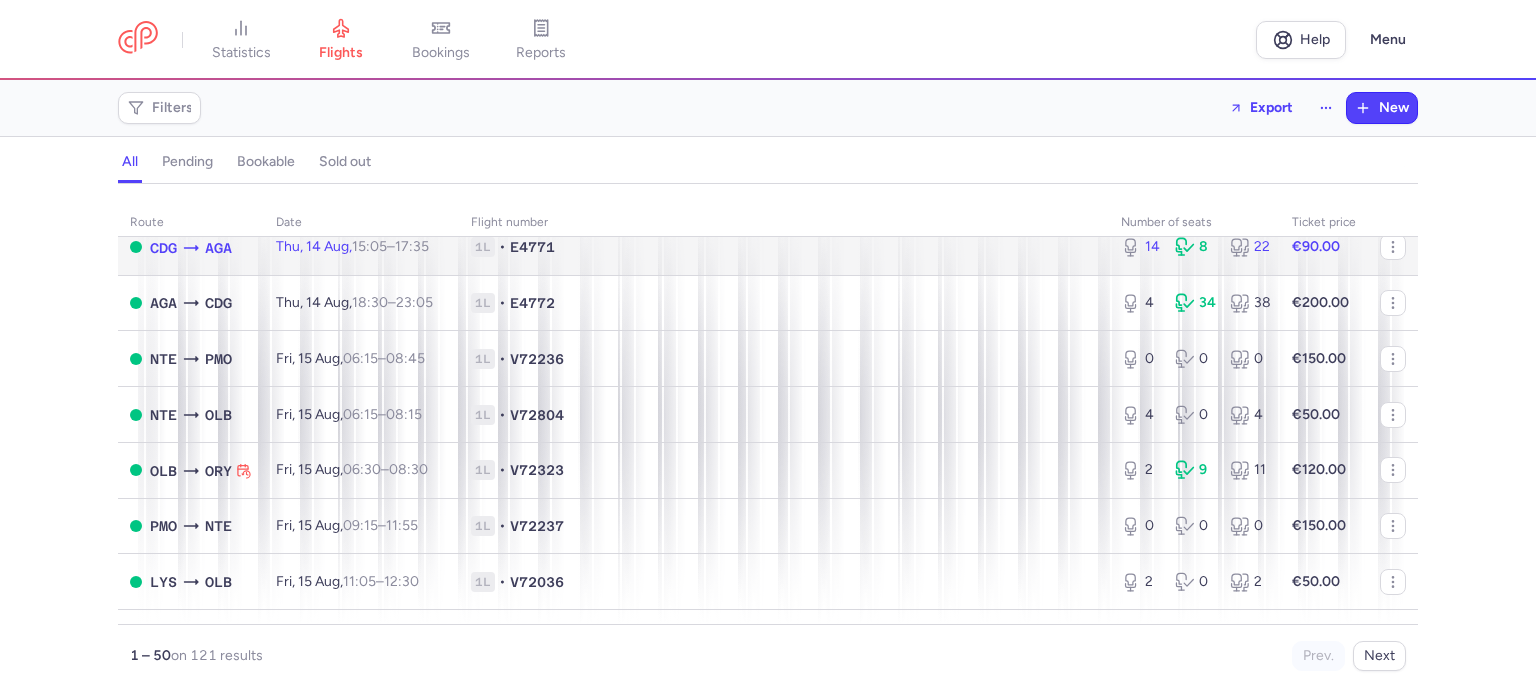 click on "Thu, 14 Aug, 15:05 – 17:35 +0" at bounding box center [361, 247] 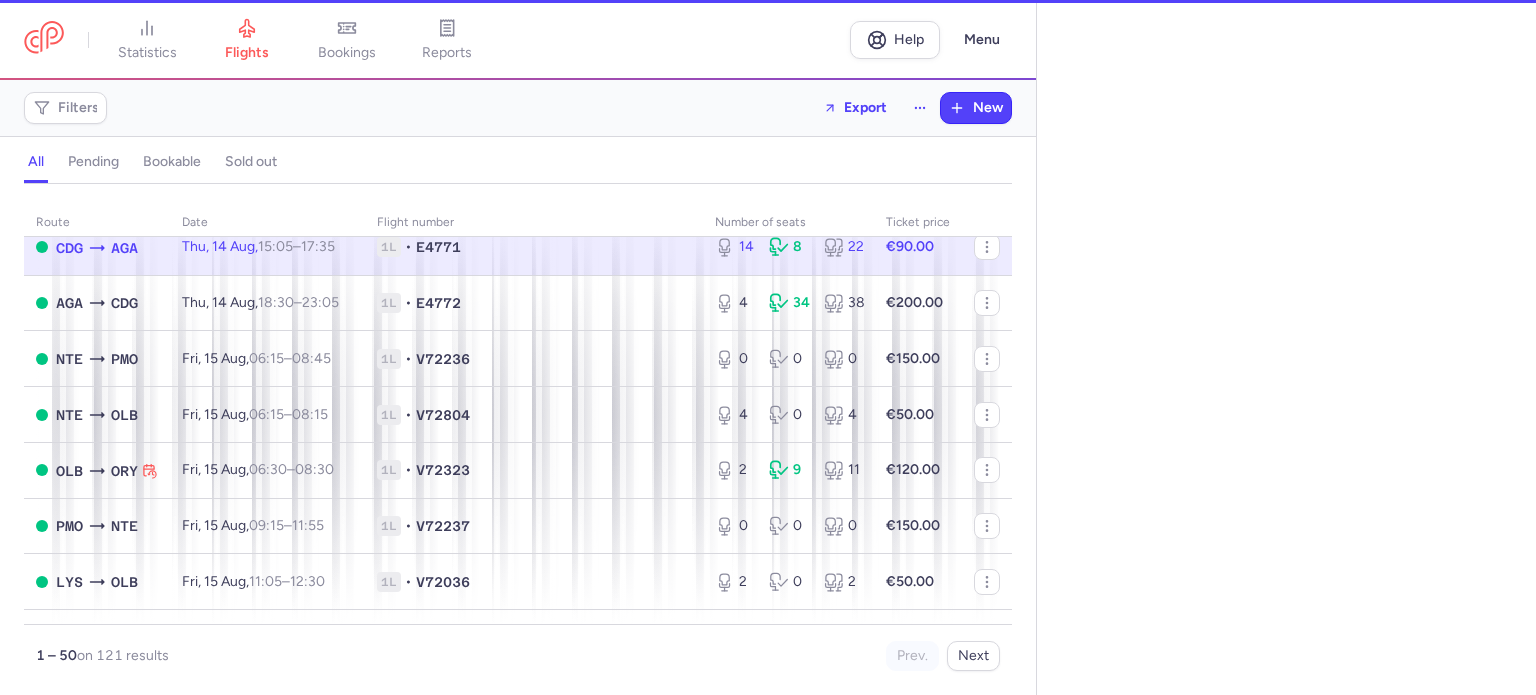 select on "days" 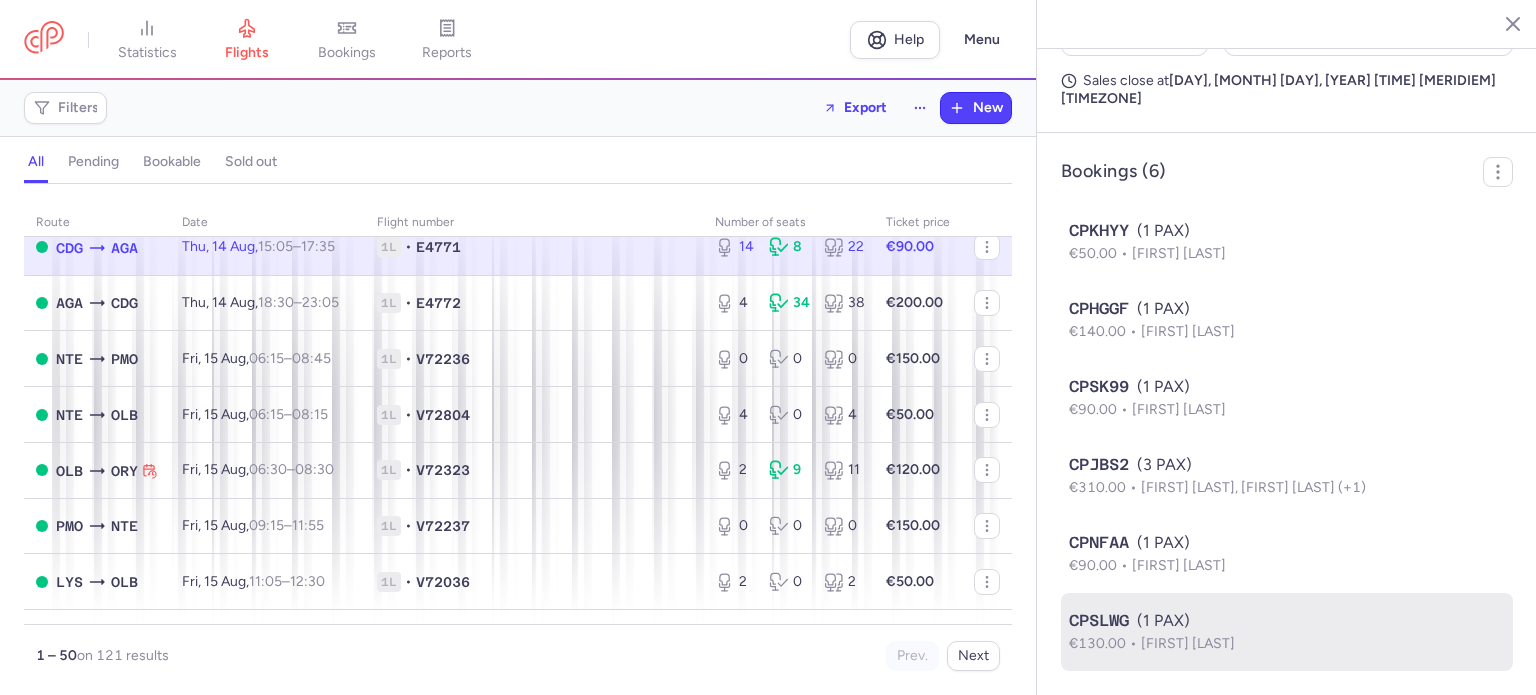 scroll, scrollTop: 1125, scrollLeft: 0, axis: vertical 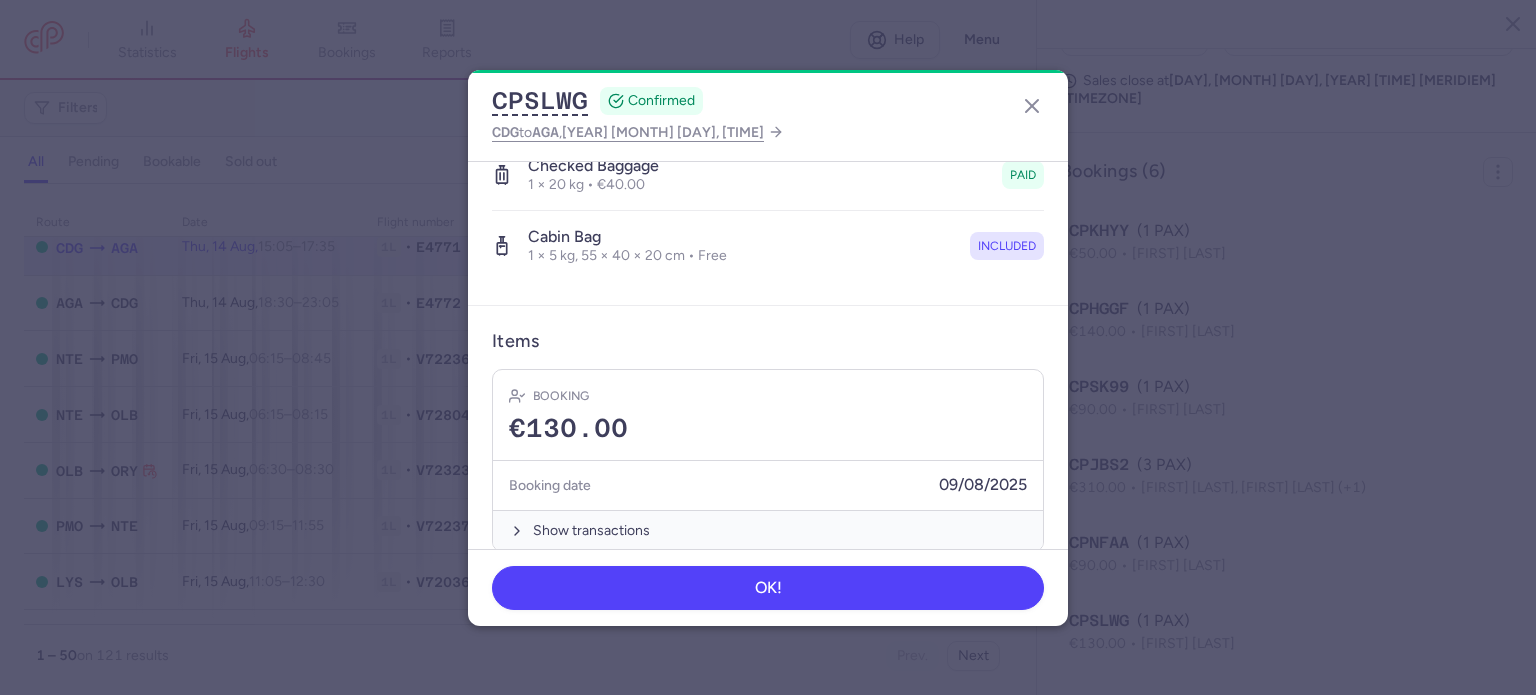 click on "Booking" at bounding box center (768, 396) 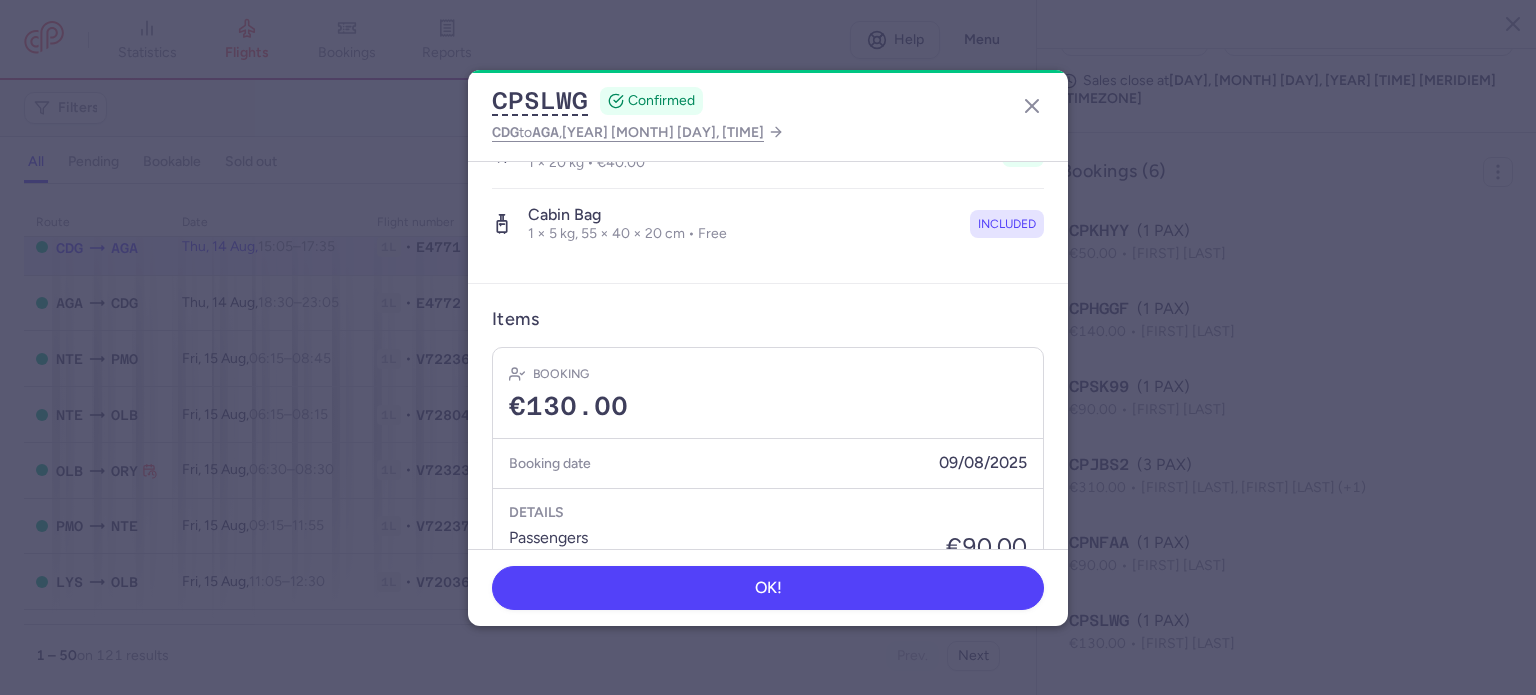scroll, scrollTop: 300, scrollLeft: 0, axis: vertical 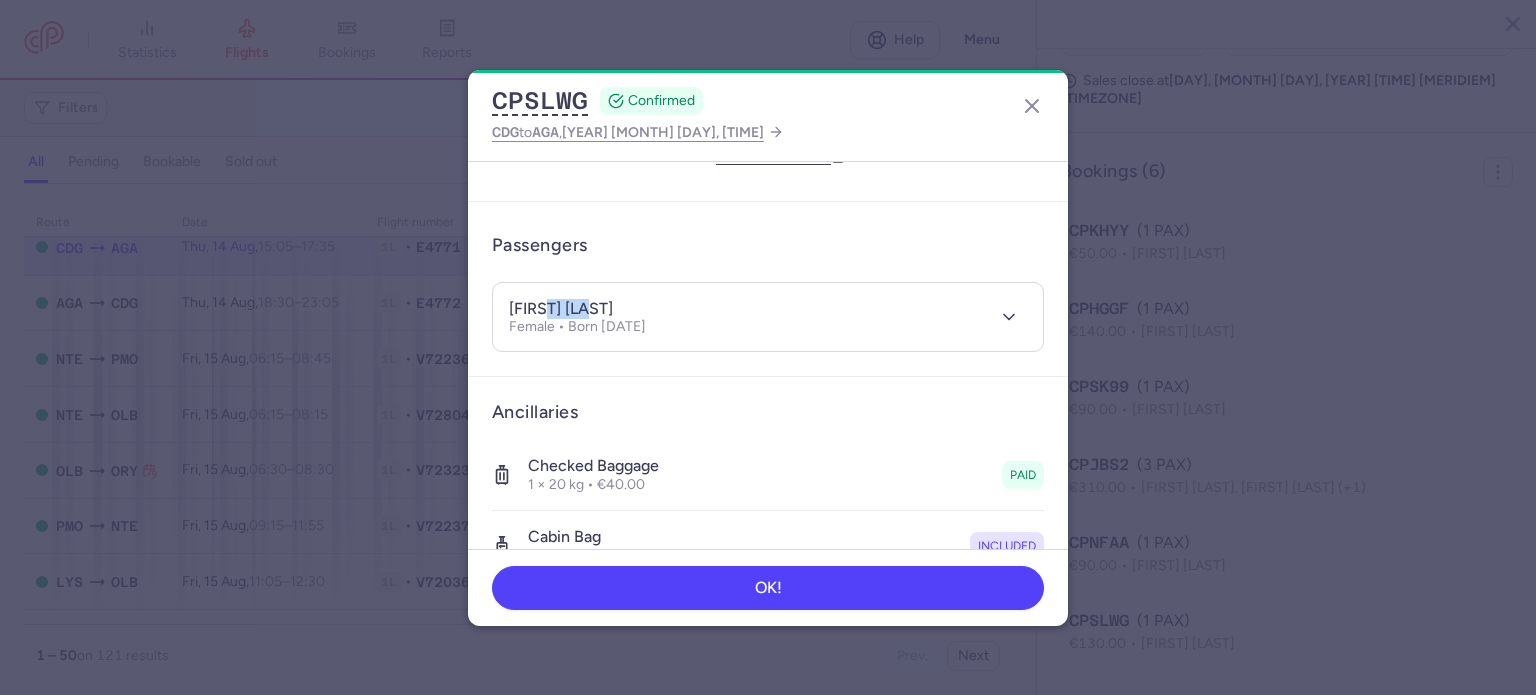 drag, startPoint x: 532, startPoint y: 305, endPoint x: 636, endPoint y: 302, distance: 104.04326 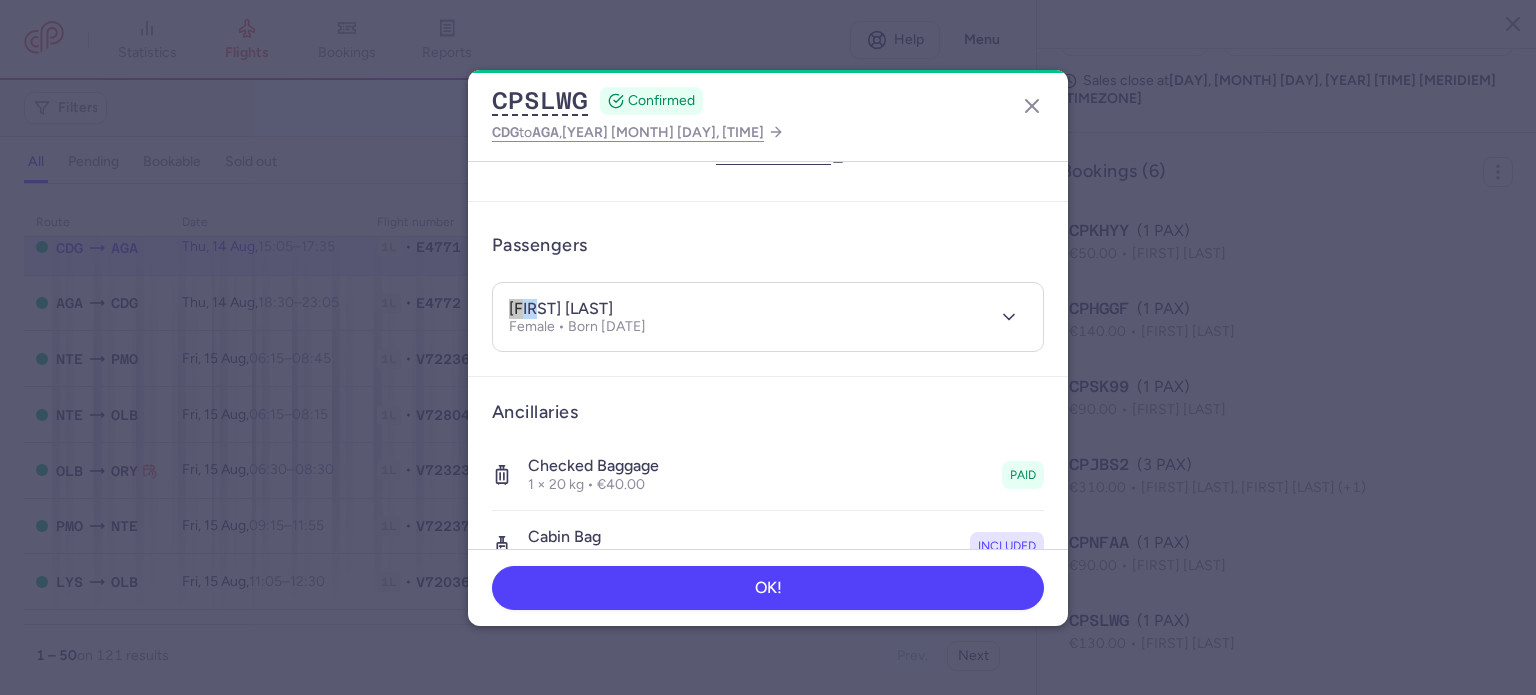 drag, startPoint x: 528, startPoint y: 312, endPoint x: 470, endPoint y: 303, distance: 58.694122 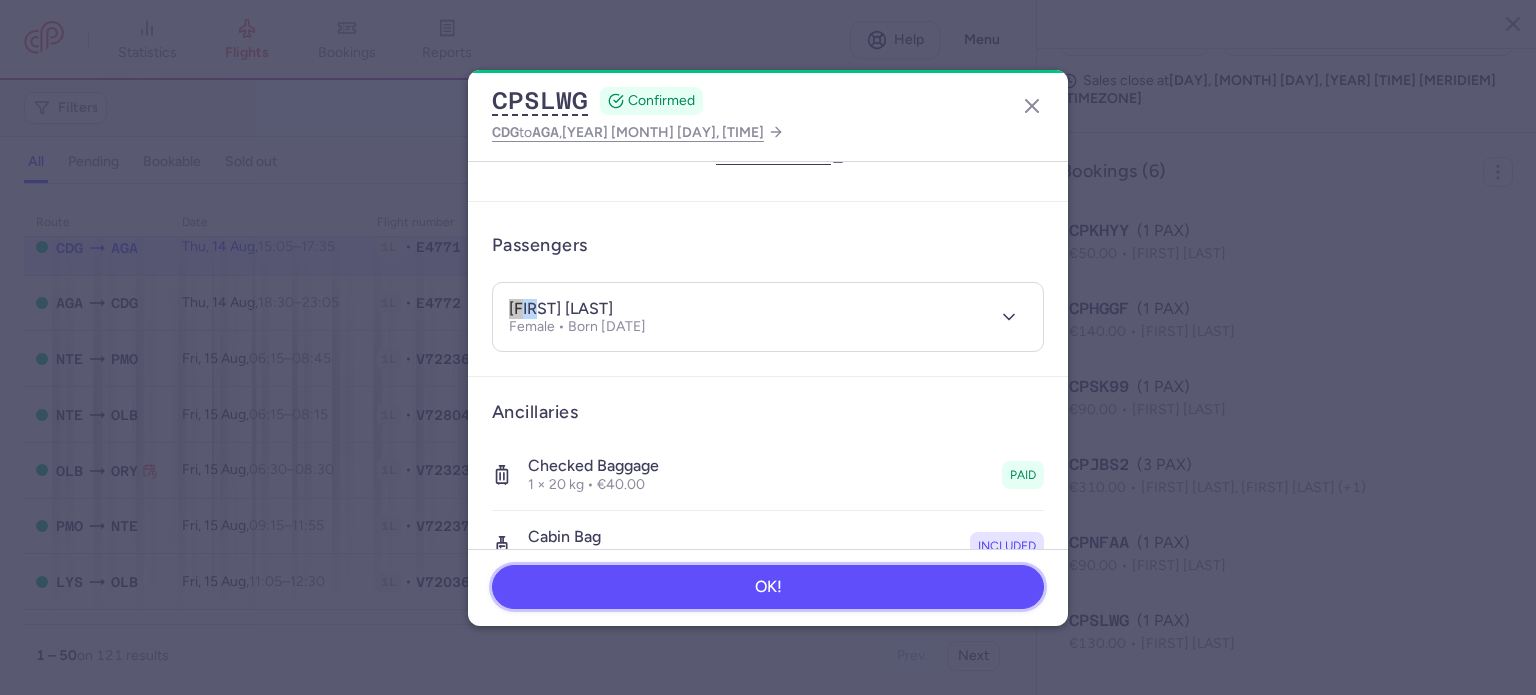 click on "OK!" at bounding box center (768, 587) 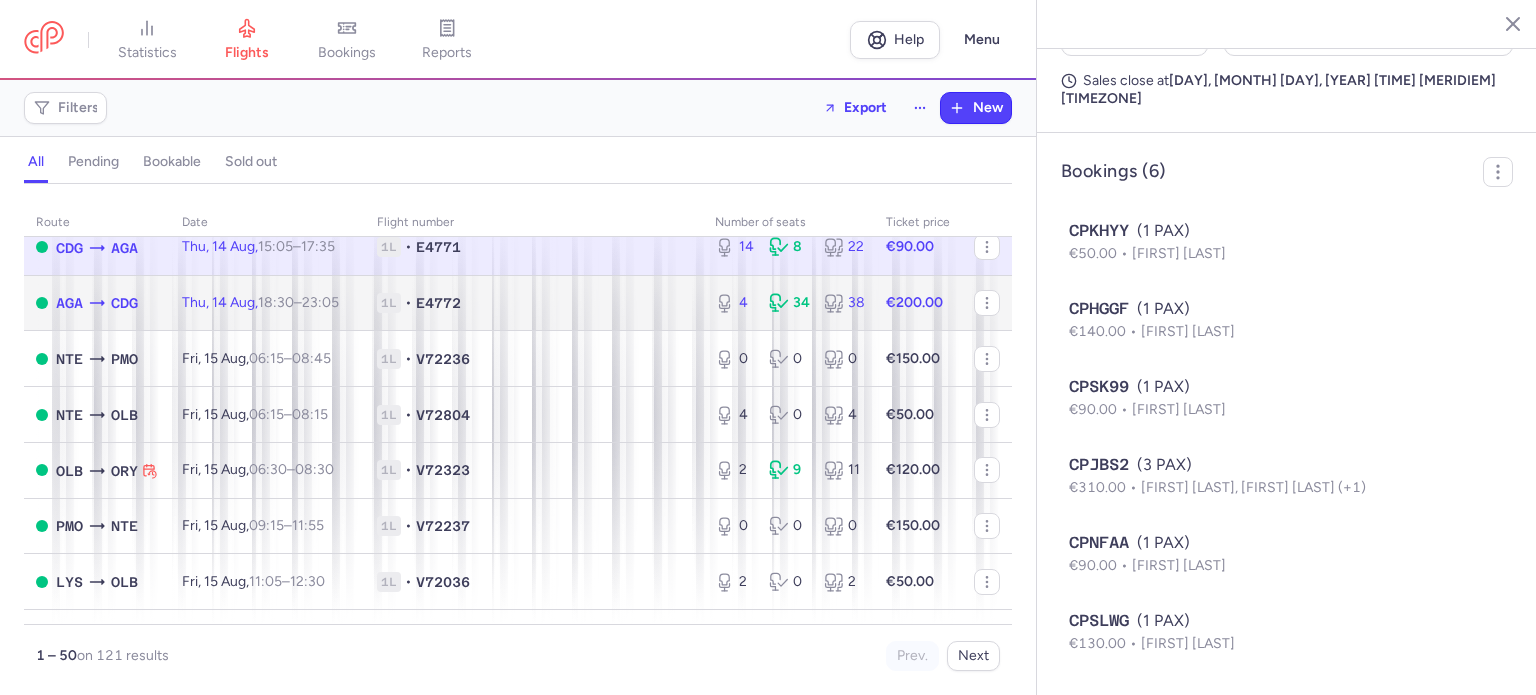 click on "4 34 38" at bounding box center (788, 303) 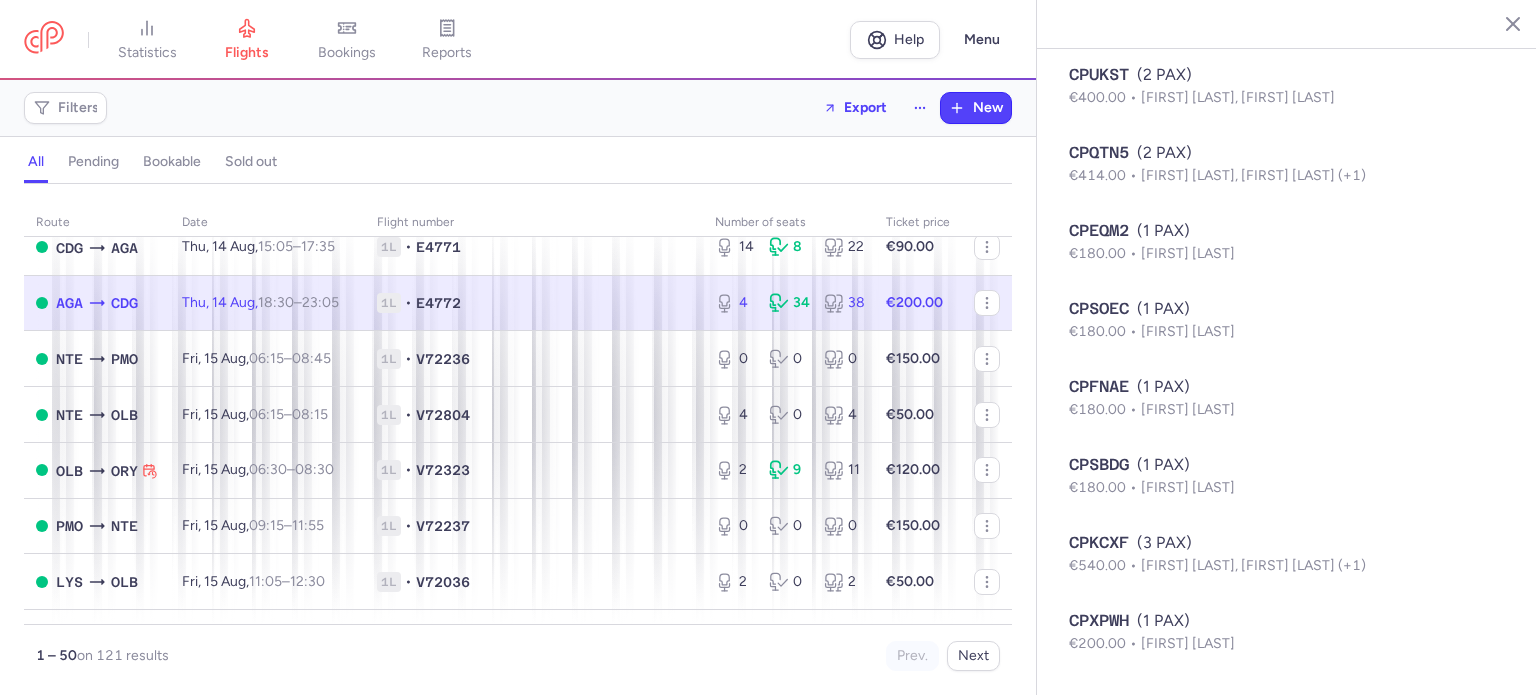 scroll, scrollTop: 2217, scrollLeft: 0, axis: vertical 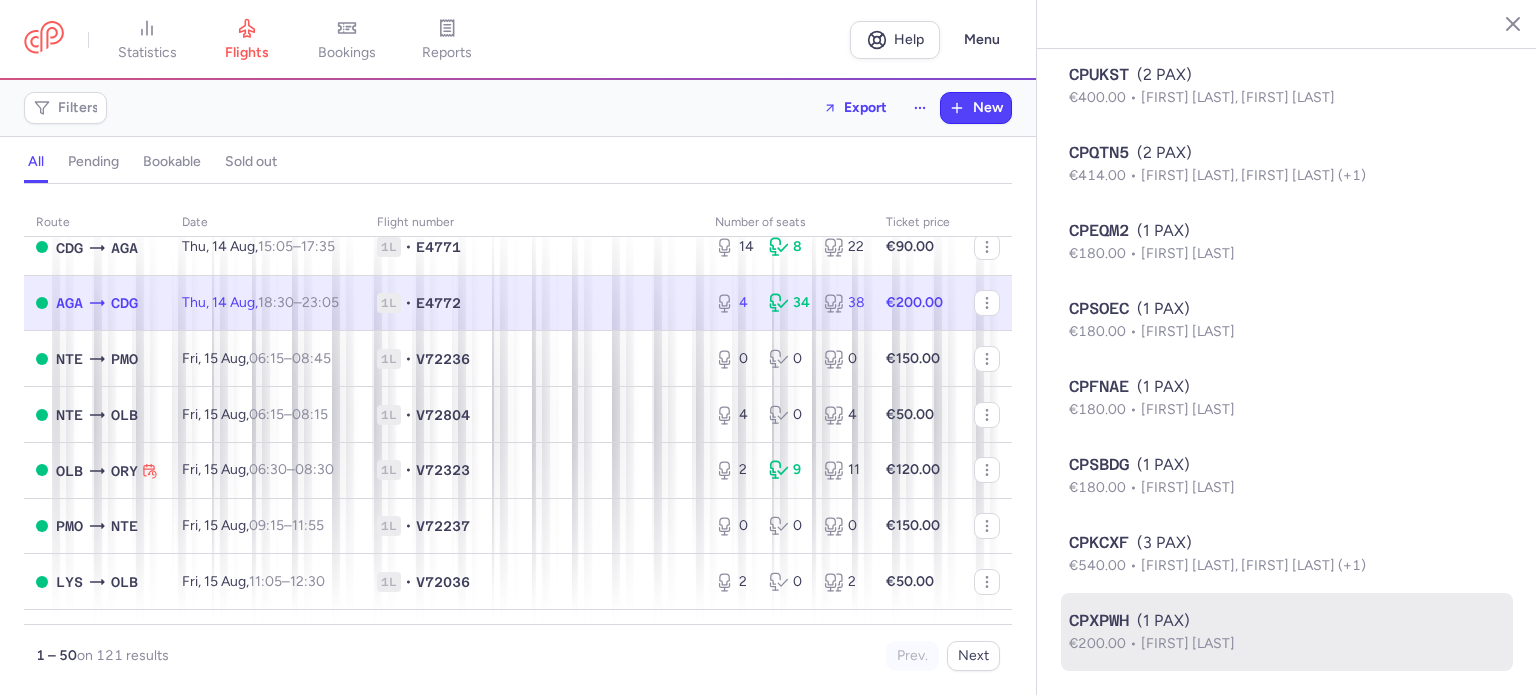 click on "[FIRST] [LAST]" at bounding box center [1188, 643] 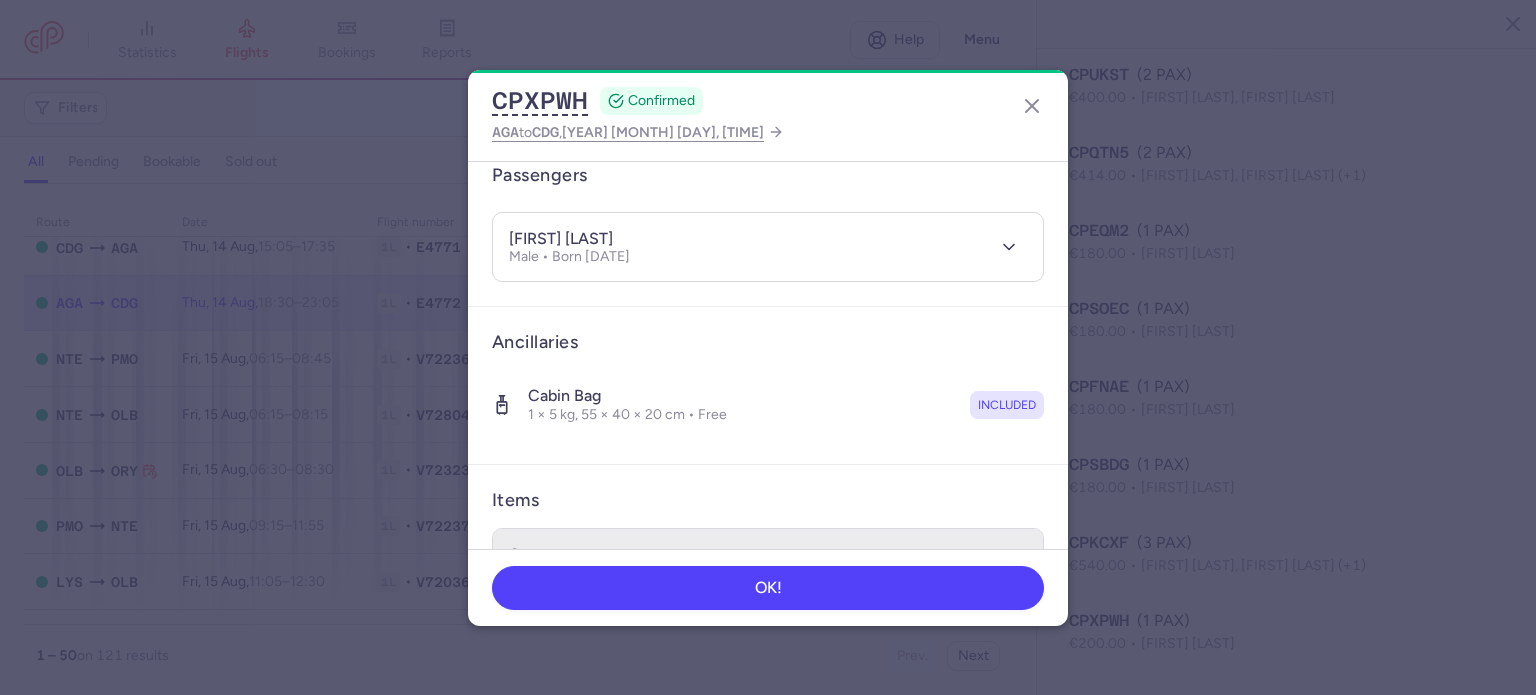 scroll, scrollTop: 0, scrollLeft: 0, axis: both 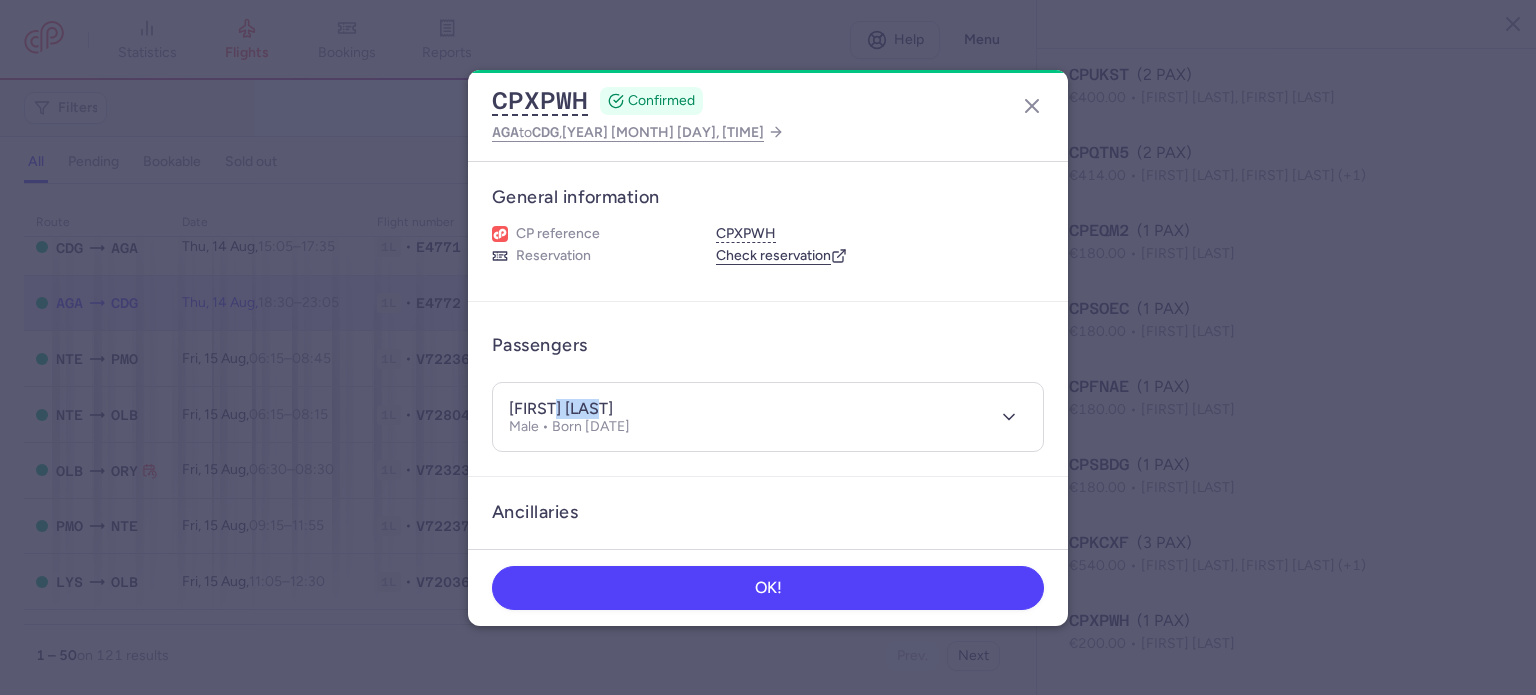 drag, startPoint x: 559, startPoint y: 403, endPoint x: 631, endPoint y: 399, distance: 72.11102 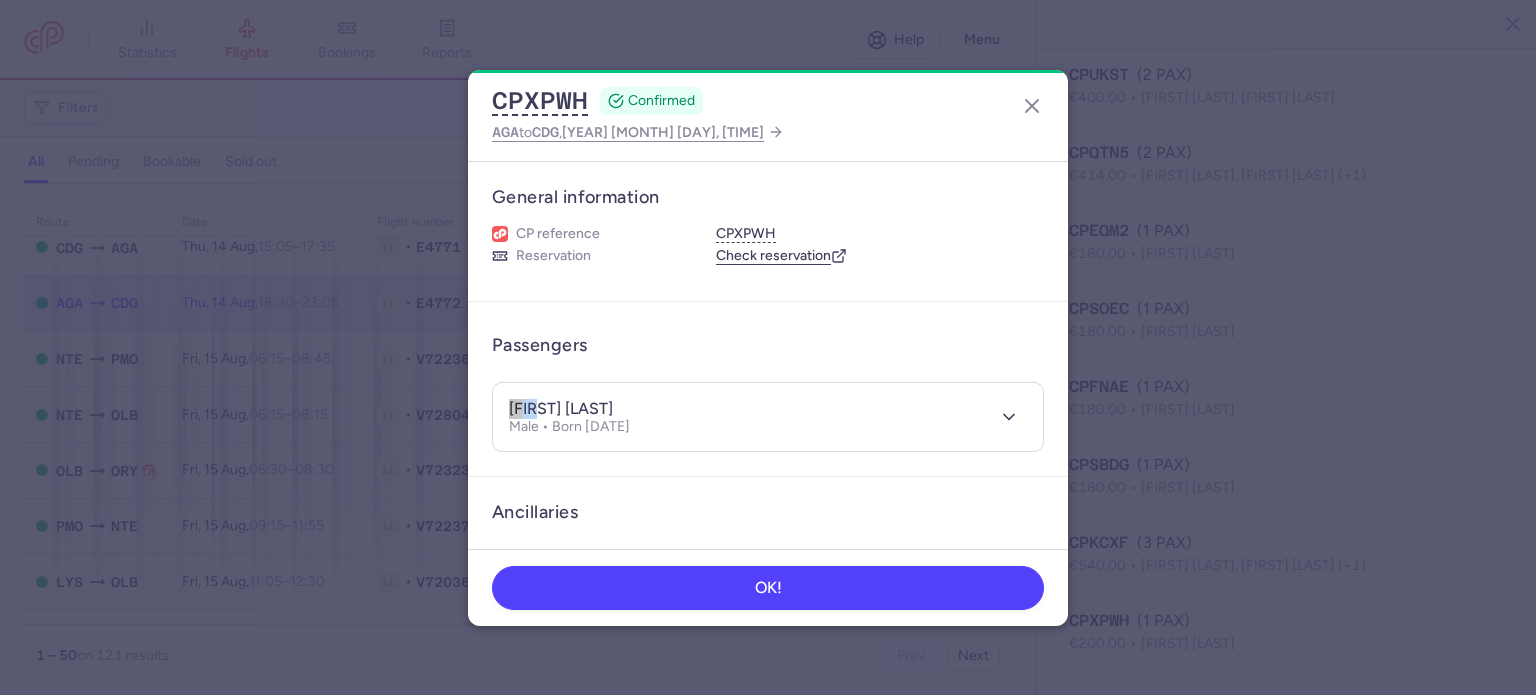 drag, startPoint x: 548, startPoint y: 407, endPoint x: 450, endPoint y: 397, distance: 98.50888 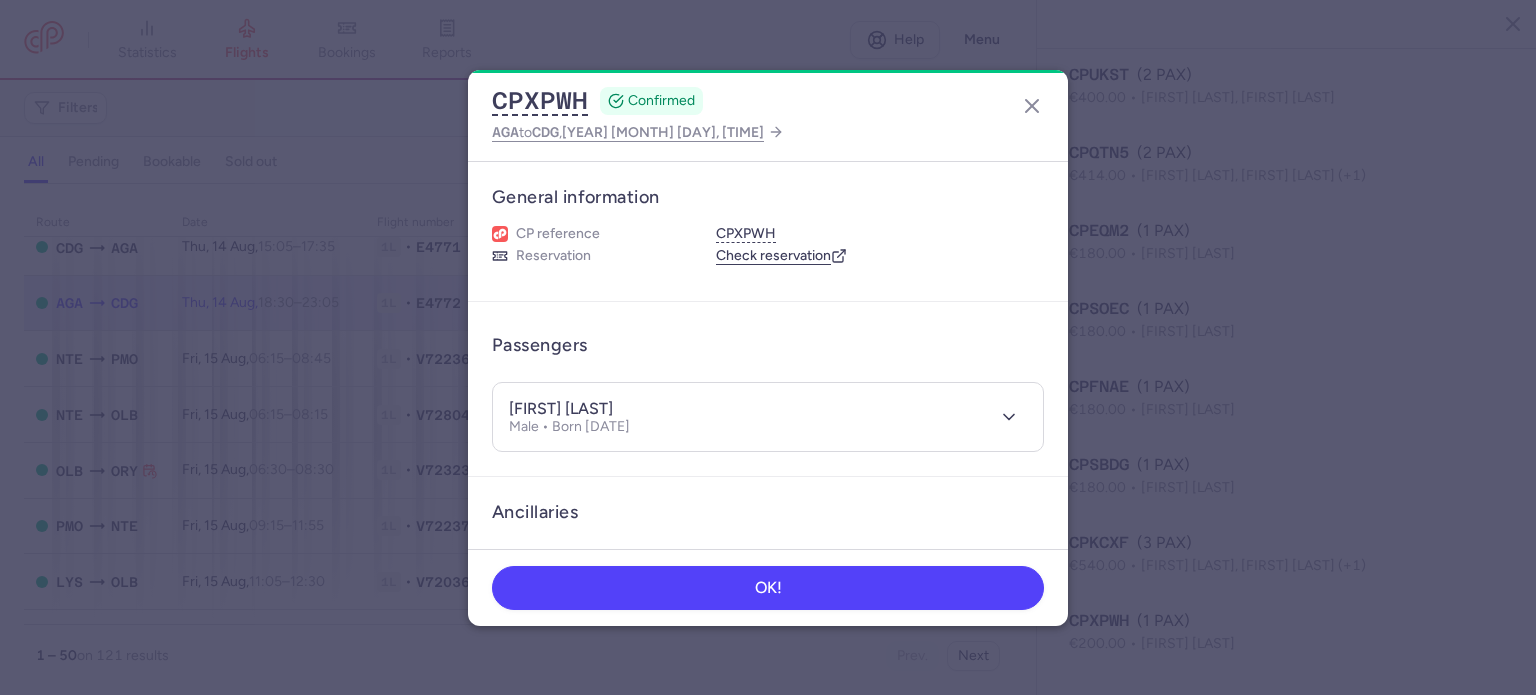 click on "[FIRST] [LAST]" at bounding box center (561, 409) 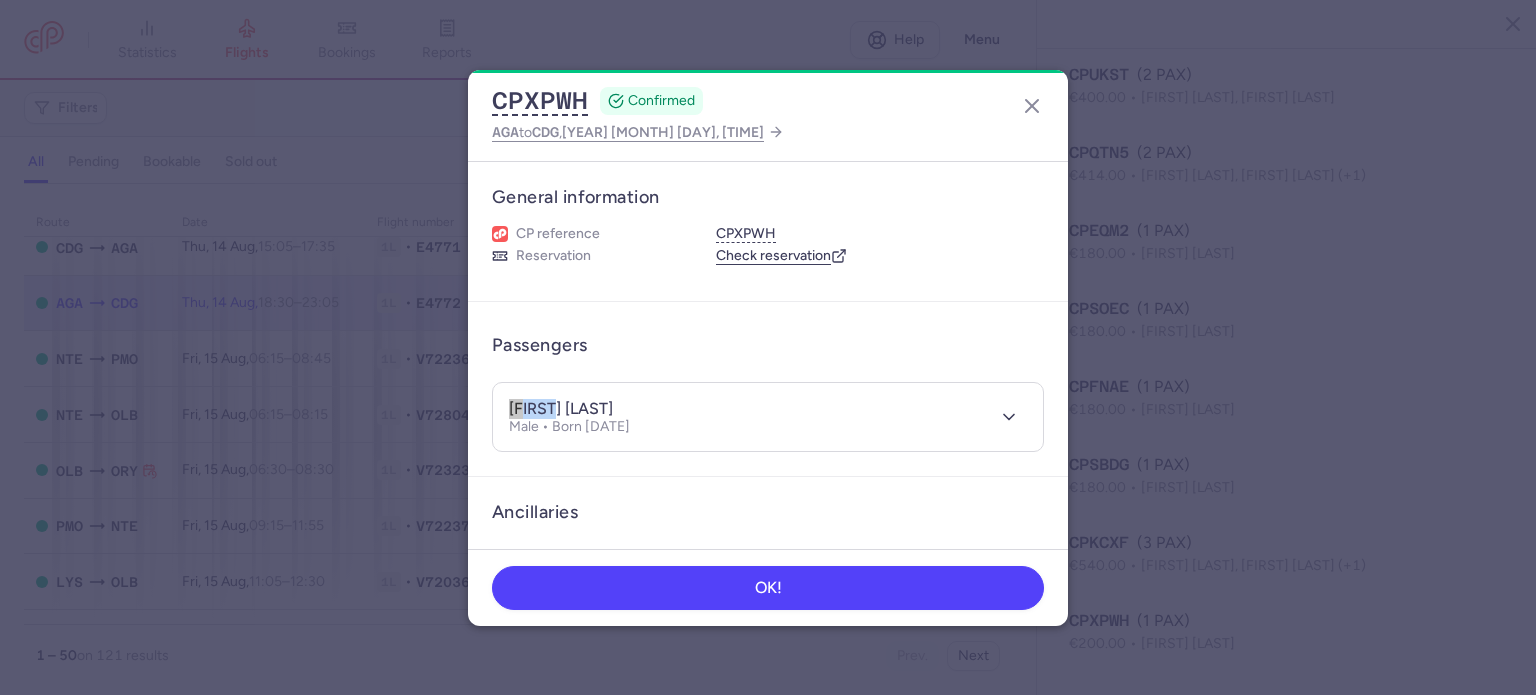 drag, startPoint x: 551, startPoint y: 405, endPoint x: 488, endPoint y: 406, distance: 63.007935 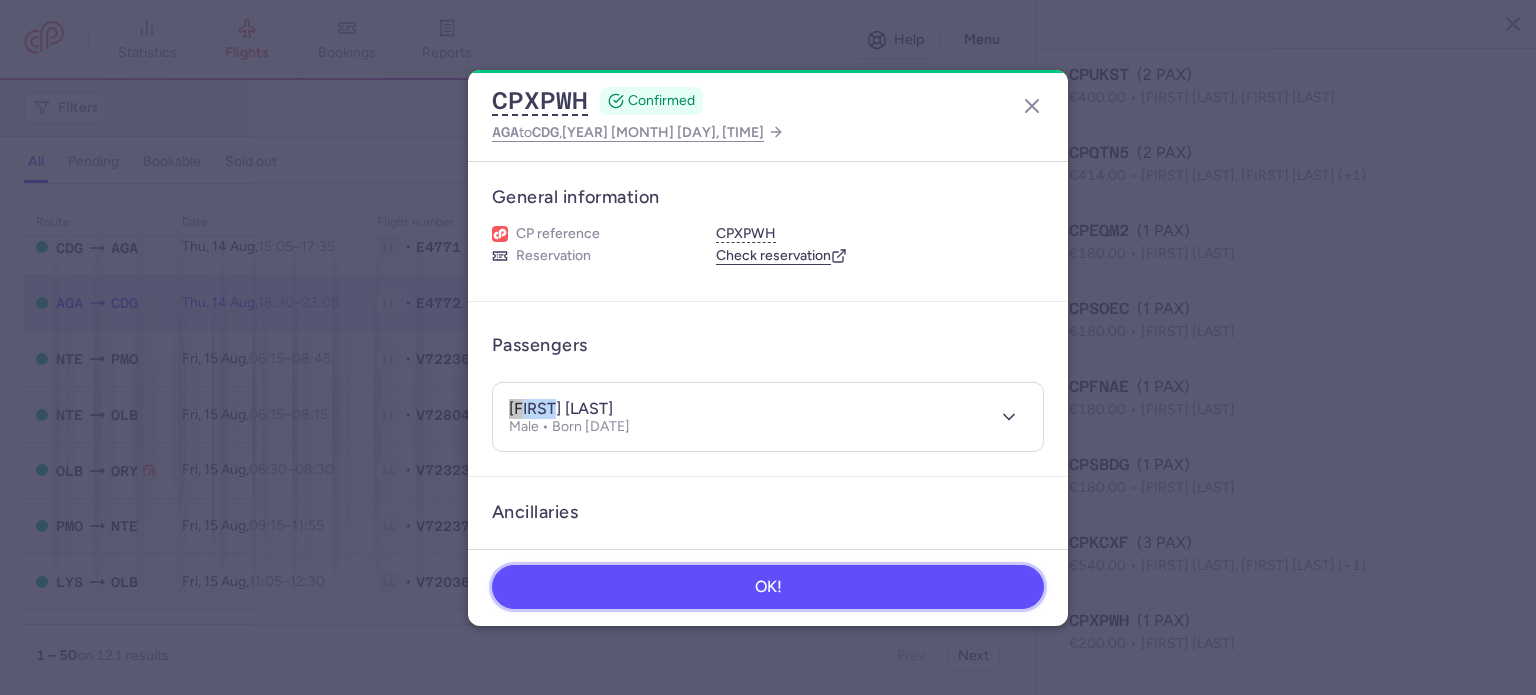click on "OK!" at bounding box center (768, 587) 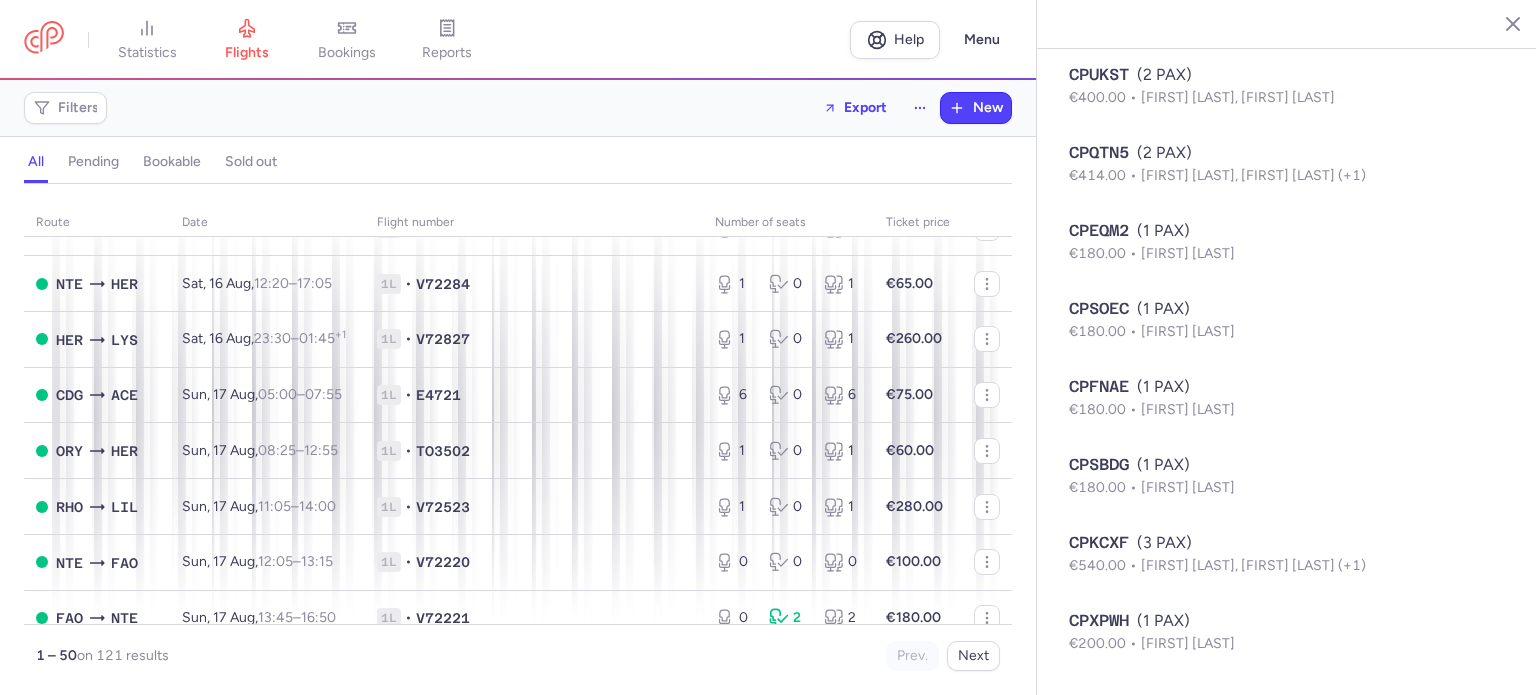 scroll, scrollTop: 2496, scrollLeft: 0, axis: vertical 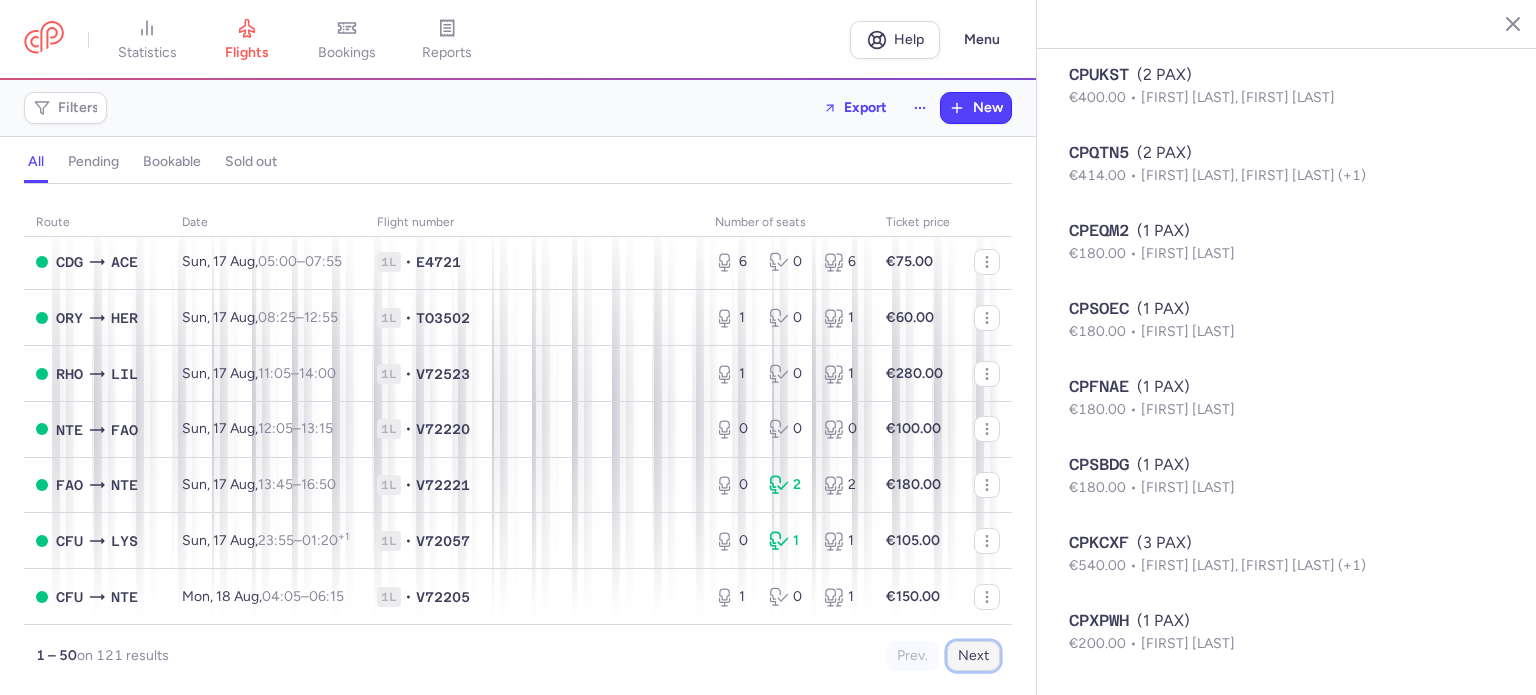 click on "Next" at bounding box center [973, 656] 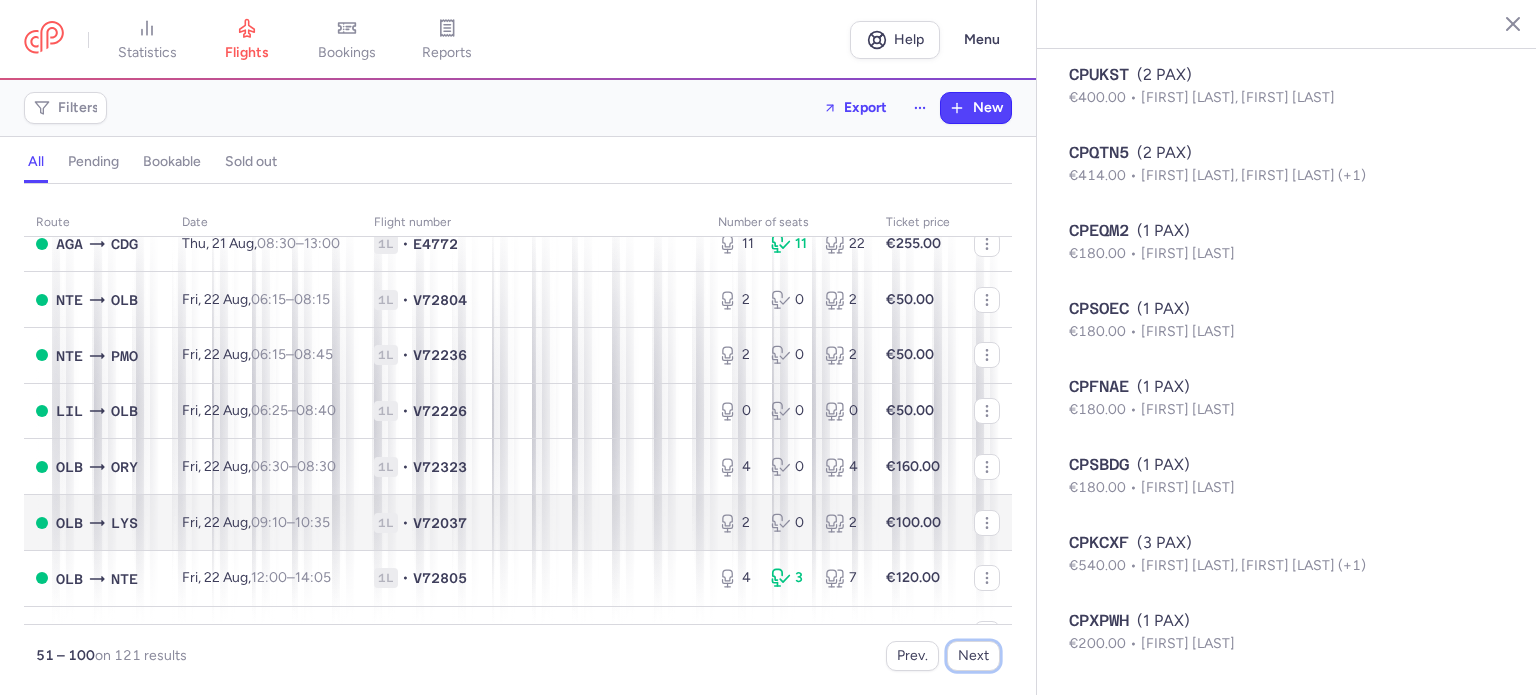 scroll, scrollTop: 400, scrollLeft: 0, axis: vertical 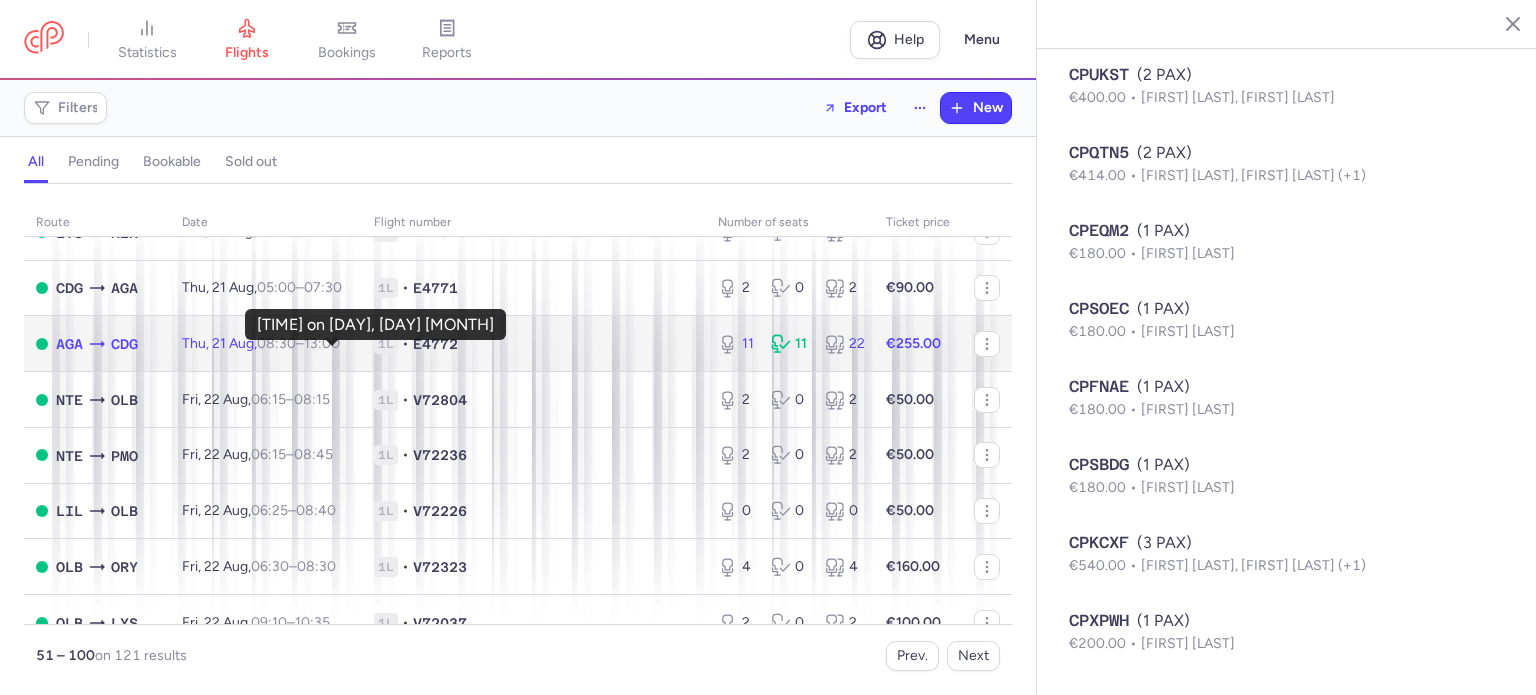 click on "13:00  +0" at bounding box center [322, 343] 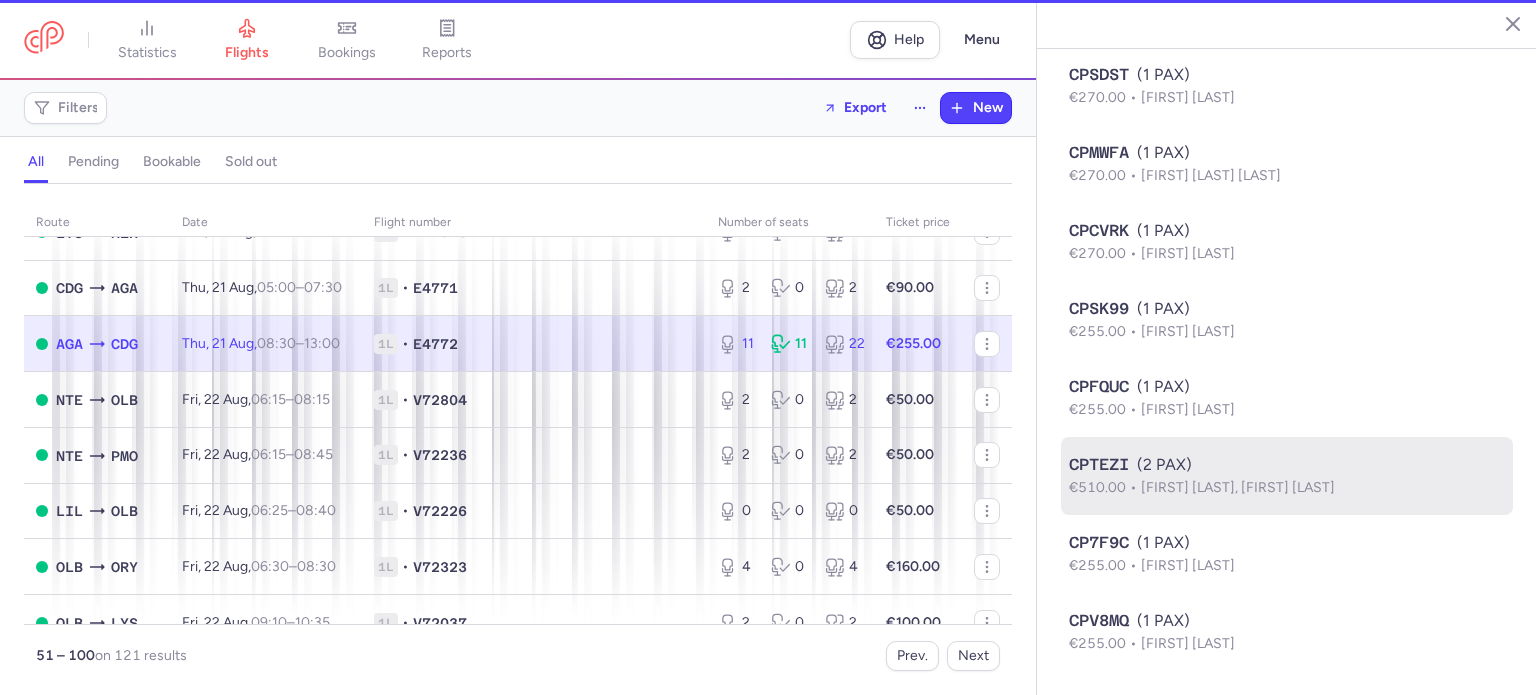scroll, scrollTop: 1359, scrollLeft: 0, axis: vertical 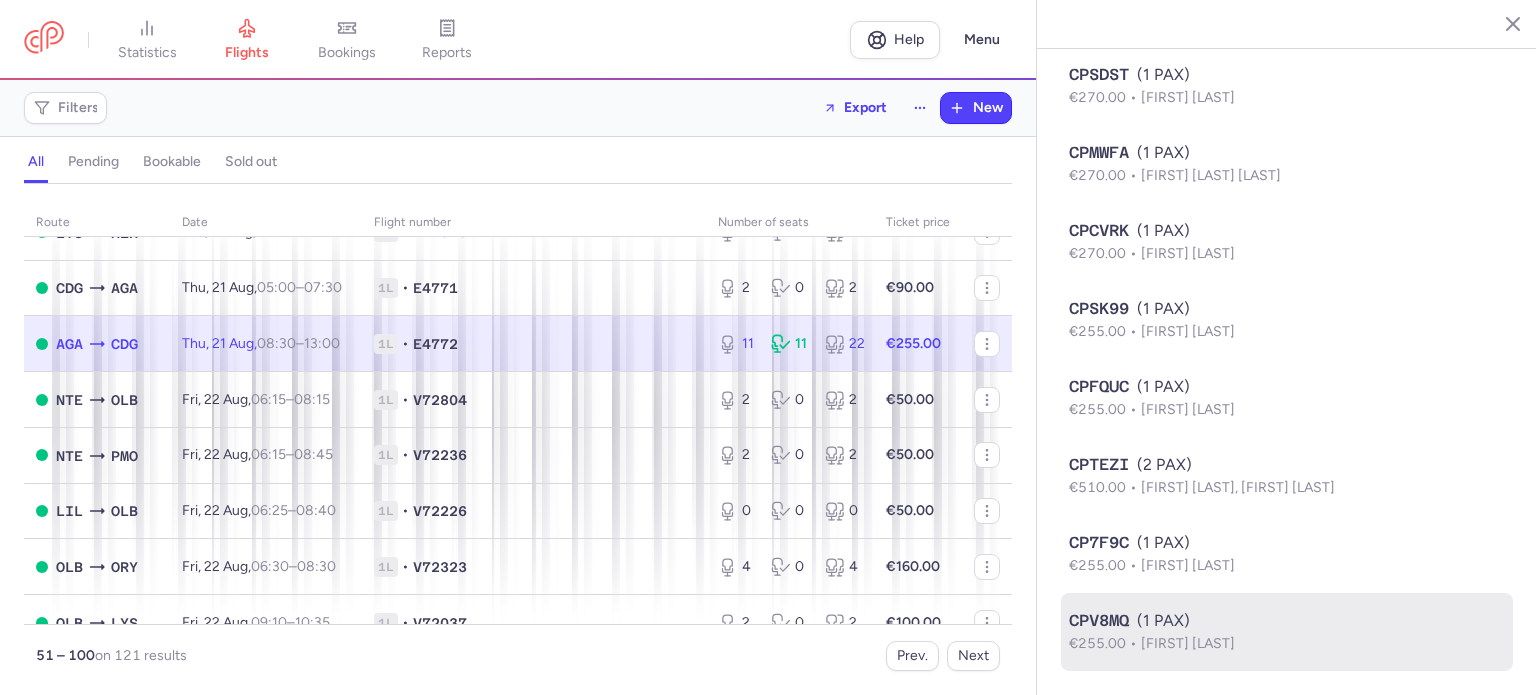 click on "CPV8MQ (1 PAX)" at bounding box center (1287, 621) 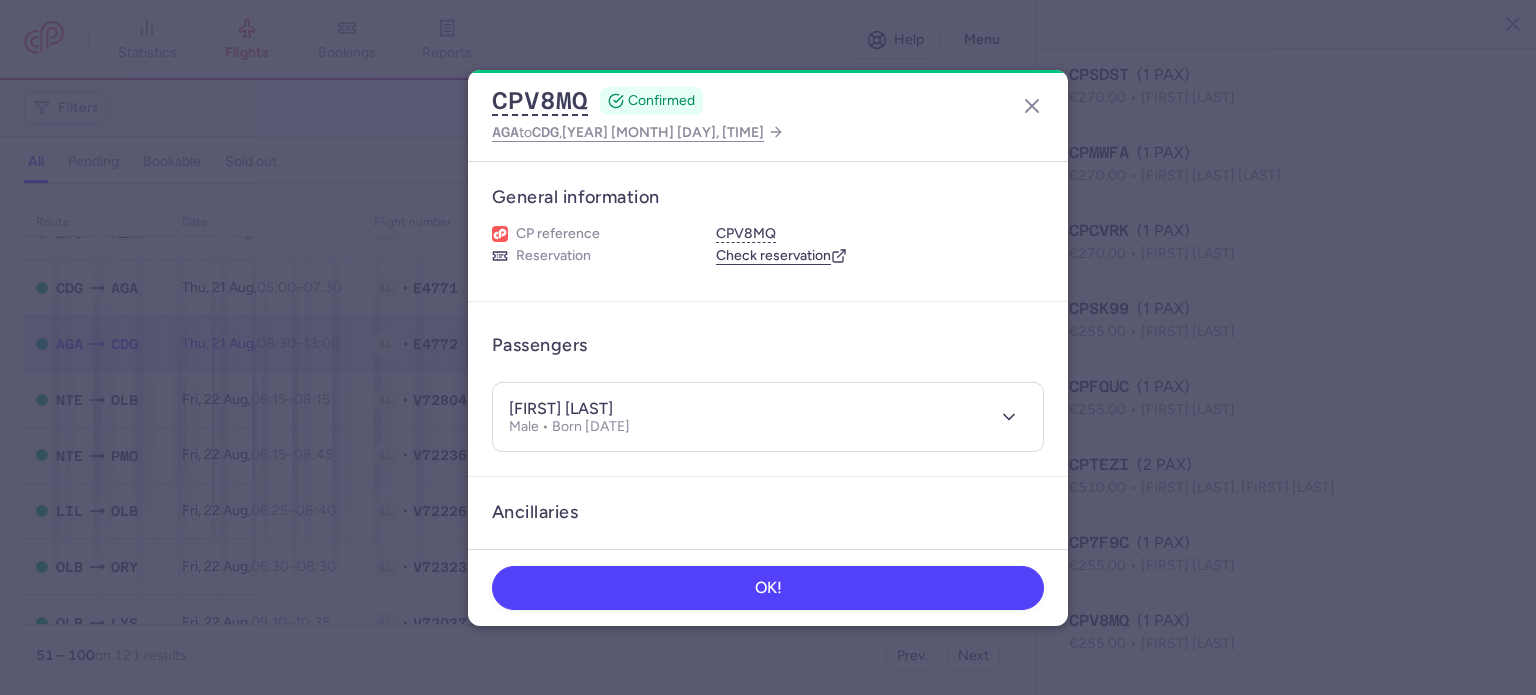 drag, startPoint x: 550, startPoint y: 403, endPoint x: 652, endPoint y: 403, distance: 102 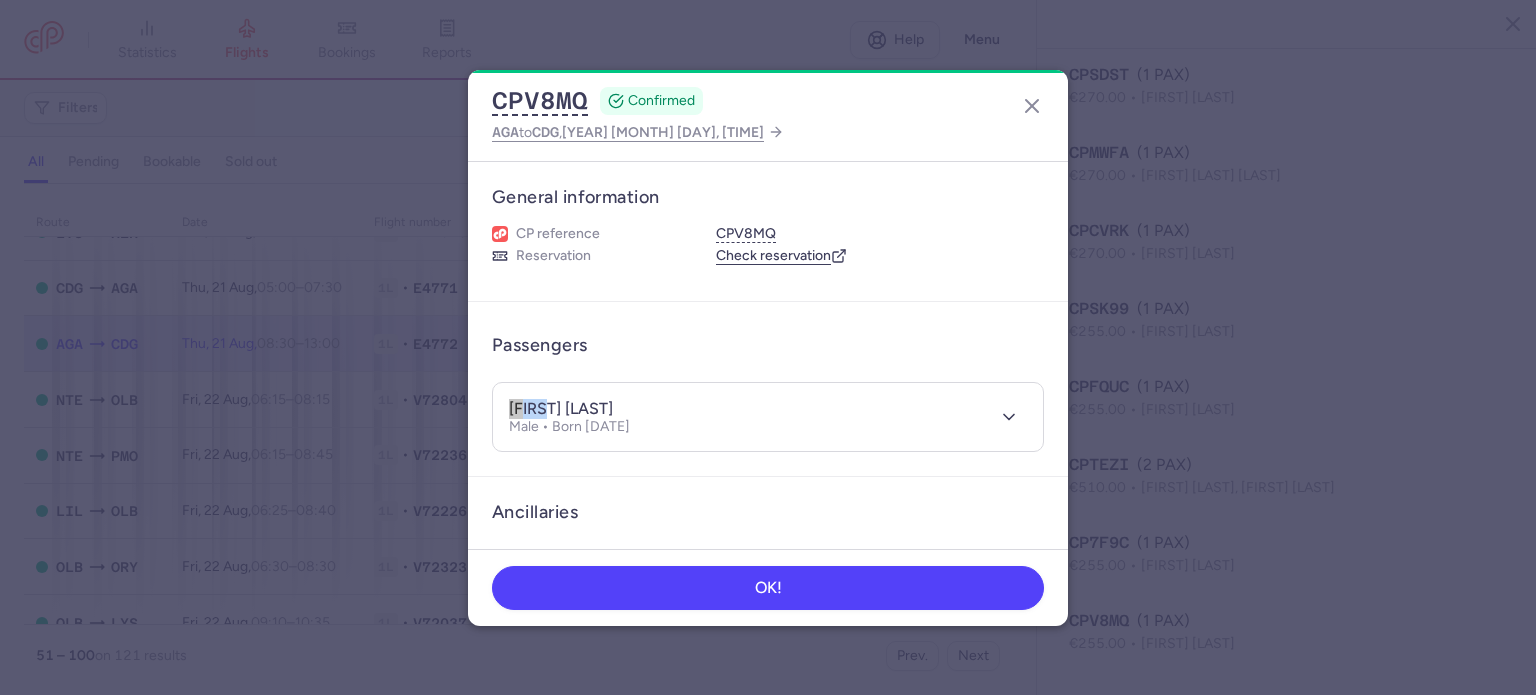 drag, startPoint x: 544, startPoint y: 413, endPoint x: 455, endPoint y: 398, distance: 90.255196 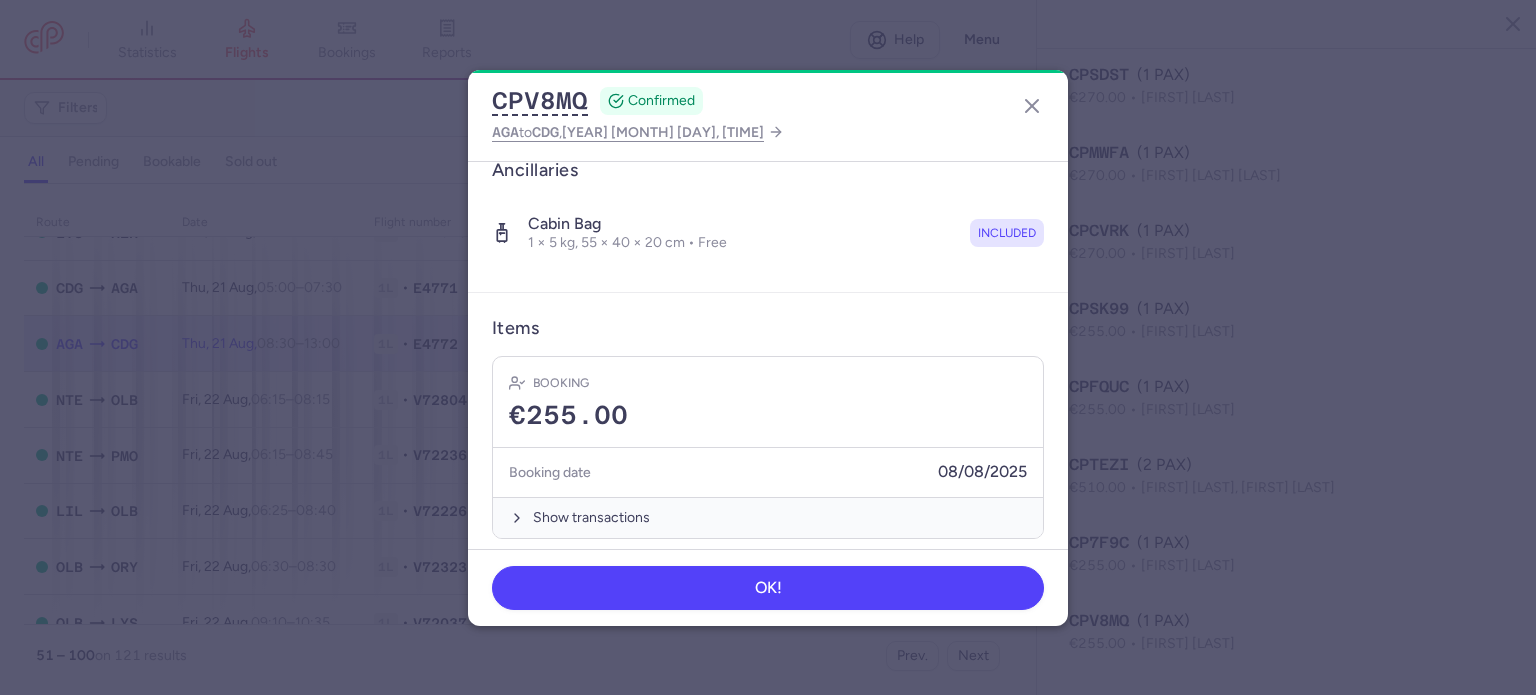 scroll, scrollTop: 352, scrollLeft: 0, axis: vertical 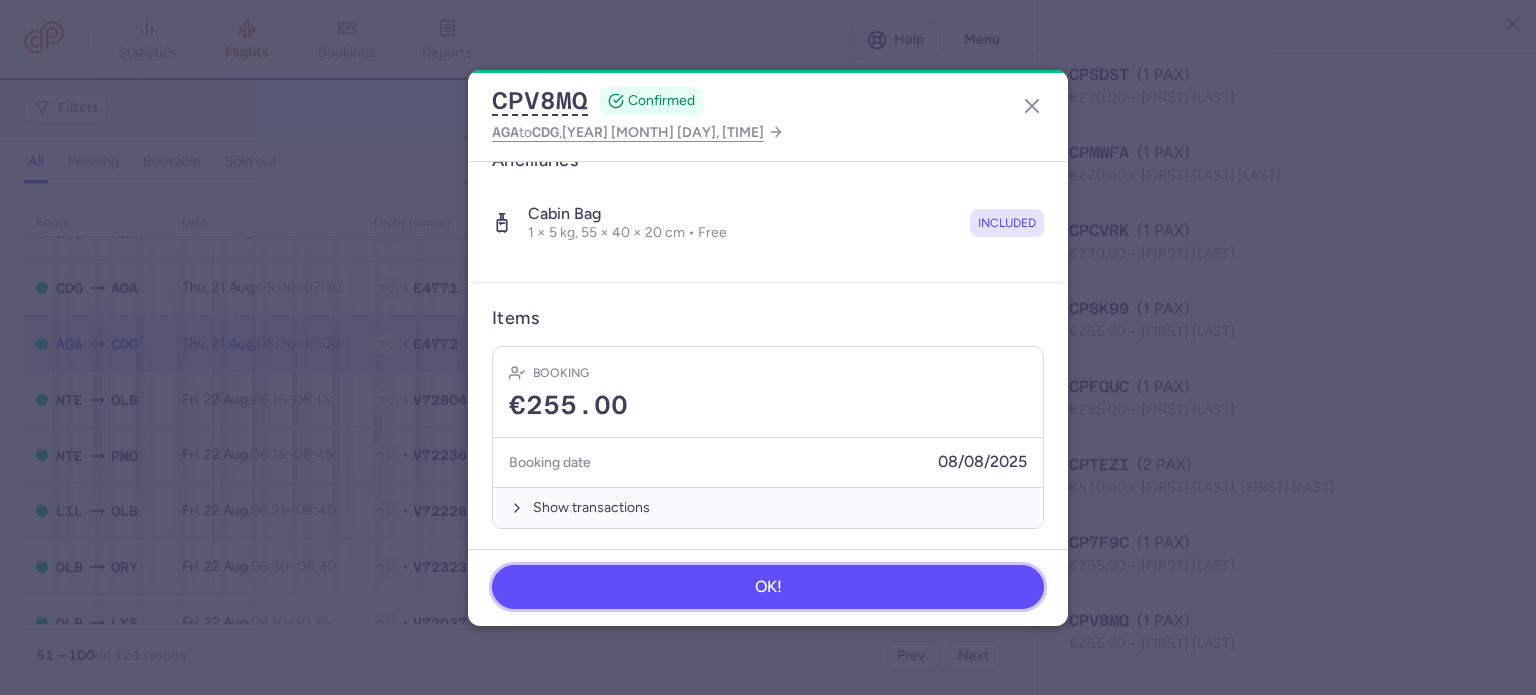 click on "OK!" at bounding box center [768, 587] 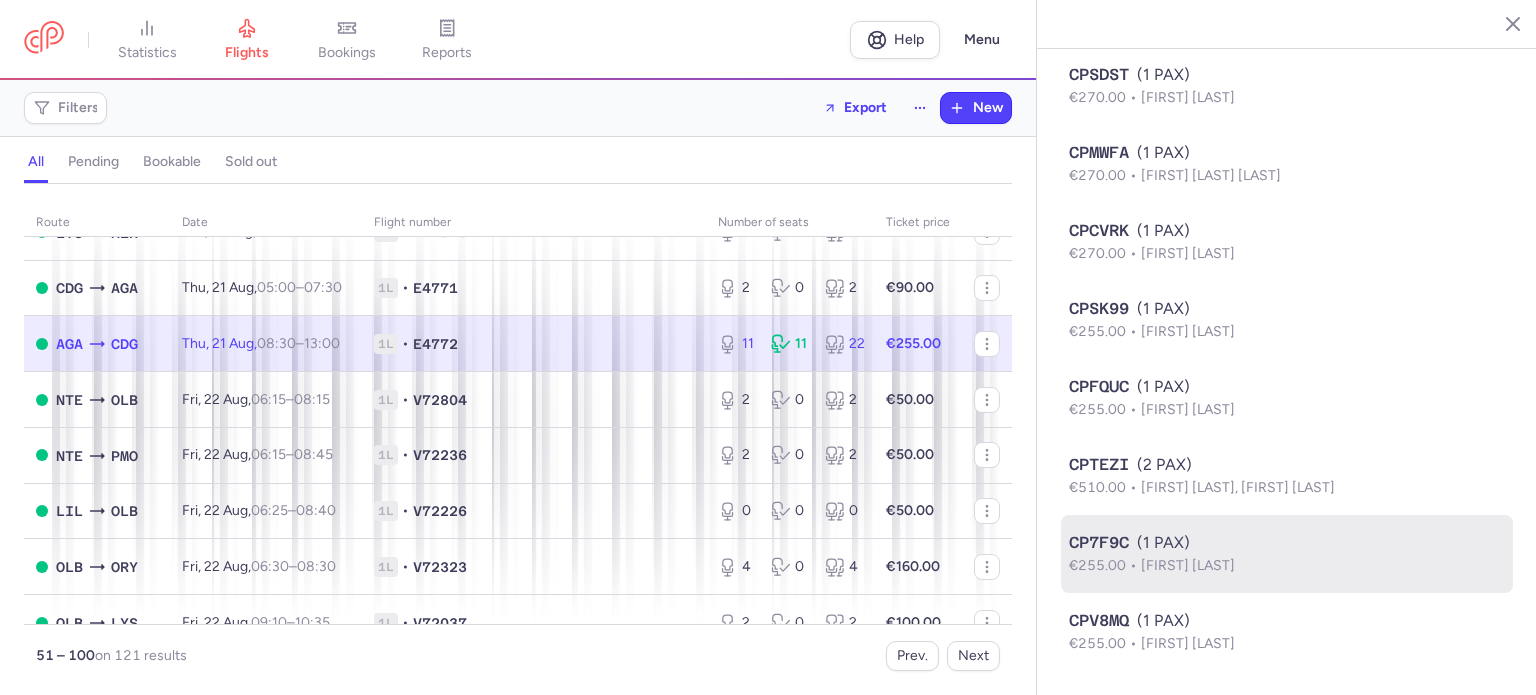click on "€255.00 [FIRST] [LAST]" at bounding box center (1287, 566) 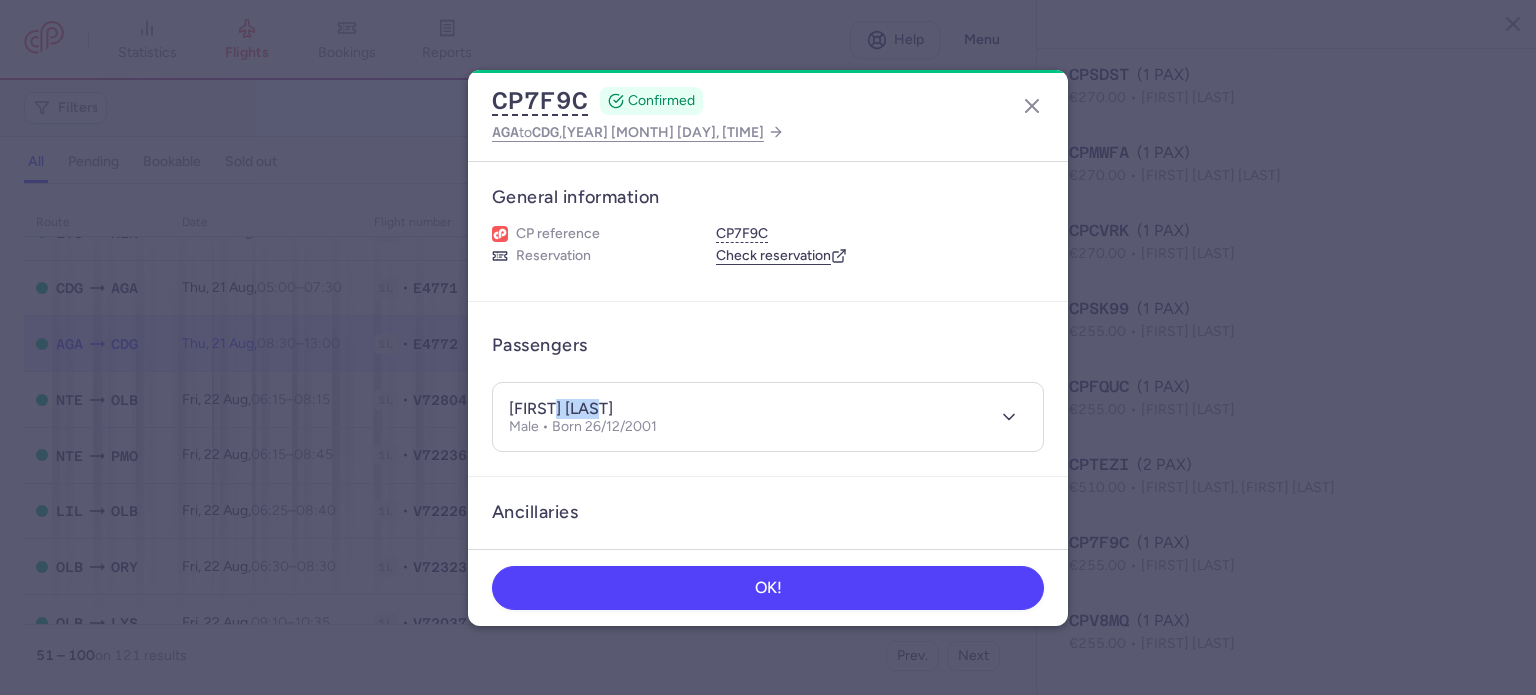 drag, startPoint x: 550, startPoint y: 407, endPoint x: 648, endPoint y: 402, distance: 98.12747 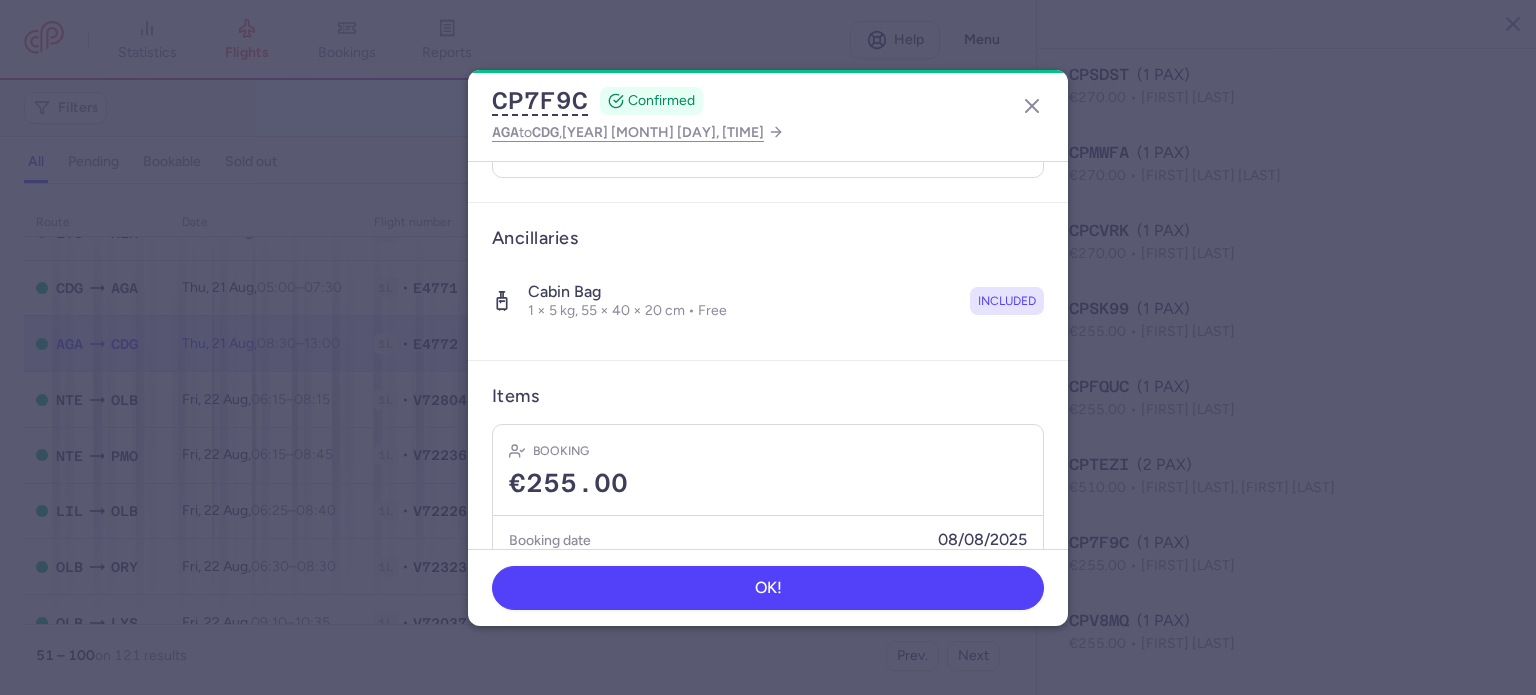 scroll, scrollTop: 352, scrollLeft: 0, axis: vertical 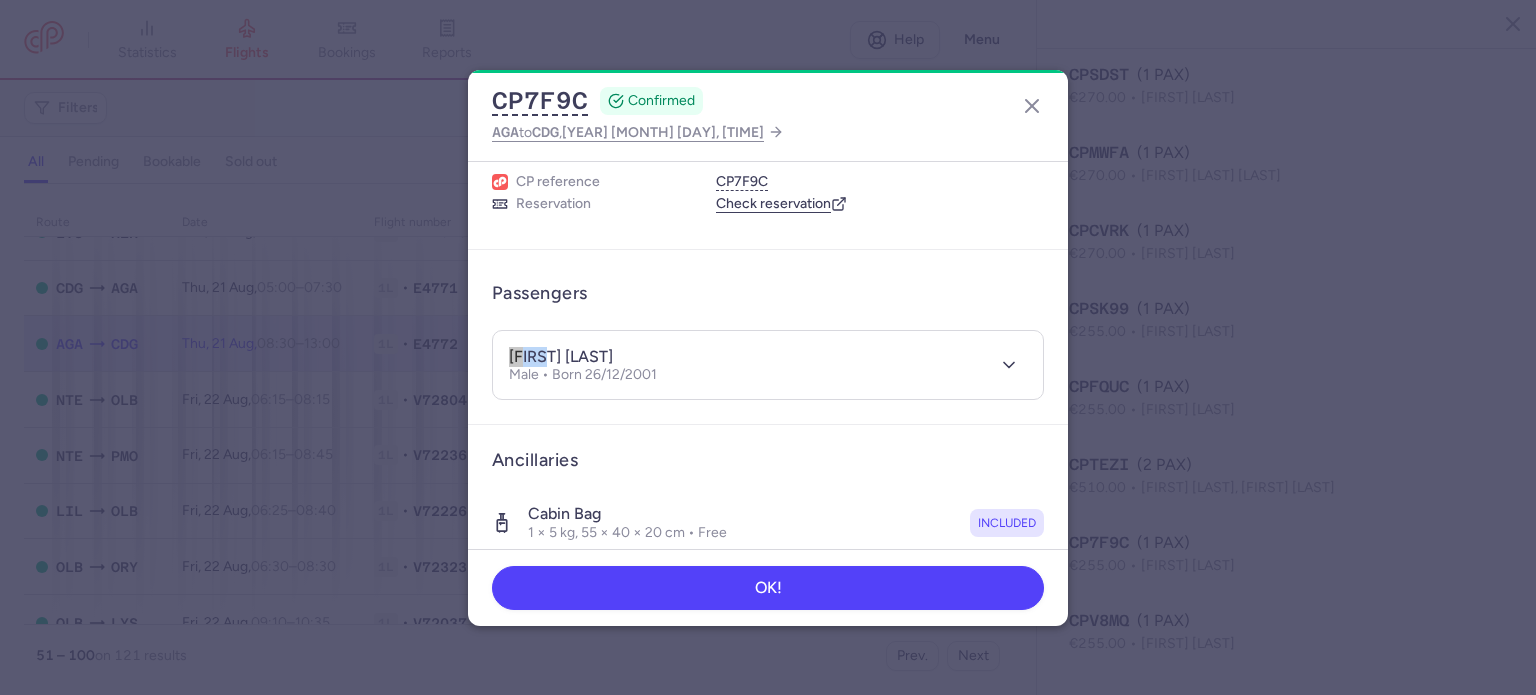drag, startPoint x: 548, startPoint y: 352, endPoint x: 456, endPoint y: 346, distance: 92.19544 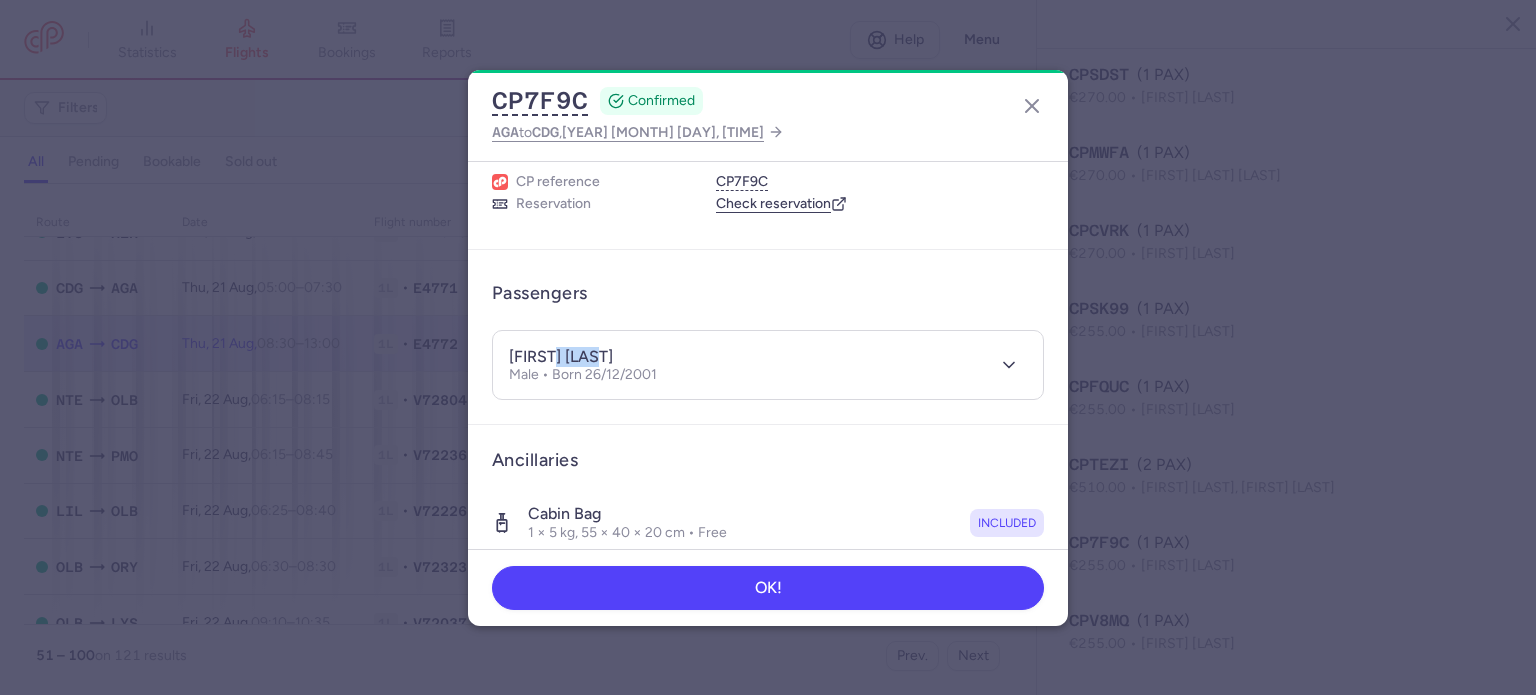 drag, startPoint x: 554, startPoint y: 356, endPoint x: 612, endPoint y: 356, distance: 58 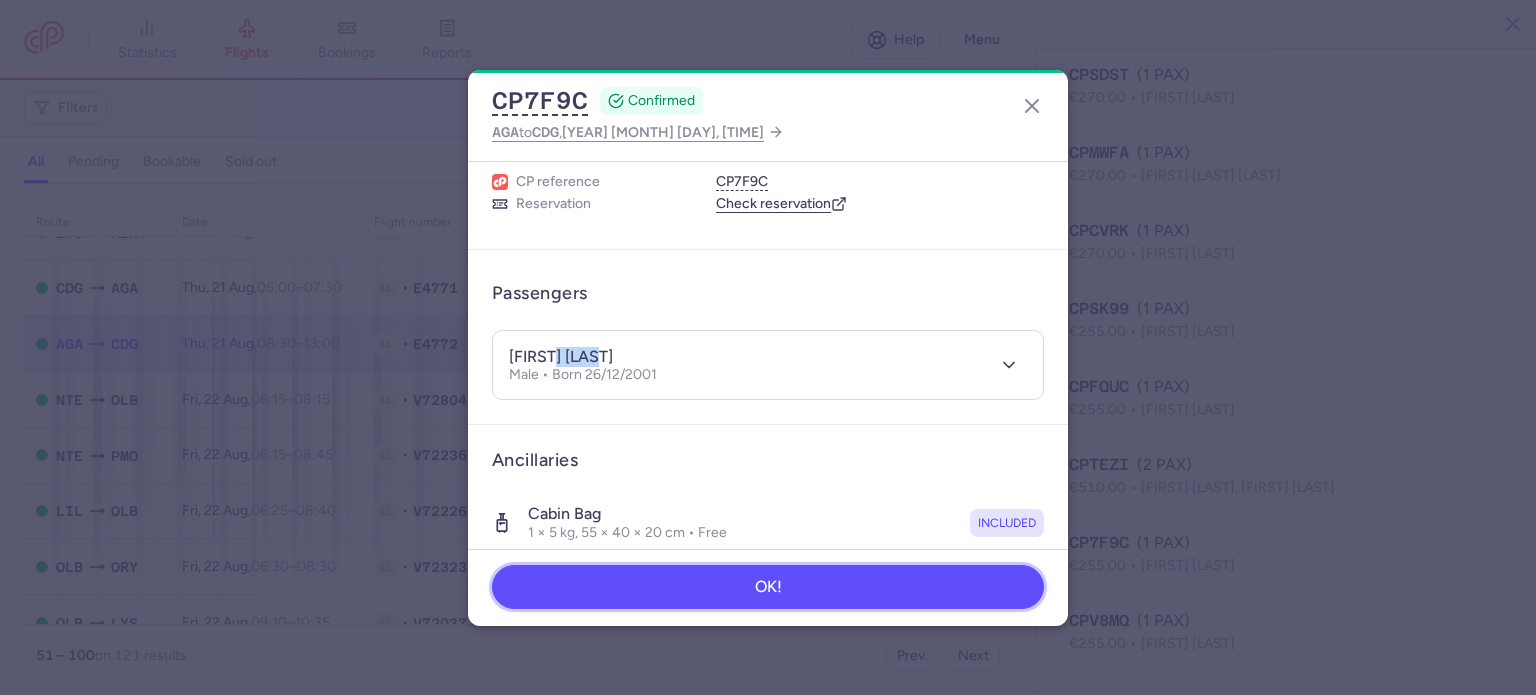 click on "OK!" at bounding box center (768, 587) 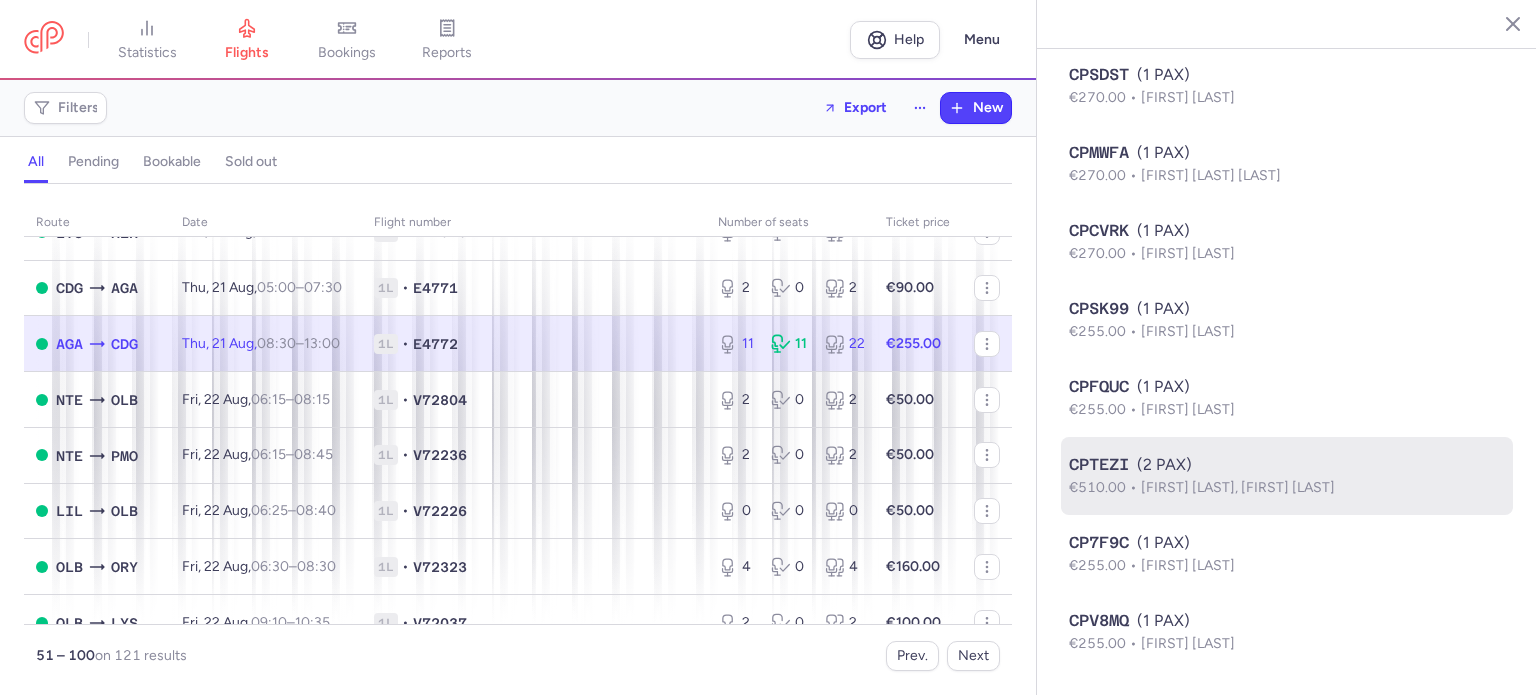 click on "€510.00" at bounding box center (1105, 487) 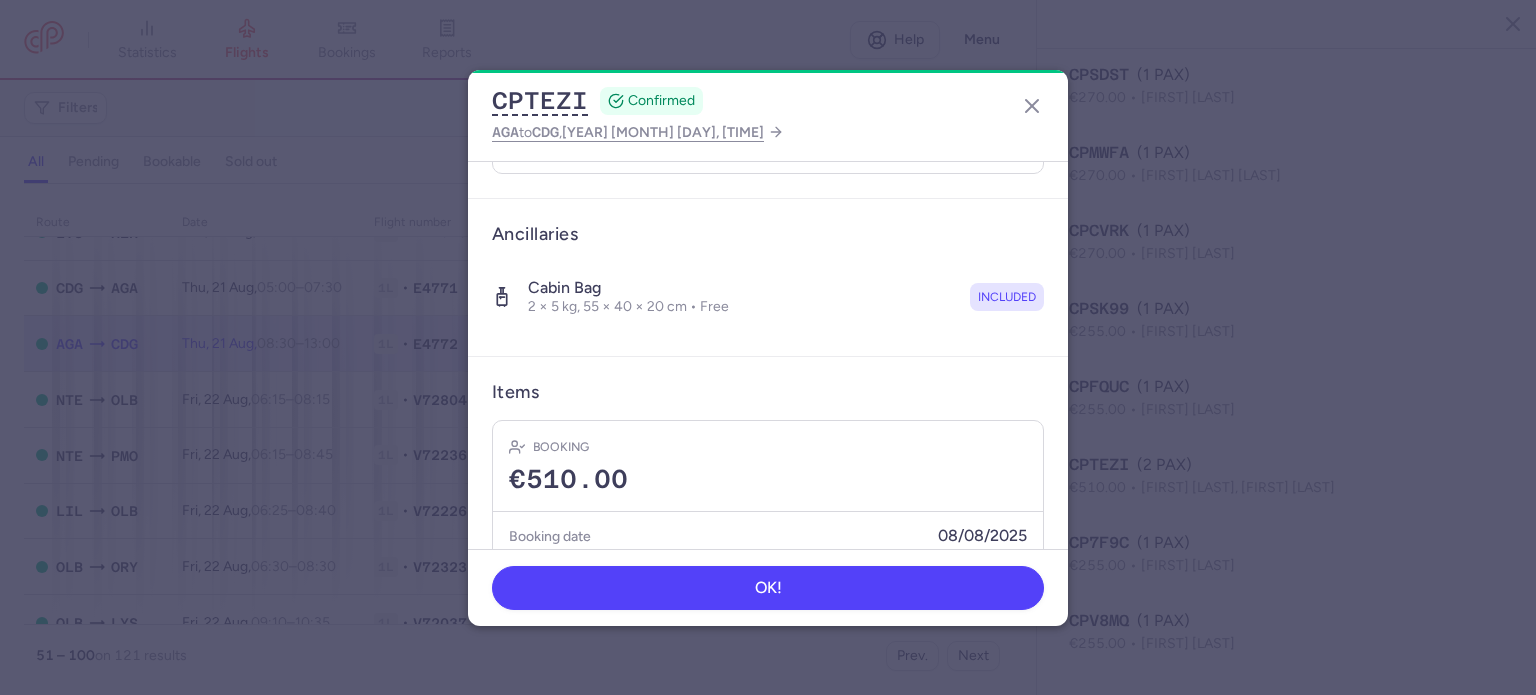 scroll, scrollTop: 400, scrollLeft: 0, axis: vertical 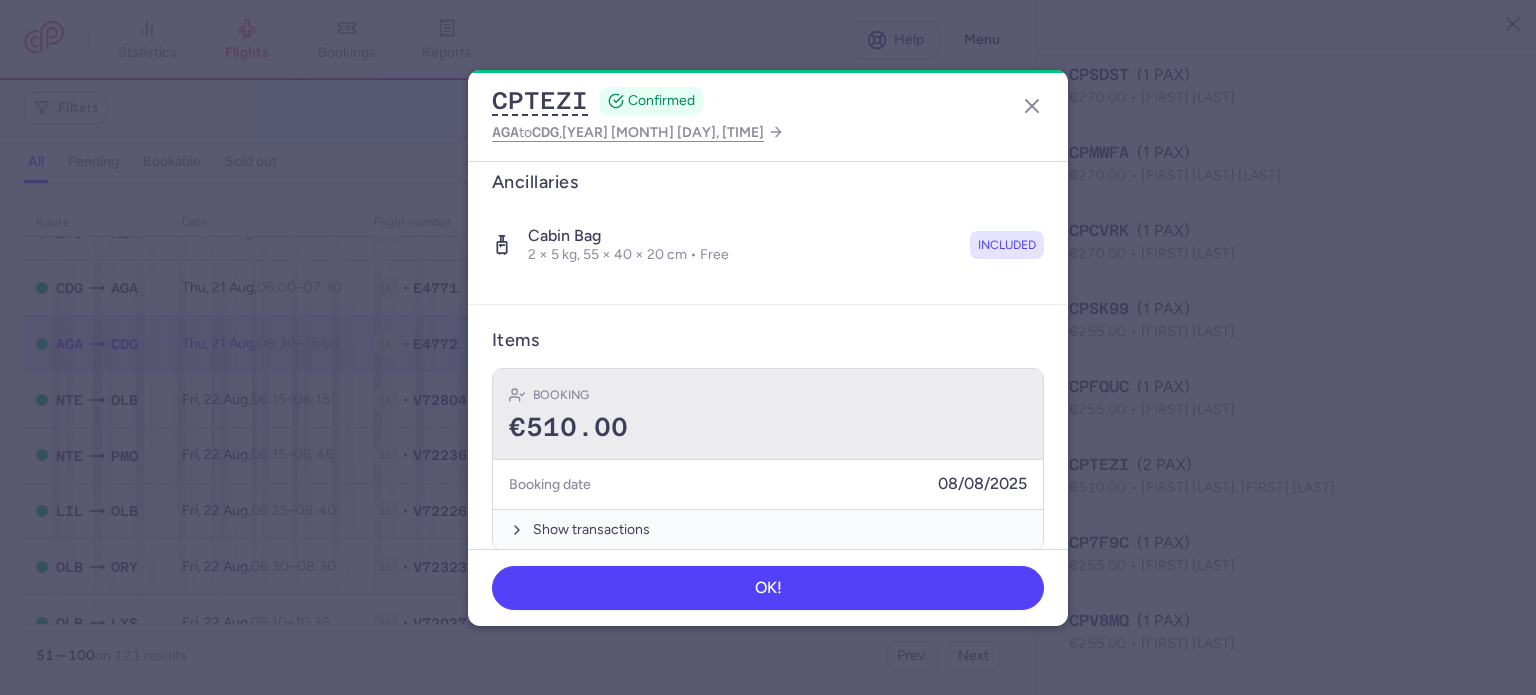 click on "€510.00" at bounding box center (768, 428) 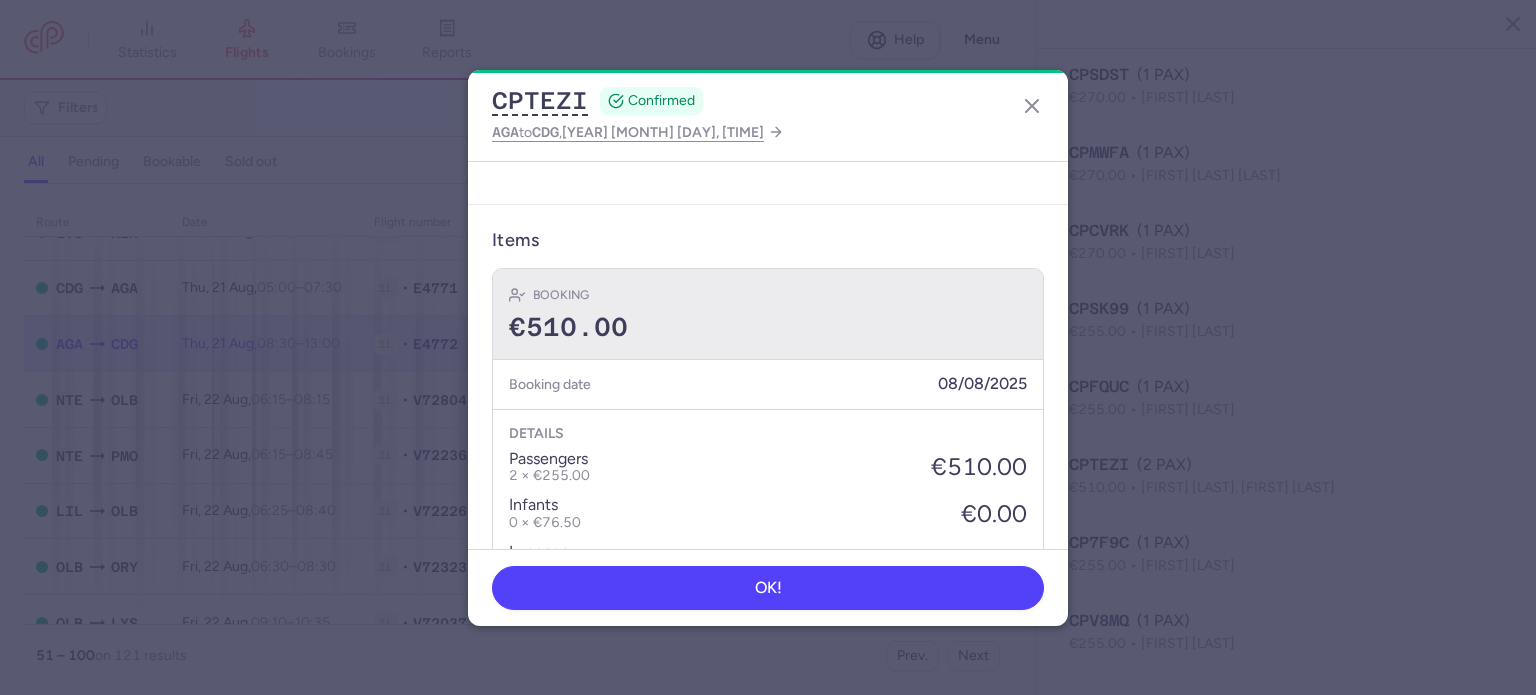 scroll, scrollTop: 0, scrollLeft: 0, axis: both 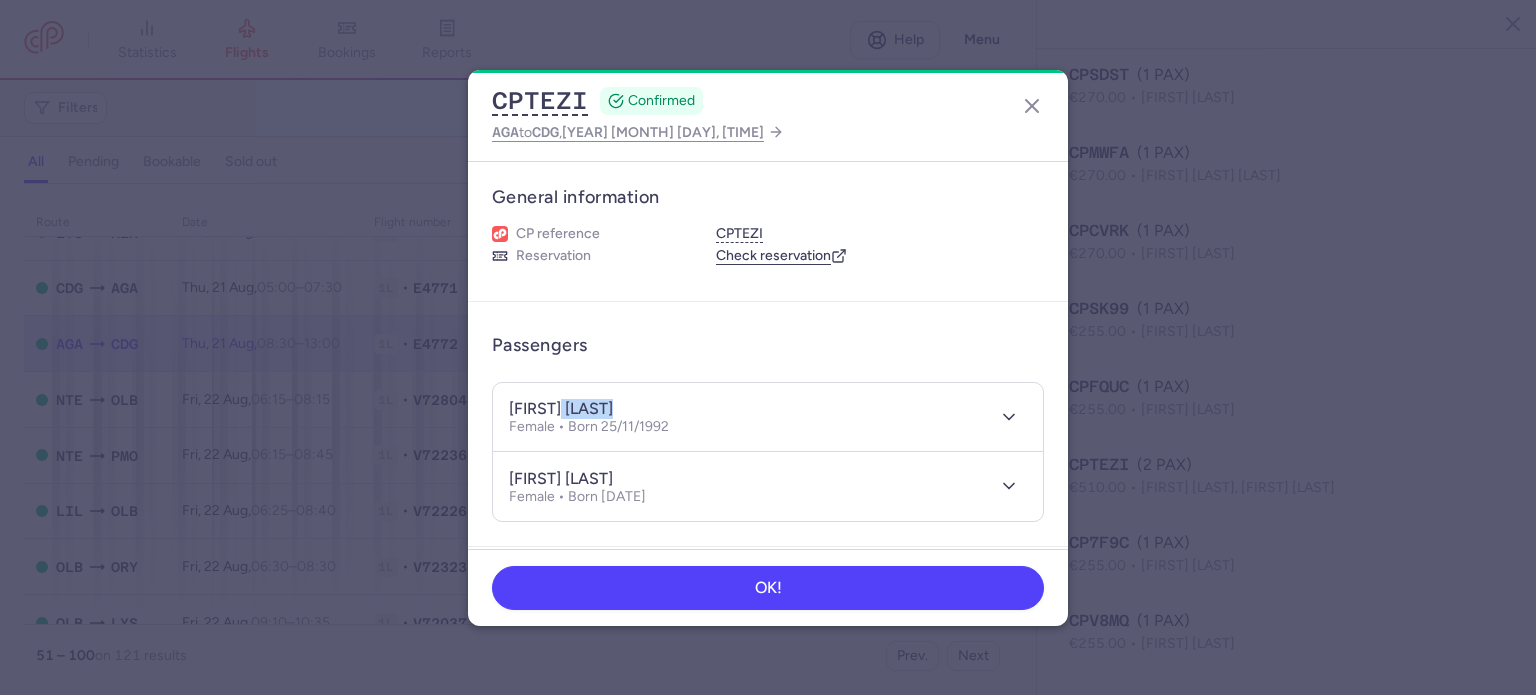 drag, startPoint x: 553, startPoint y: 401, endPoint x: 657, endPoint y: 401, distance: 104 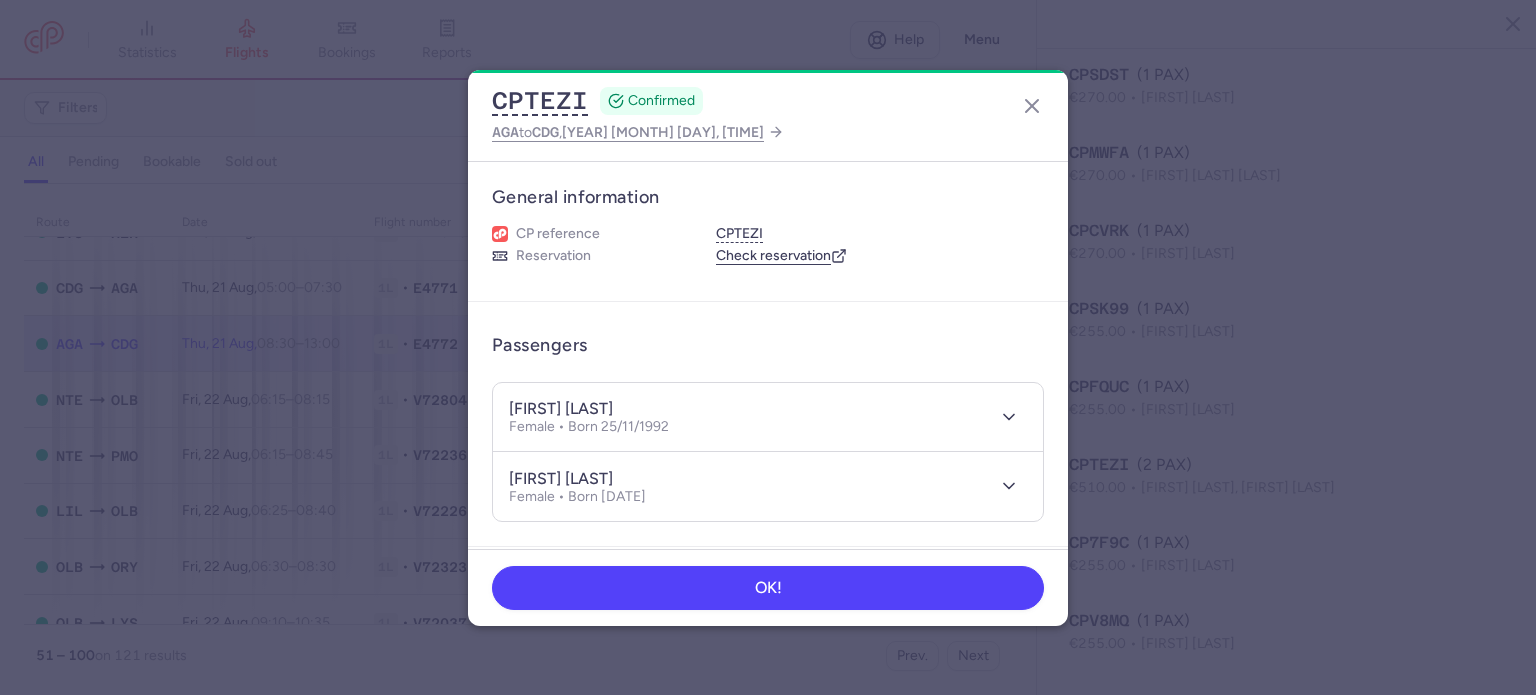 click on "[FIRST] [LAST]" at bounding box center [561, 409] 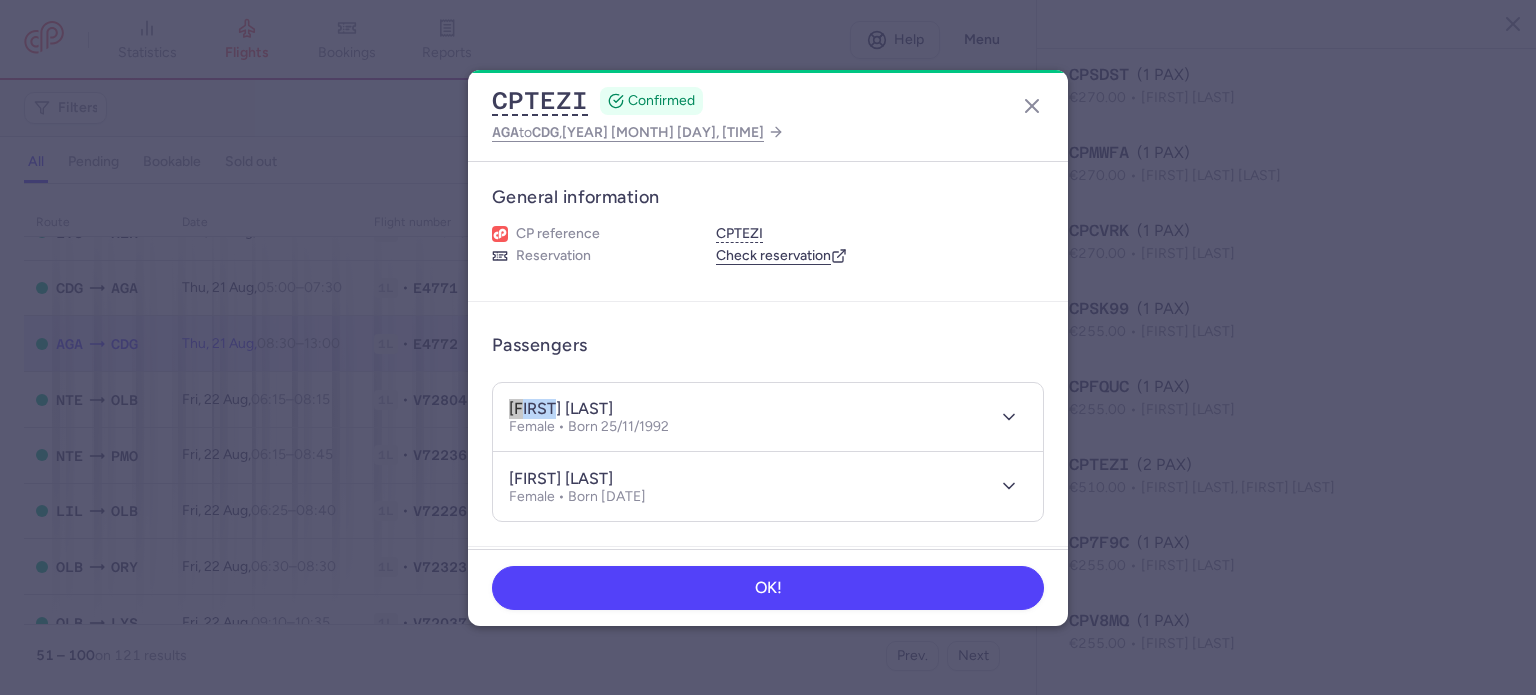 drag, startPoint x: 550, startPoint y: 405, endPoint x: 491, endPoint y: 407, distance: 59.03389 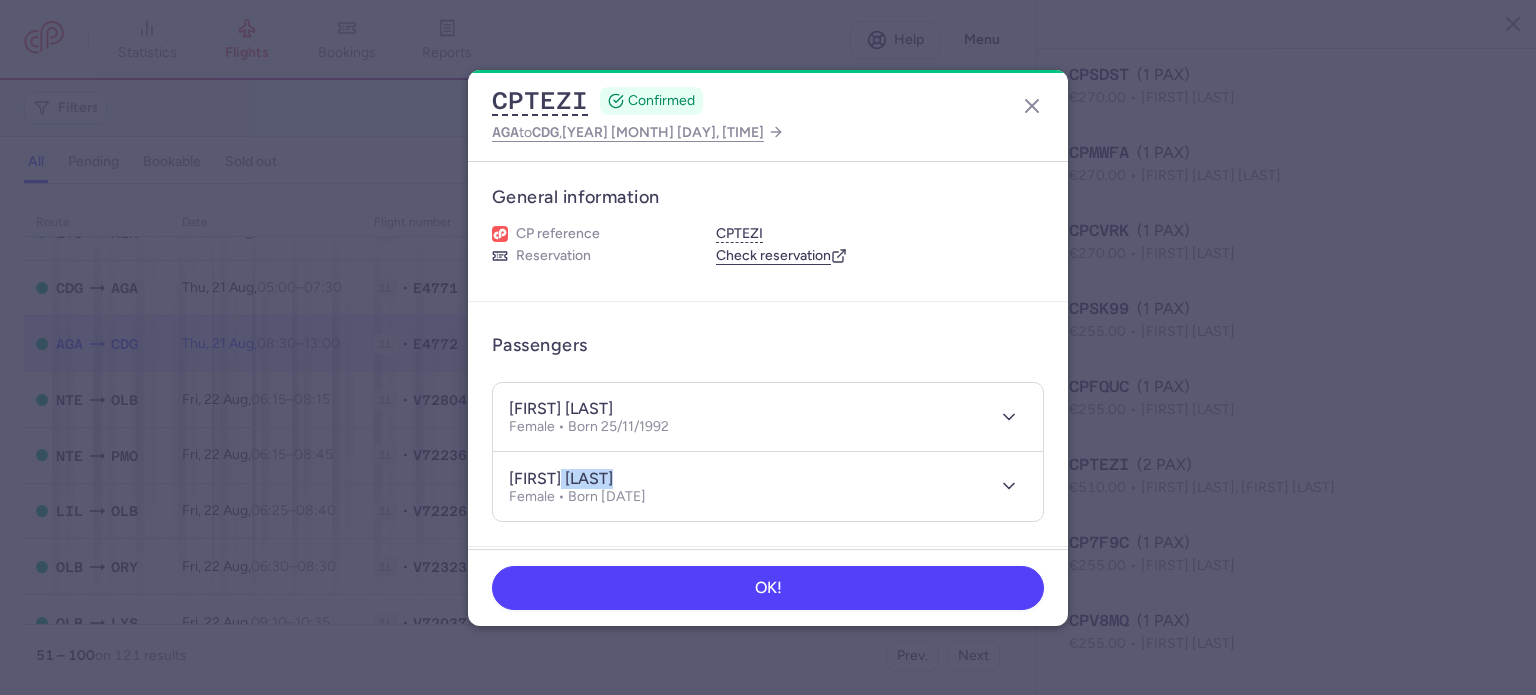 drag, startPoint x: 561, startPoint y: 478, endPoint x: 652, endPoint y: 471, distance: 91.26884 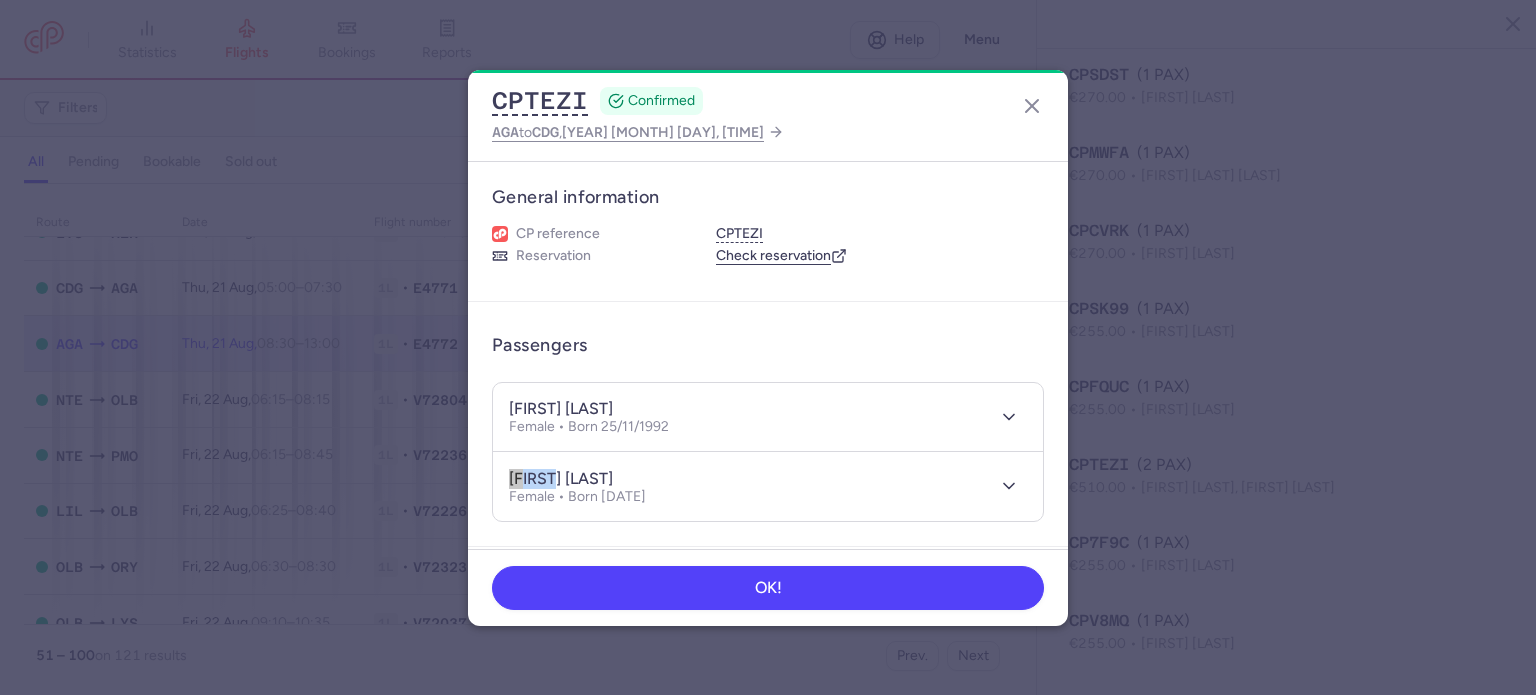 drag, startPoint x: 552, startPoint y: 472, endPoint x: 480, endPoint y: 473, distance: 72.00694 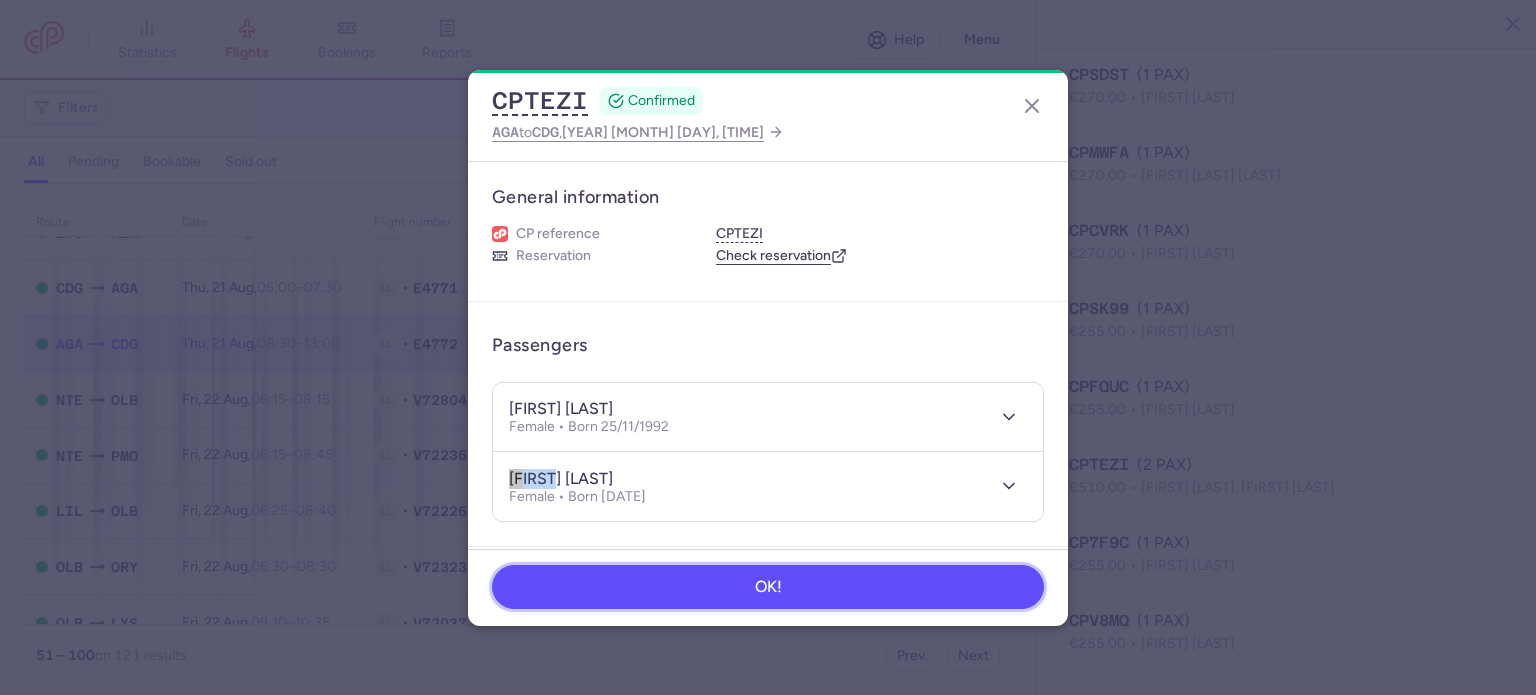 click on "OK!" at bounding box center [768, 587] 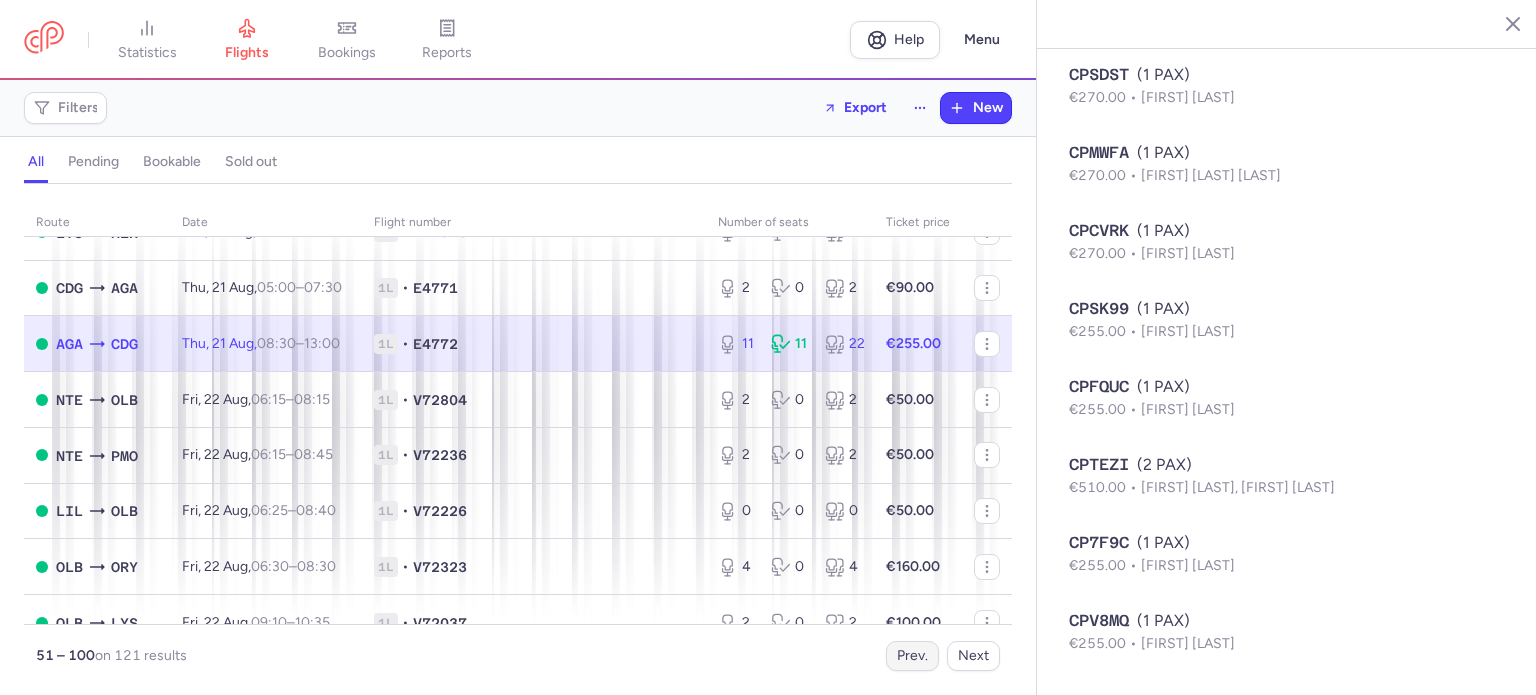 type 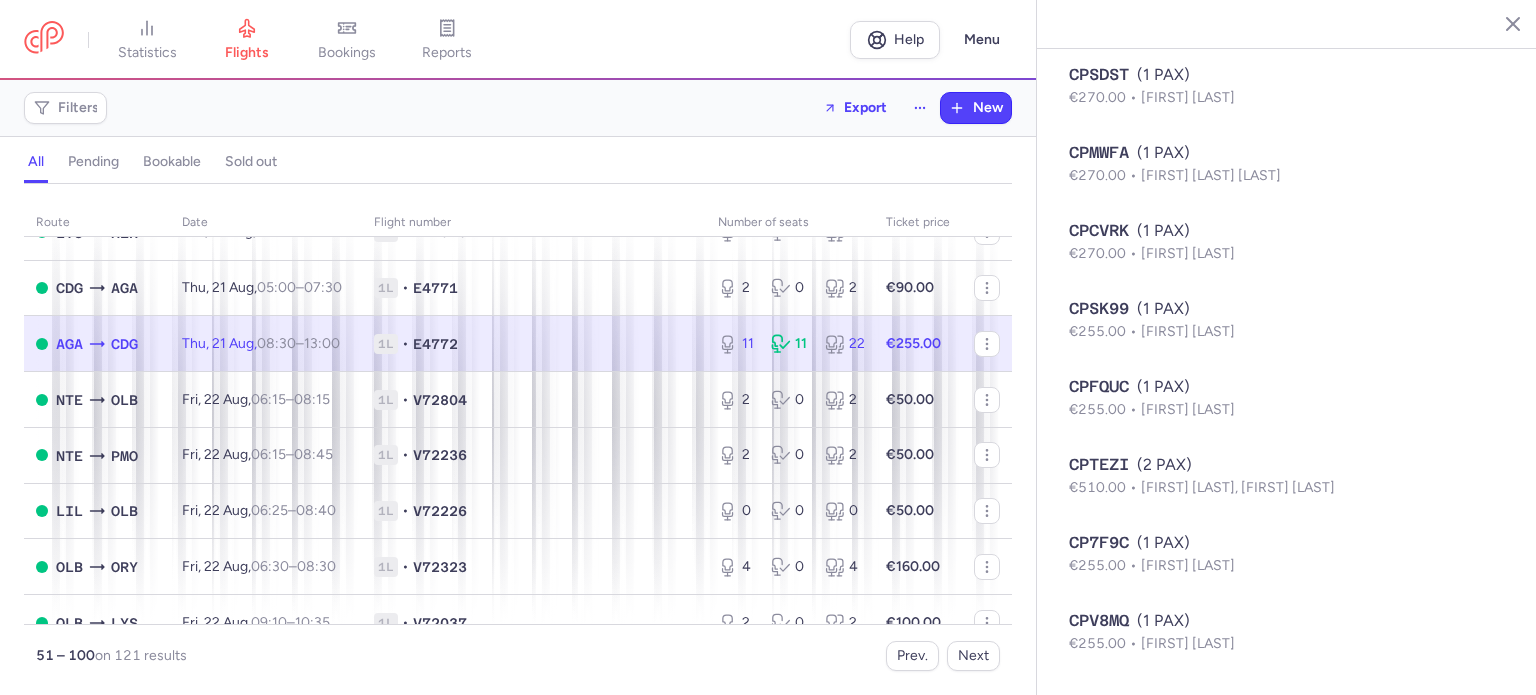 click on "11 11 22" at bounding box center [790, 344] 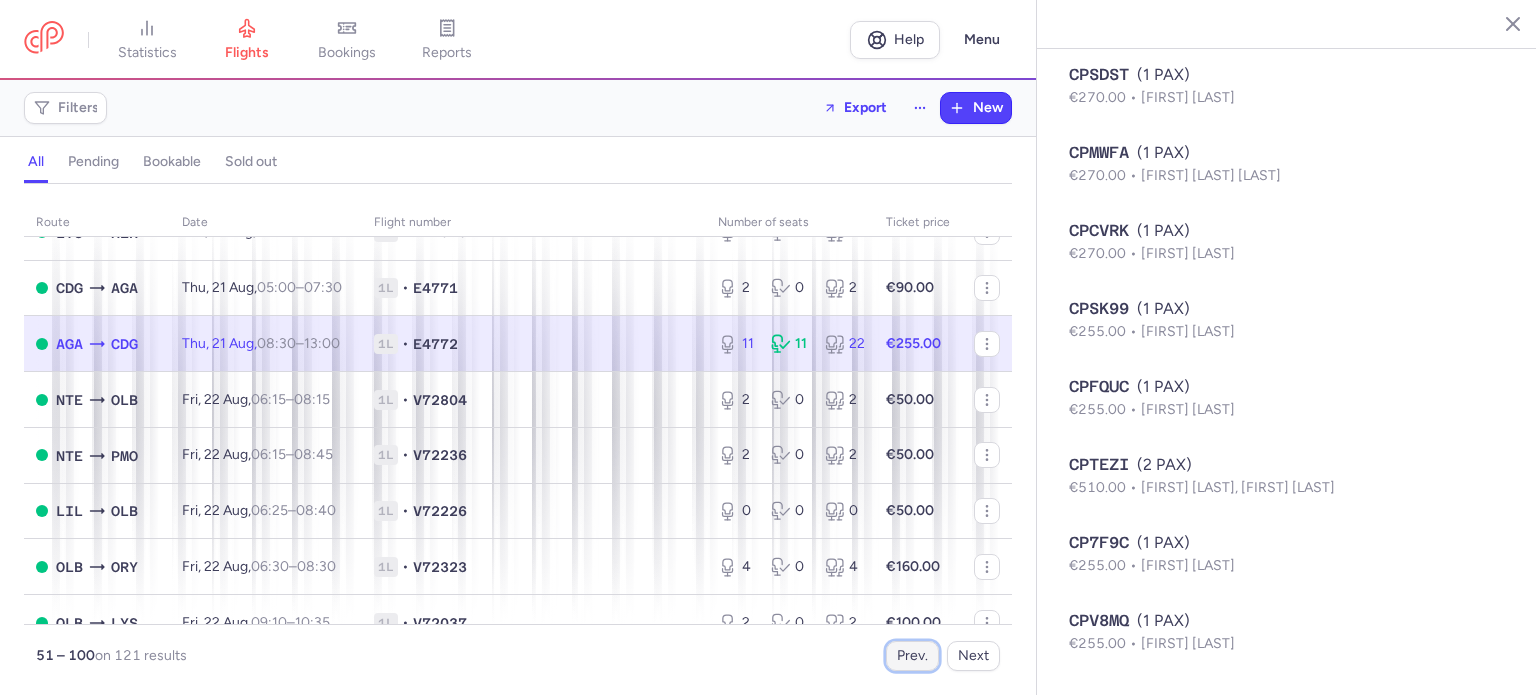 click on "Prev." at bounding box center [912, 656] 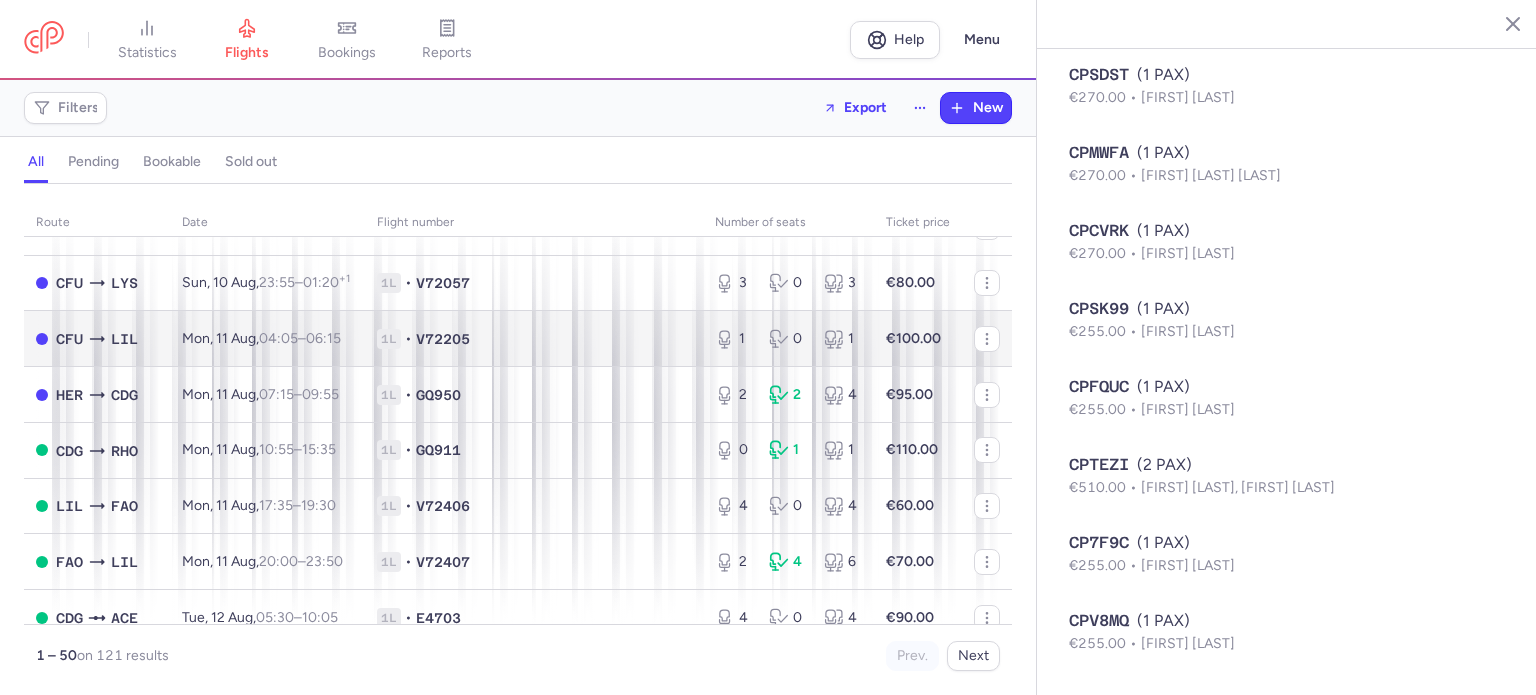 scroll, scrollTop: 900, scrollLeft: 0, axis: vertical 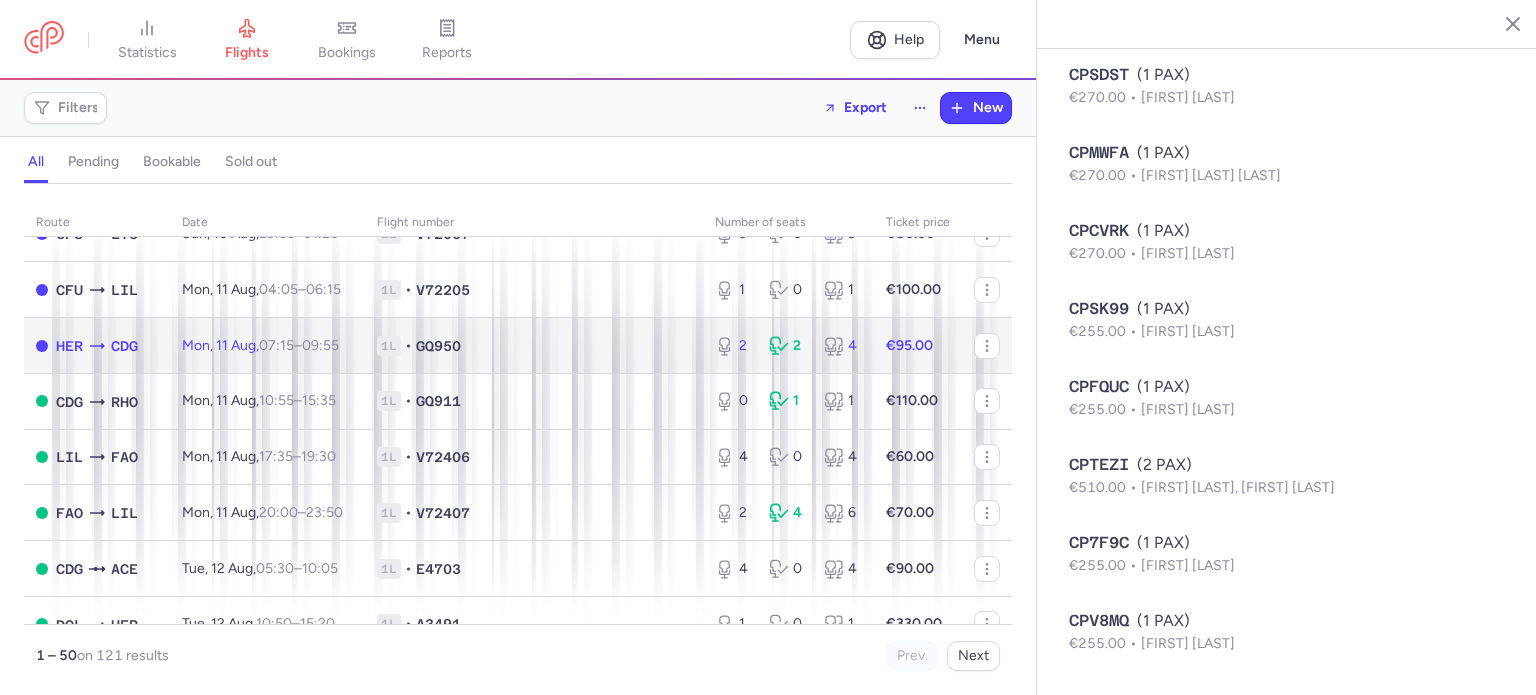 click on "1L • GQ950" at bounding box center [534, 346] 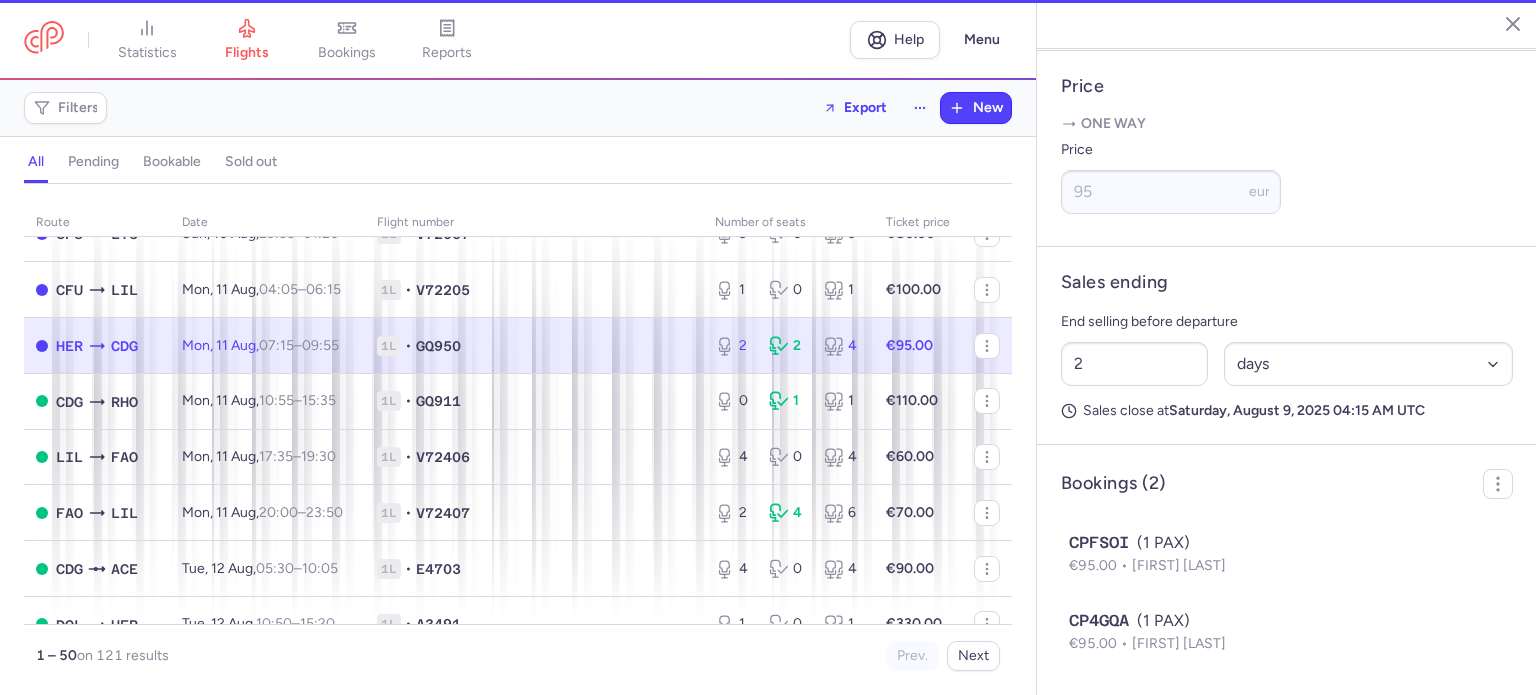 scroll, scrollTop: 813, scrollLeft: 0, axis: vertical 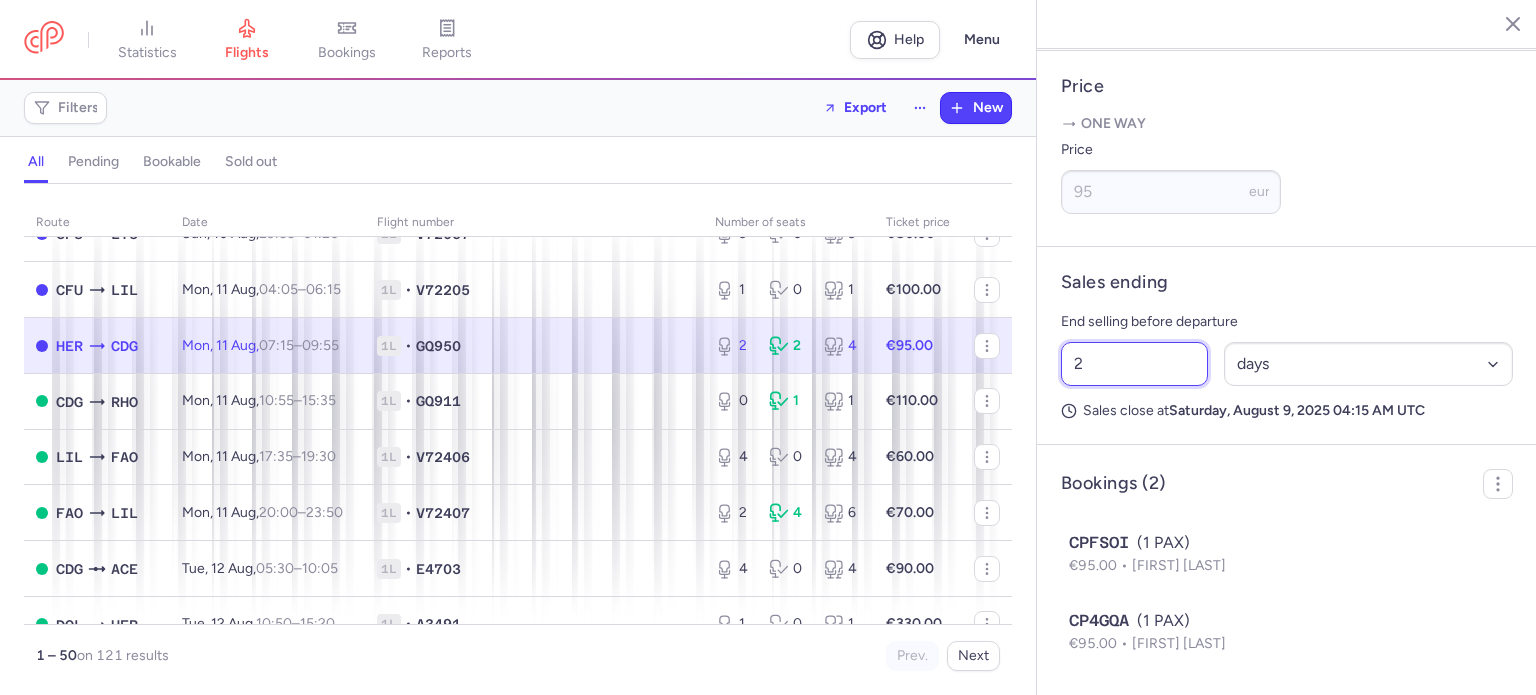 drag, startPoint x: 1138, startPoint y: 370, endPoint x: 967, endPoint y: 349, distance: 172.28465 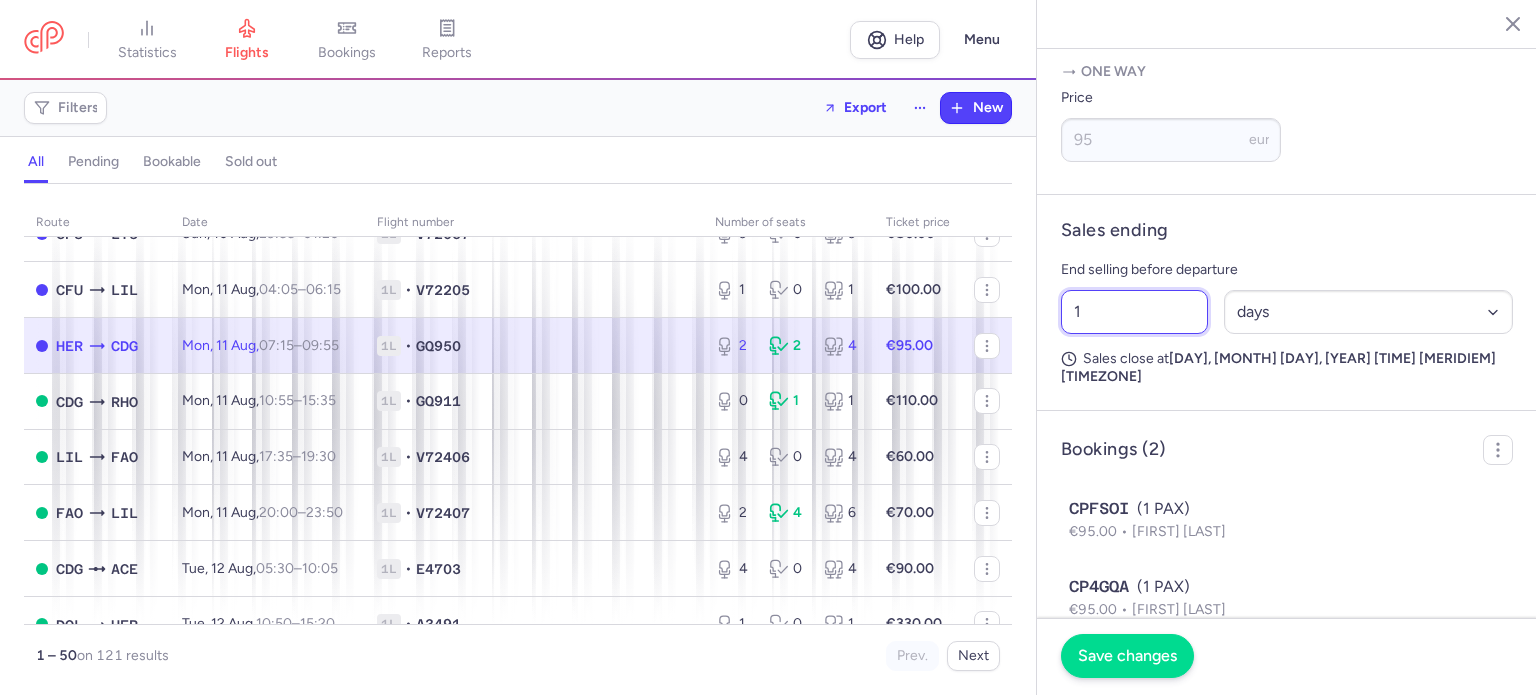 type on "1" 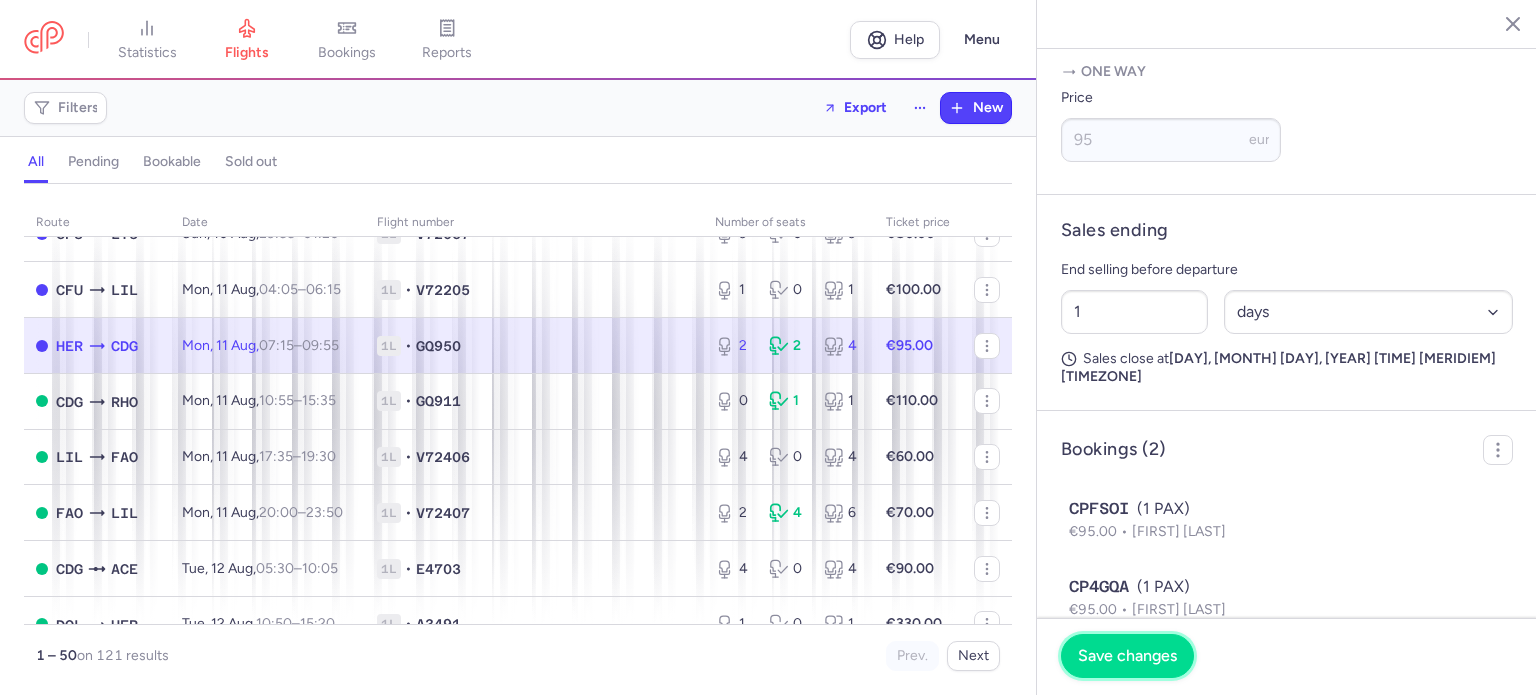 click on "Save changes" at bounding box center (1127, 656) 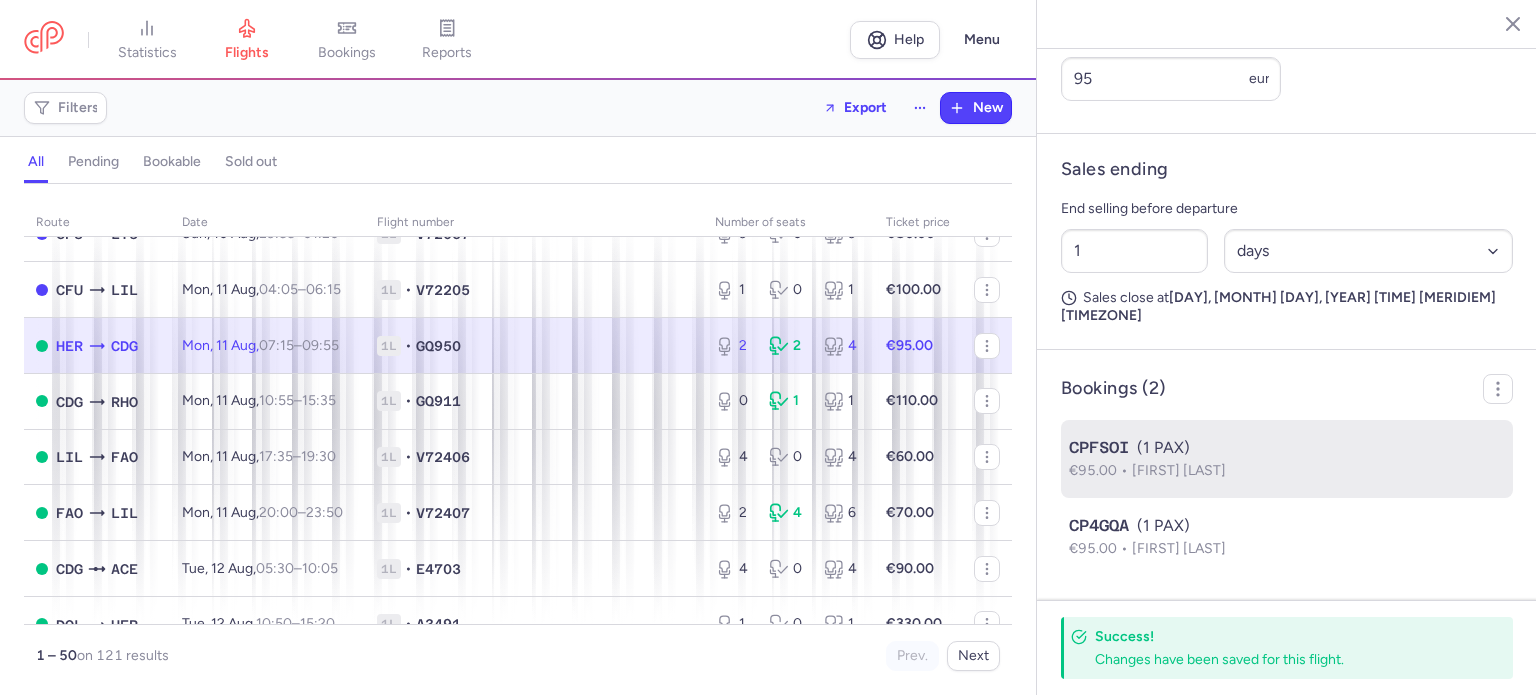 scroll, scrollTop: 908, scrollLeft: 0, axis: vertical 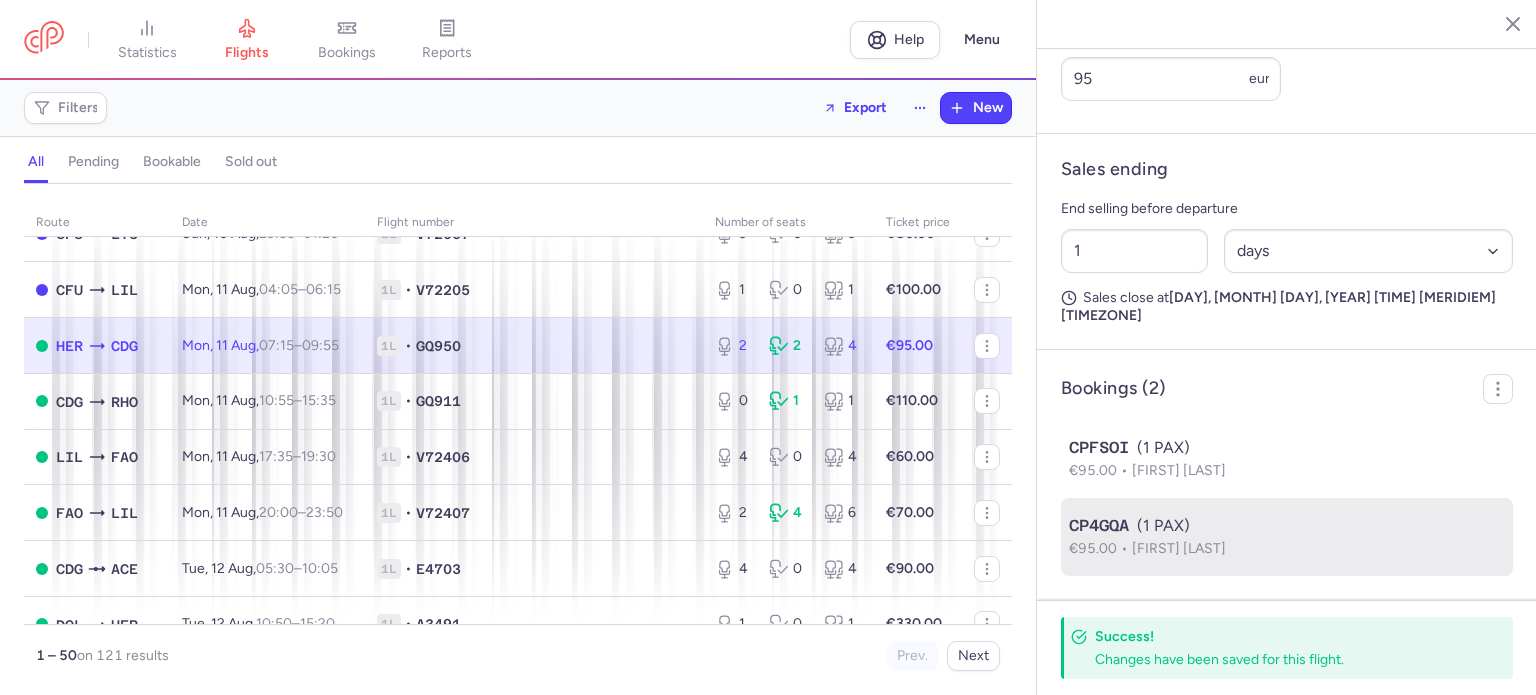 click on "CP4GQA (1 PAX)" at bounding box center [1287, 526] 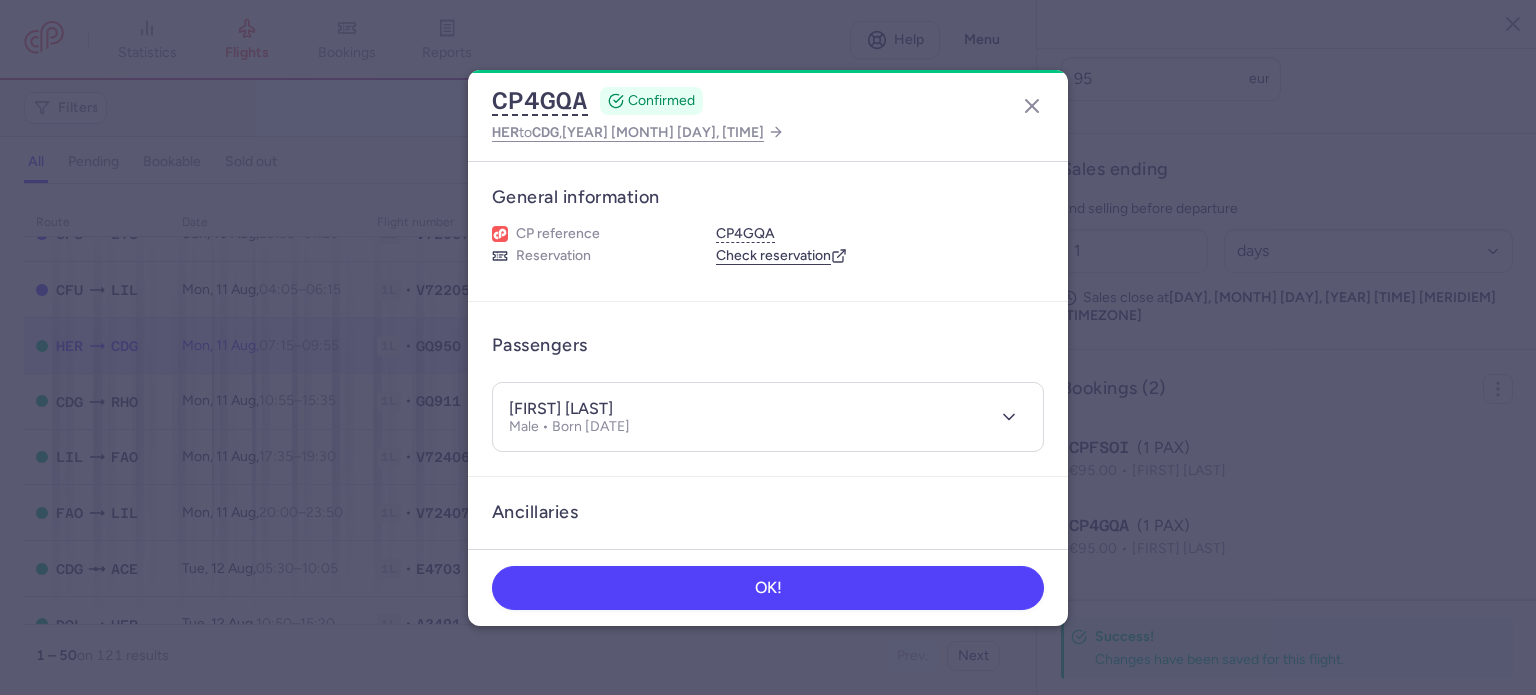 drag, startPoint x: 571, startPoint y: 406, endPoint x: 672, endPoint y: 408, distance: 101.0198 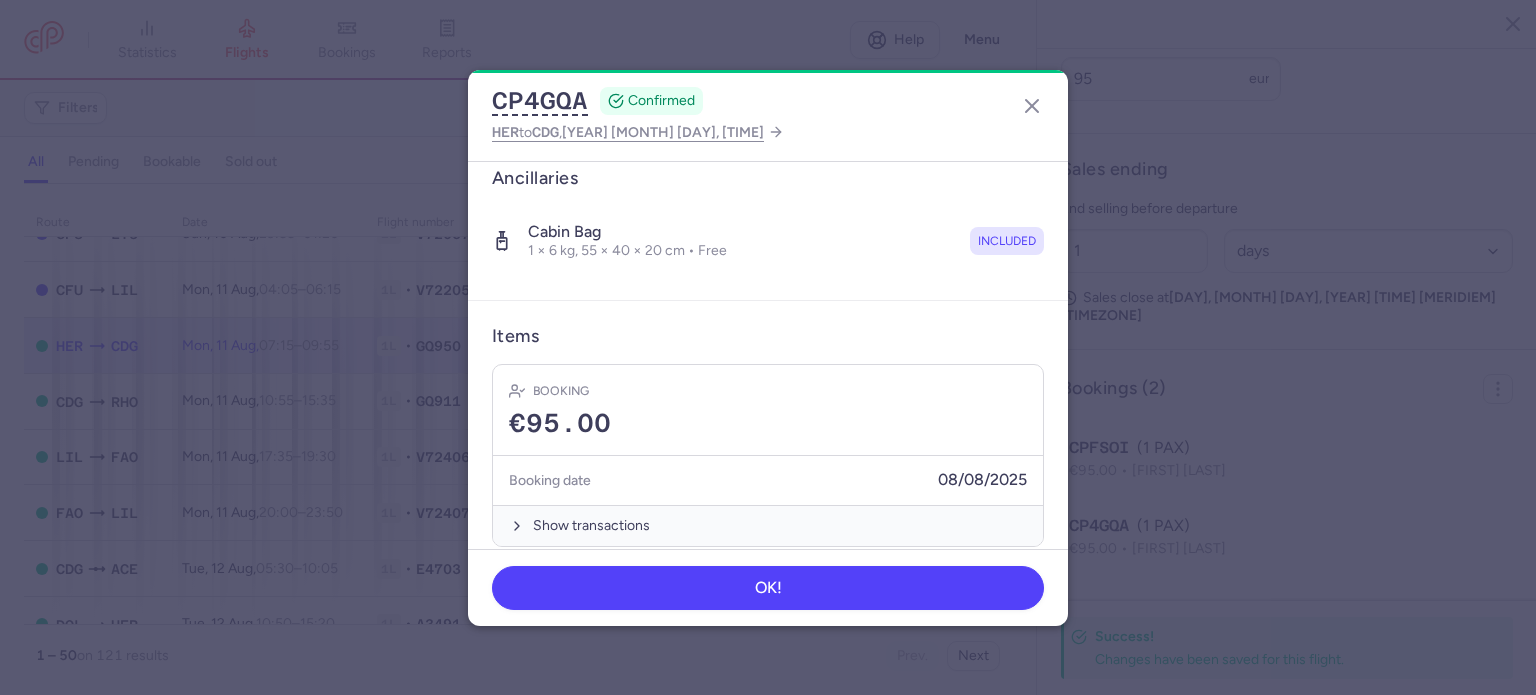 scroll, scrollTop: 352, scrollLeft: 0, axis: vertical 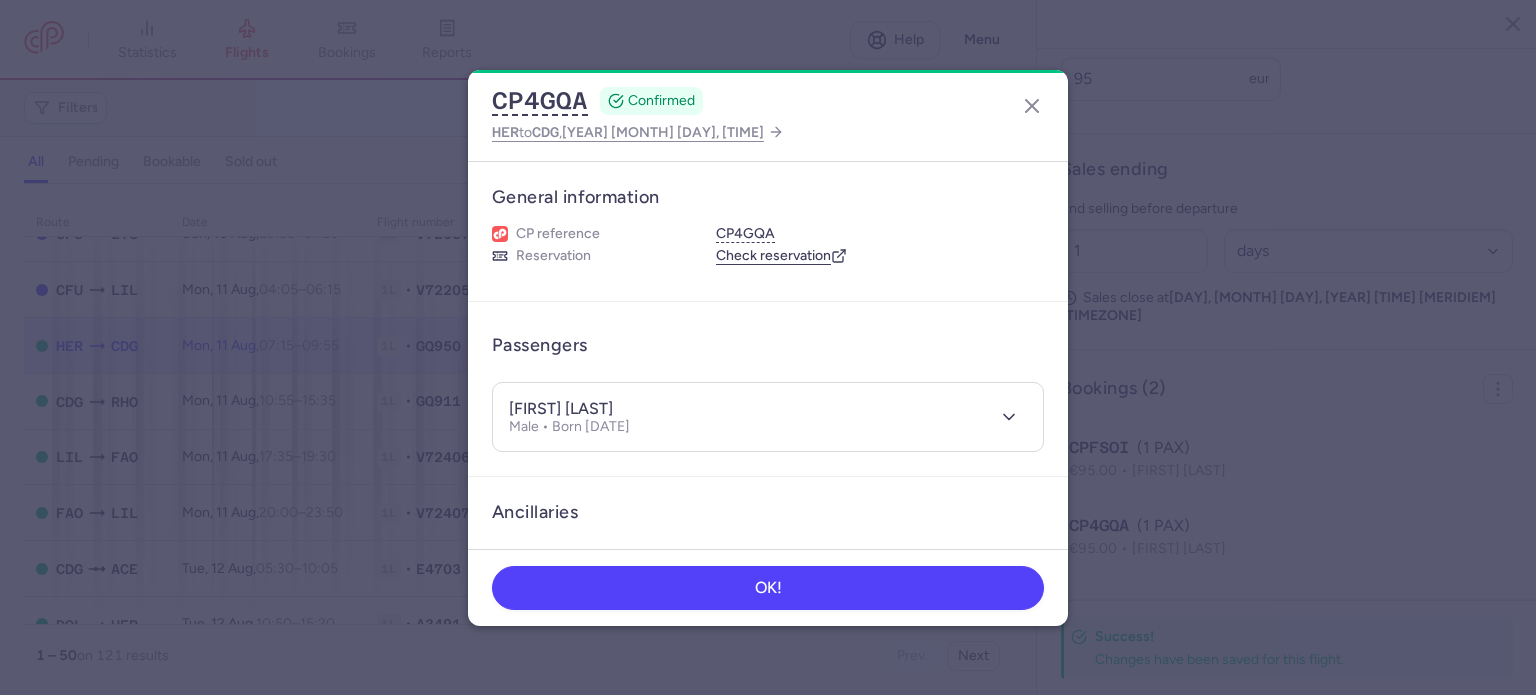 click on "[FIRST] [LAST]" at bounding box center (561, 409) 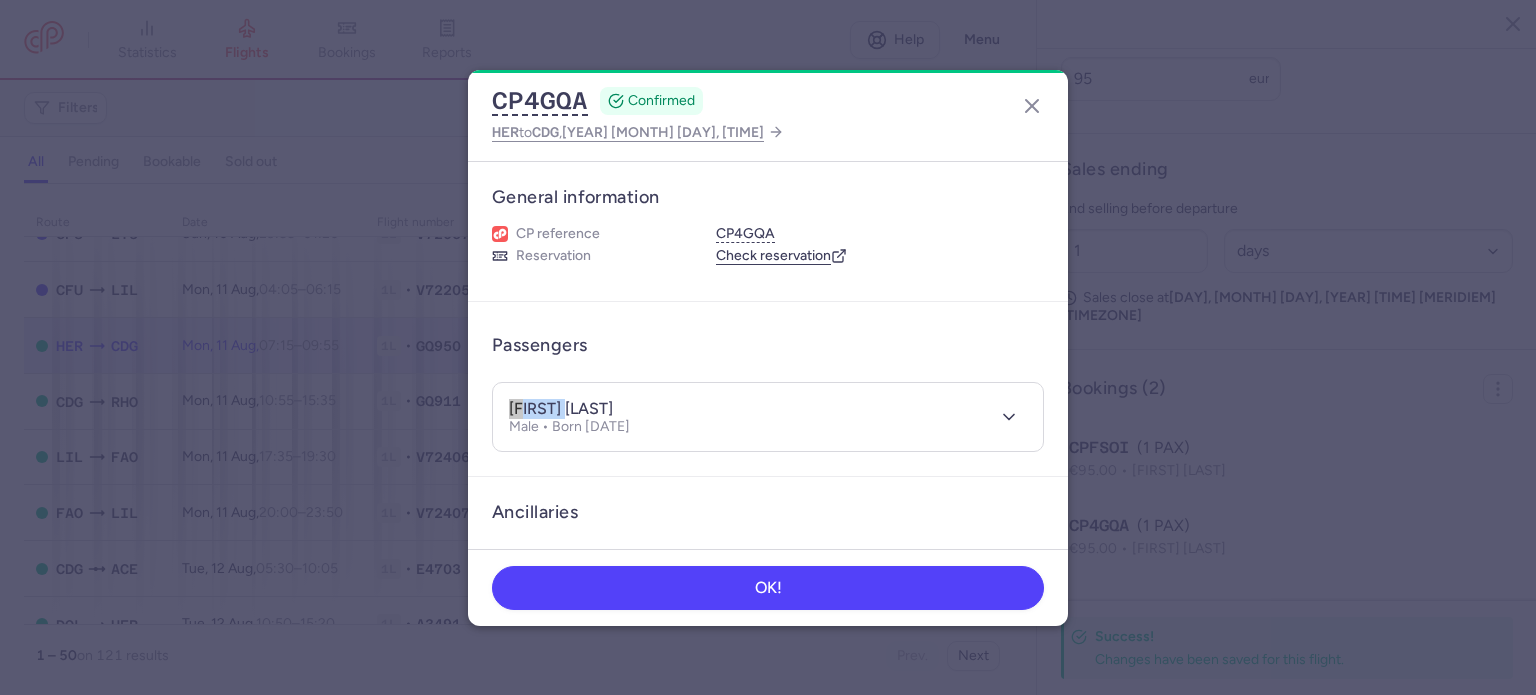 drag, startPoint x: 564, startPoint y: 409, endPoint x: 483, endPoint y: 400, distance: 81.49847 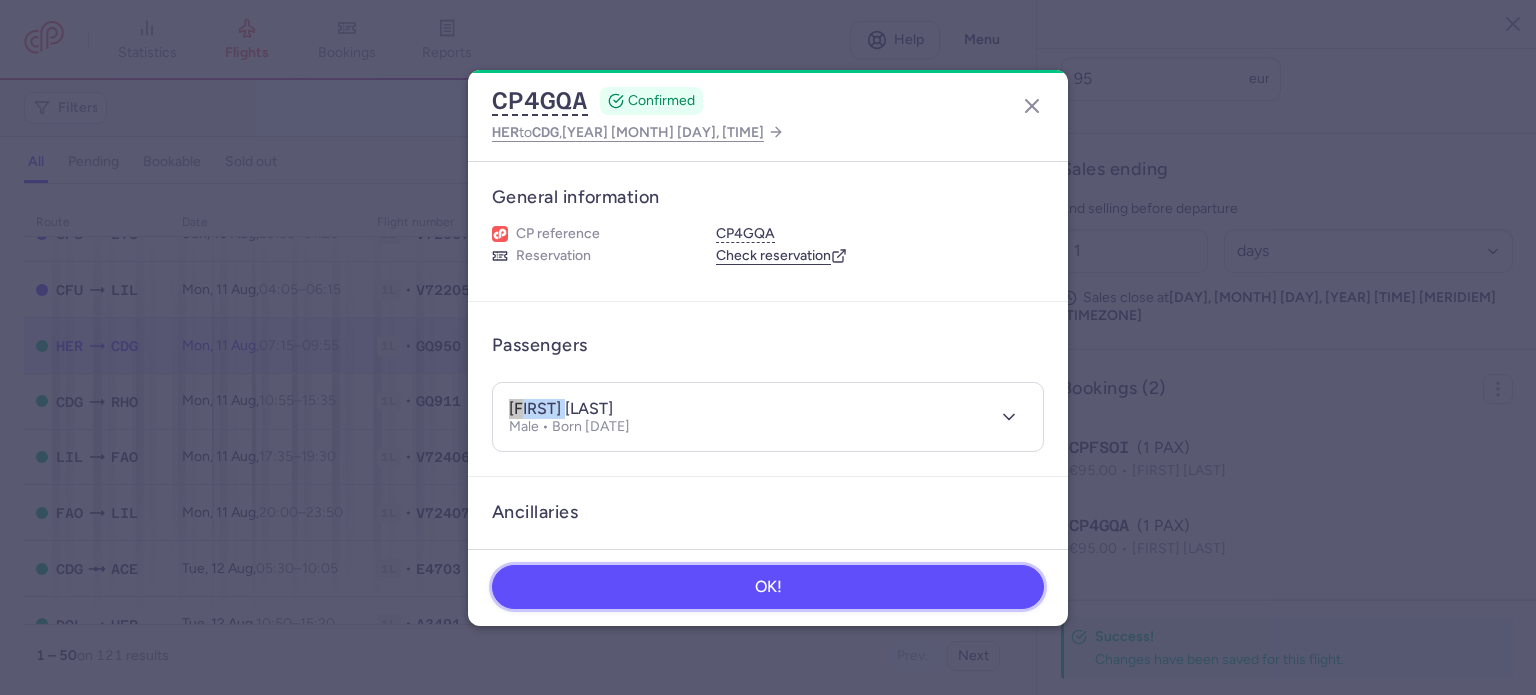 click on "OK!" at bounding box center [768, 587] 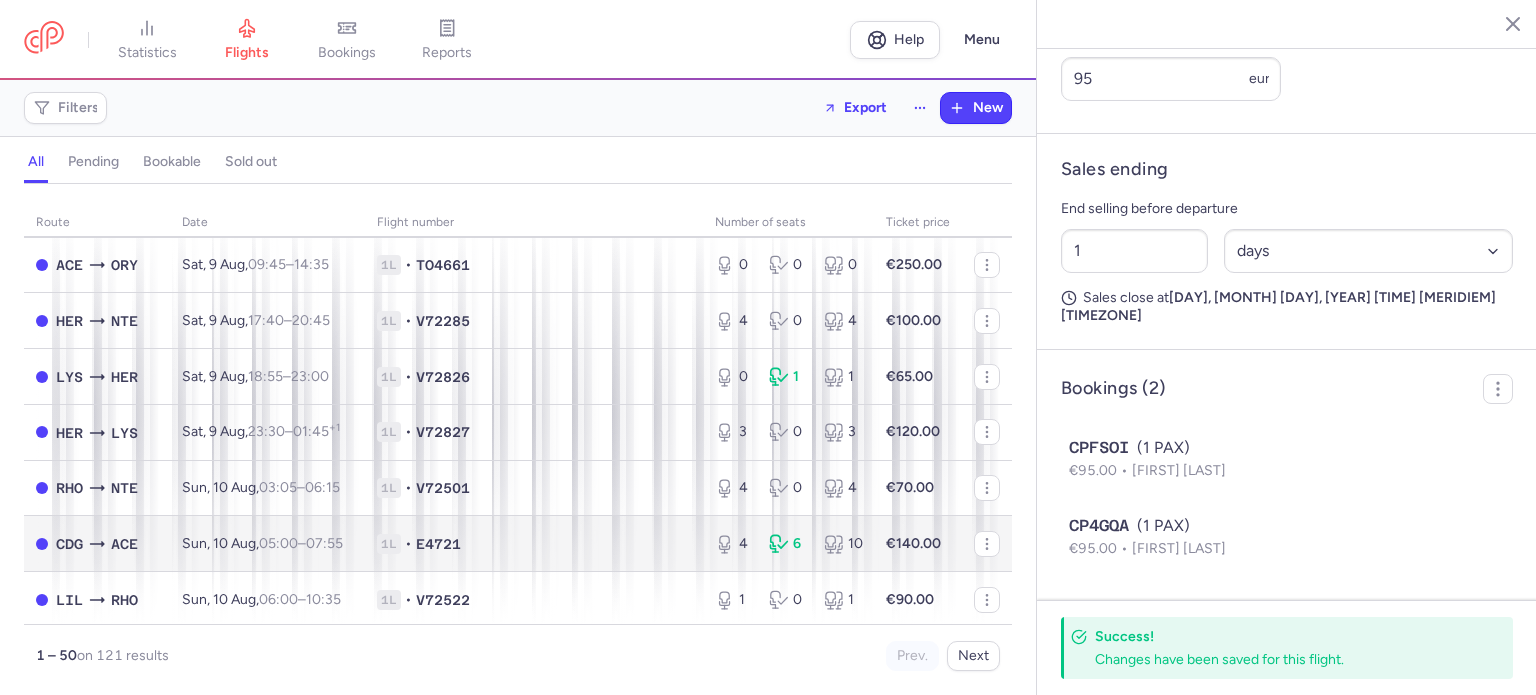 scroll, scrollTop: 300, scrollLeft: 0, axis: vertical 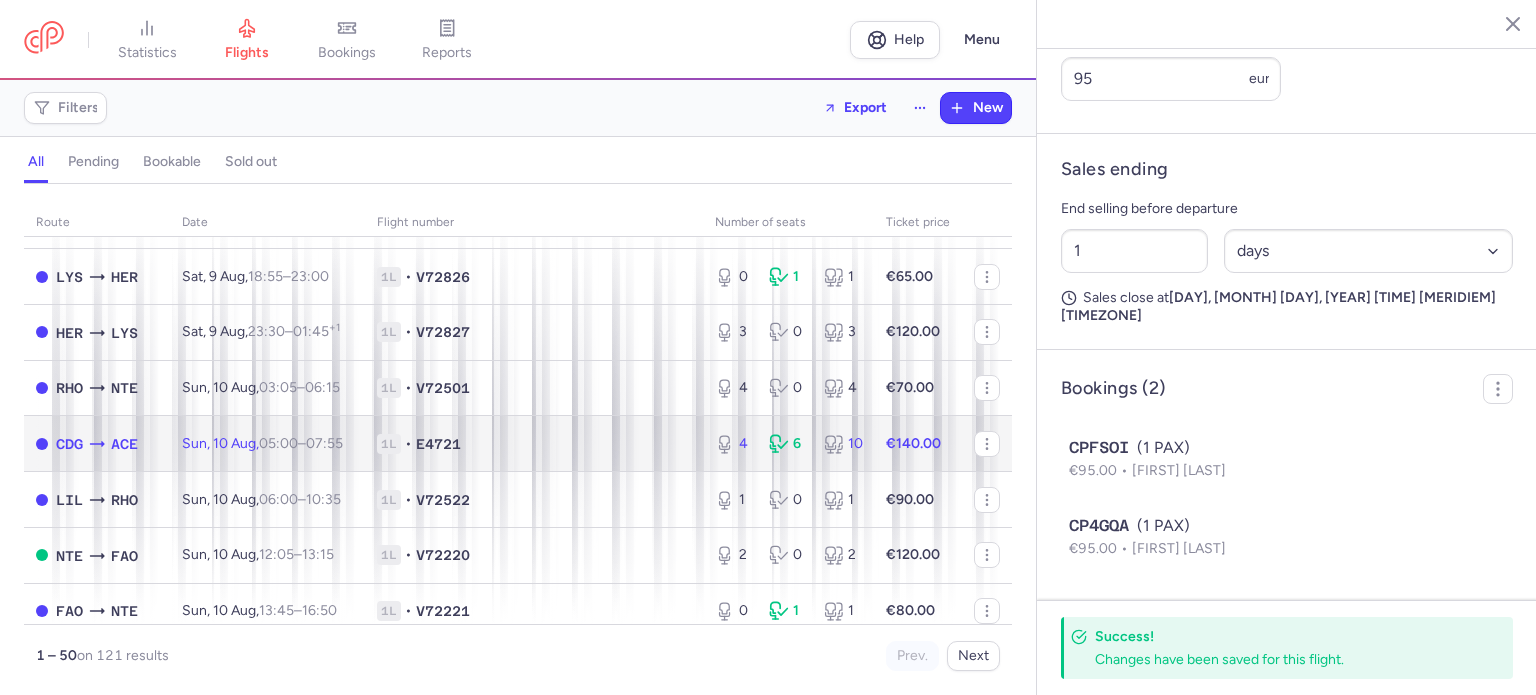 click on "1L • E4721" at bounding box center [534, 444] 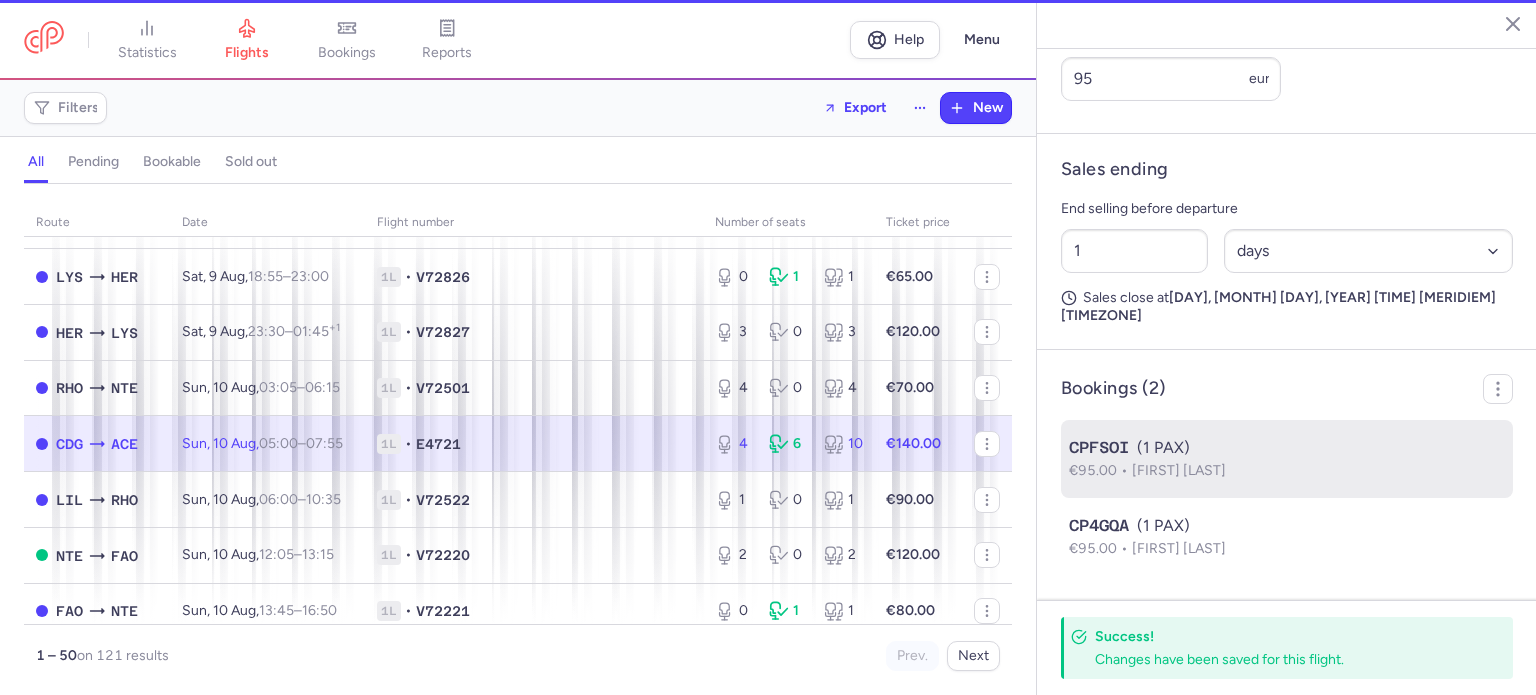 type on "4" 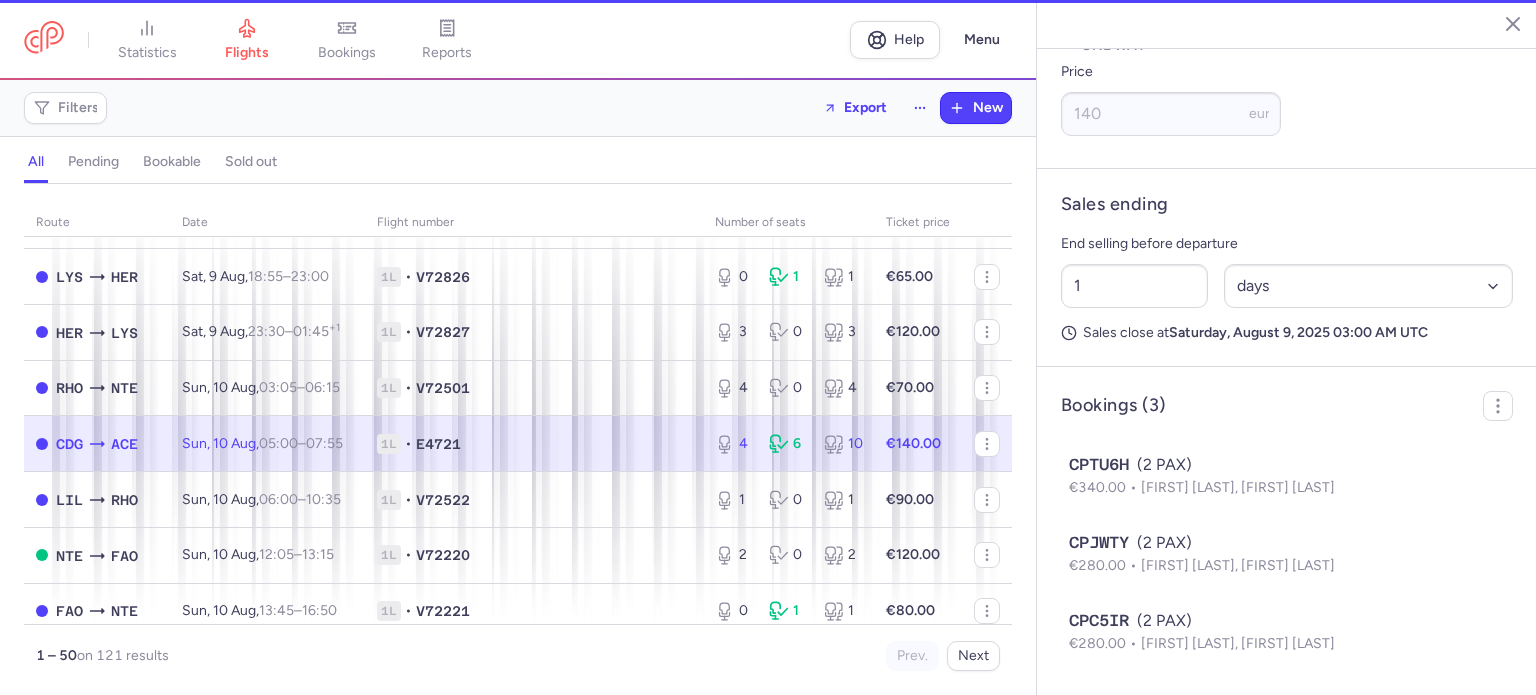 scroll, scrollTop: 891, scrollLeft: 0, axis: vertical 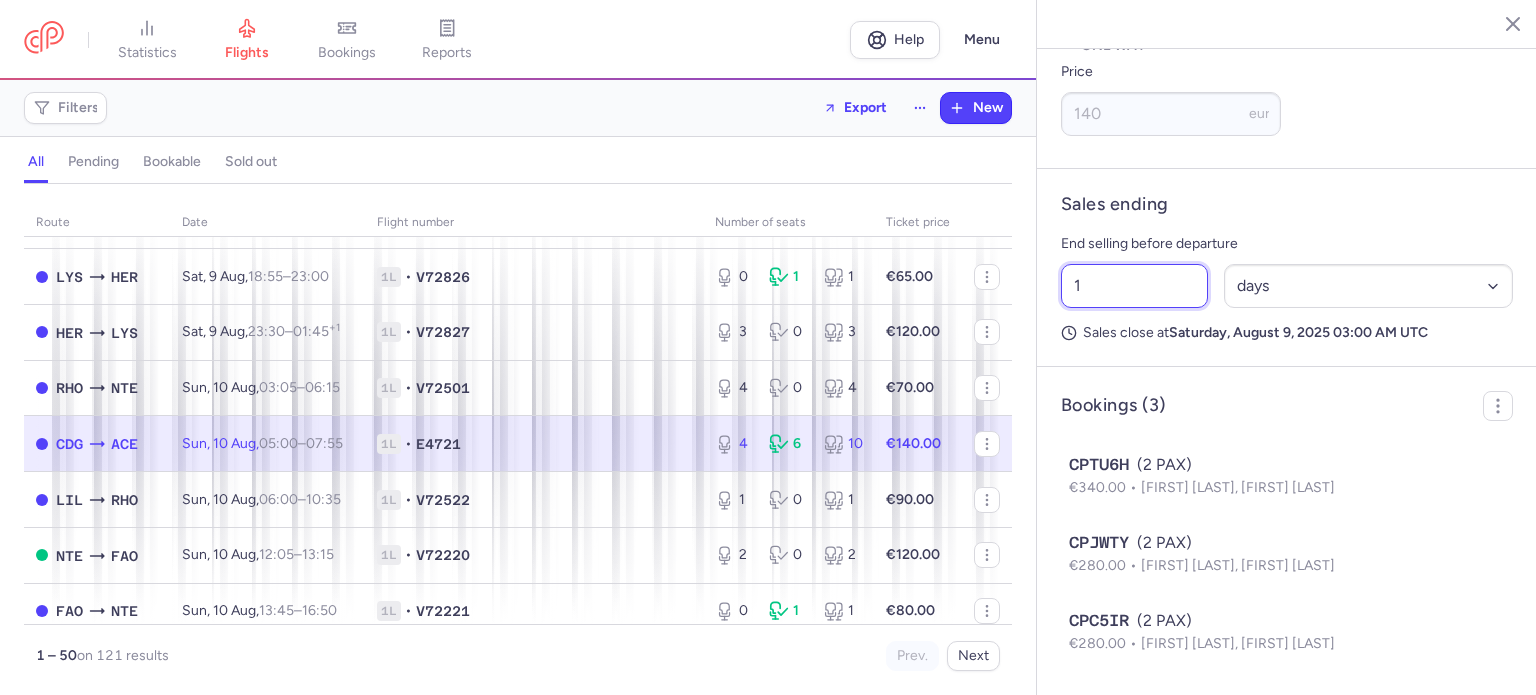 drag, startPoint x: 1114, startPoint y: 274, endPoint x: 1050, endPoint y: 279, distance: 64.195015 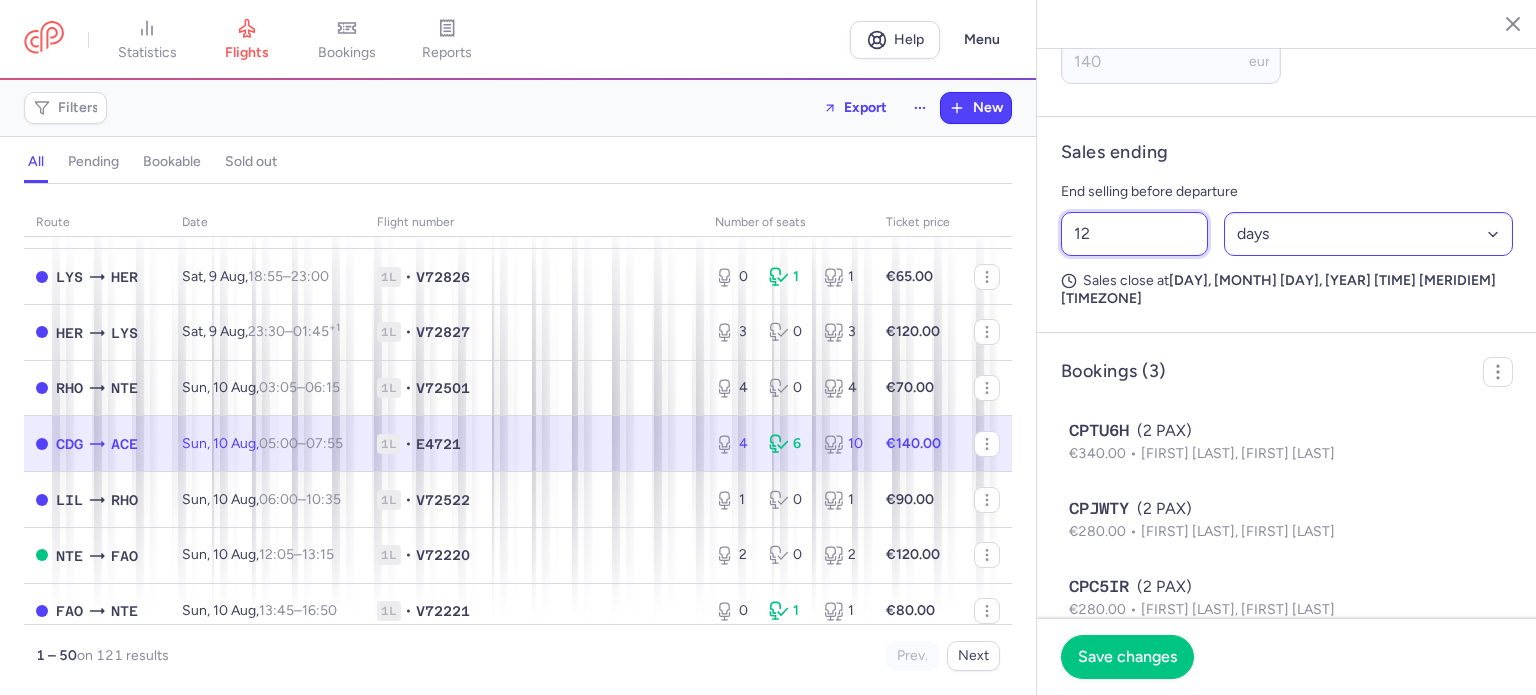 type on "12" 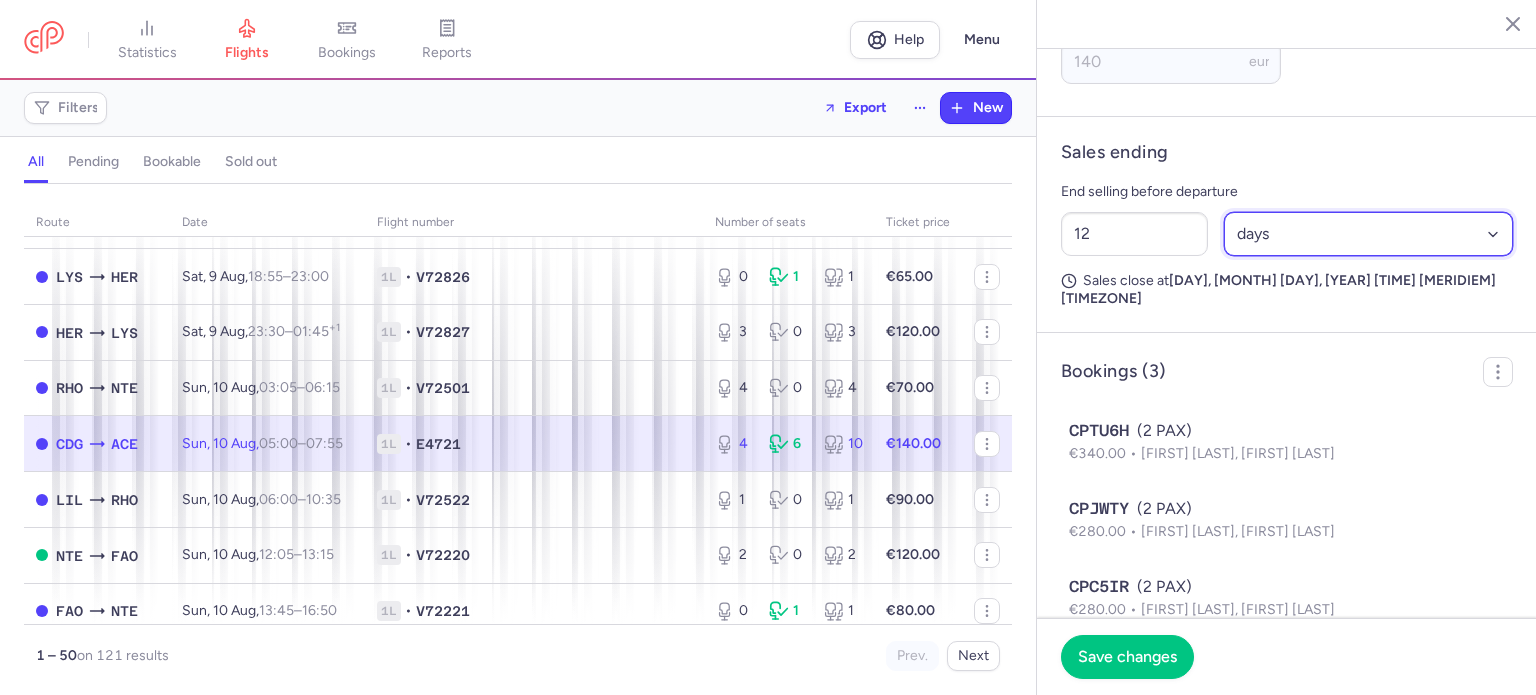 click on "Select an option hours days" at bounding box center [1369, 234] 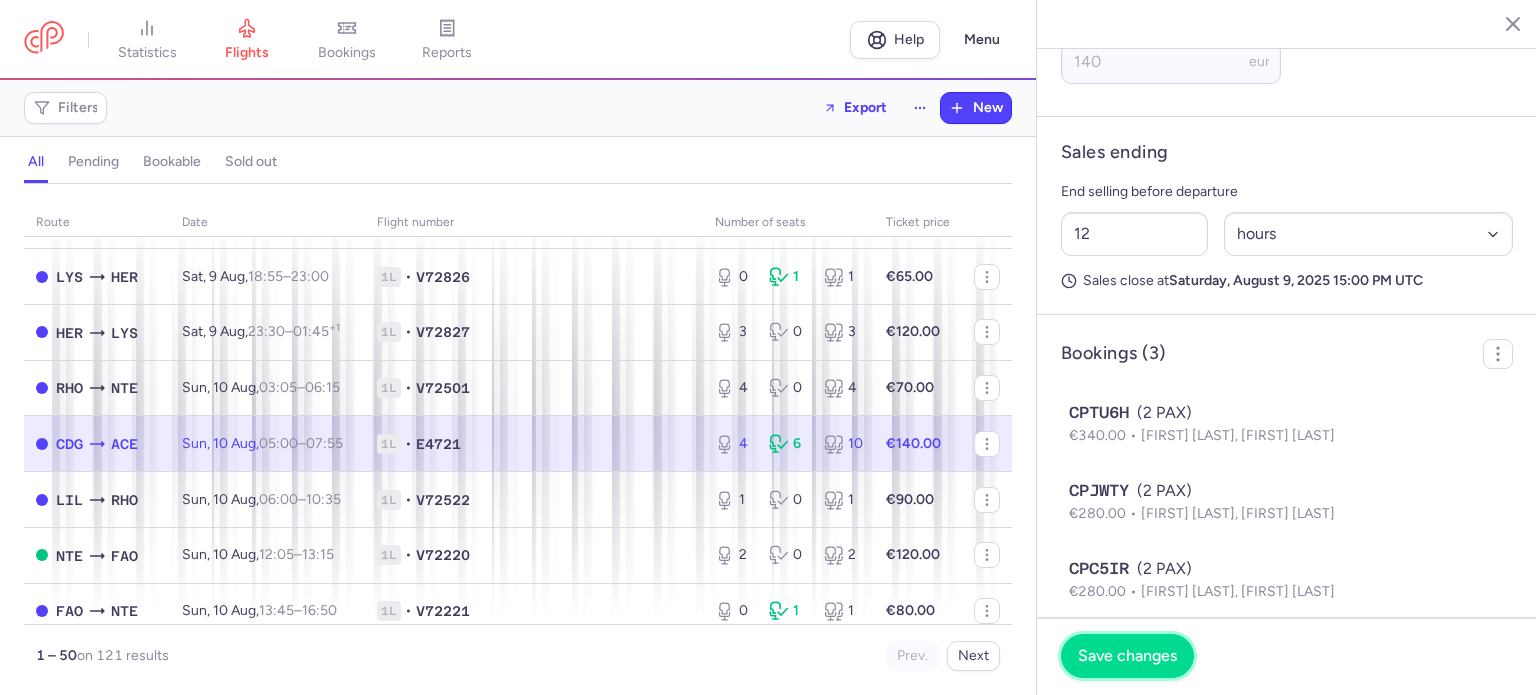 click on "Save changes" at bounding box center (1127, 656) 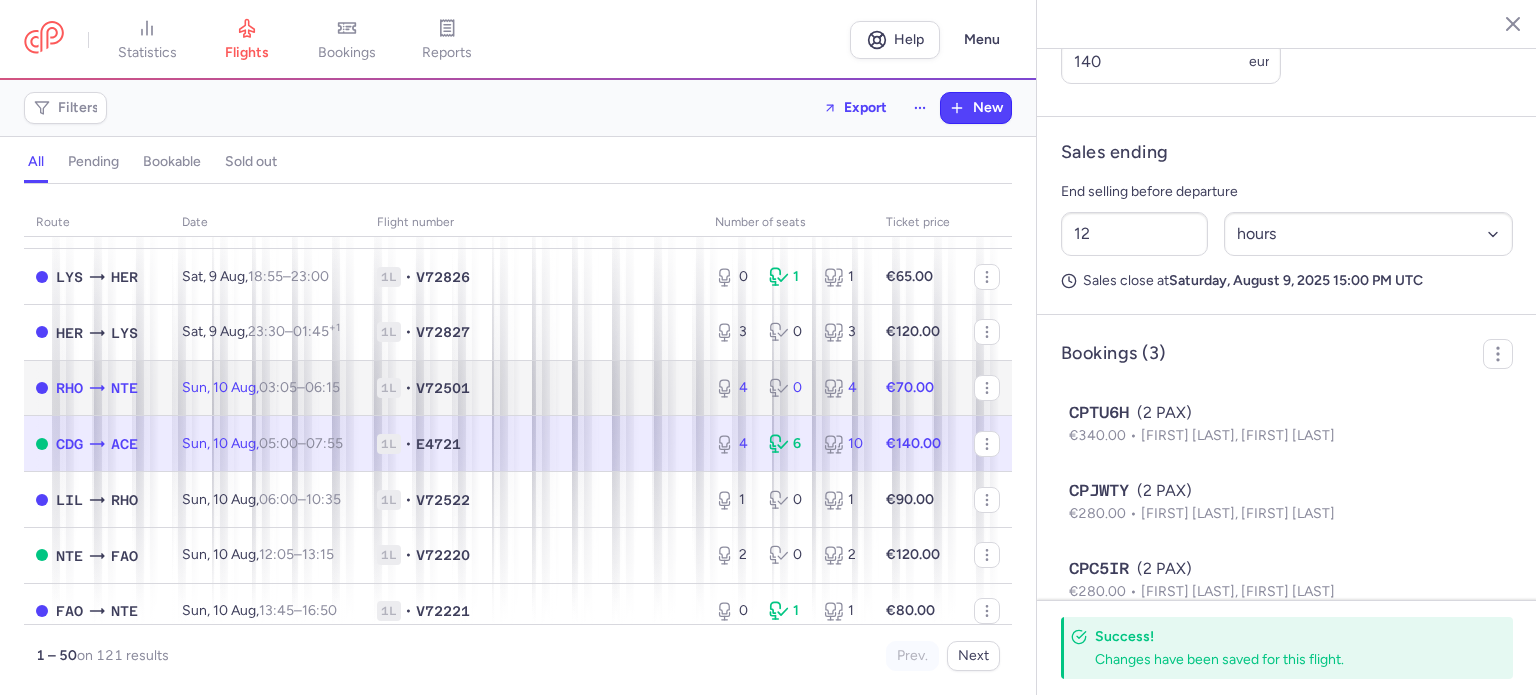 click on "1L • V72501" at bounding box center (534, 388) 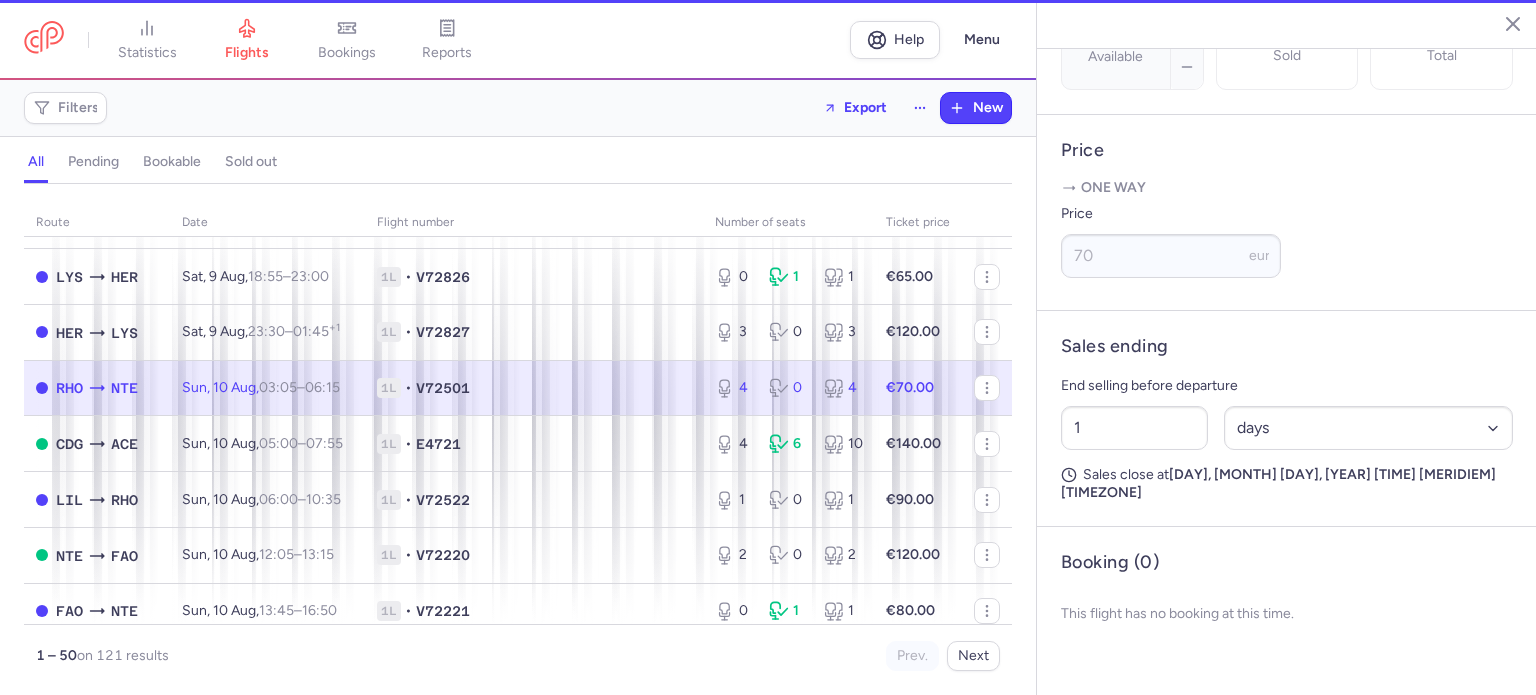 scroll, scrollTop: 699, scrollLeft: 0, axis: vertical 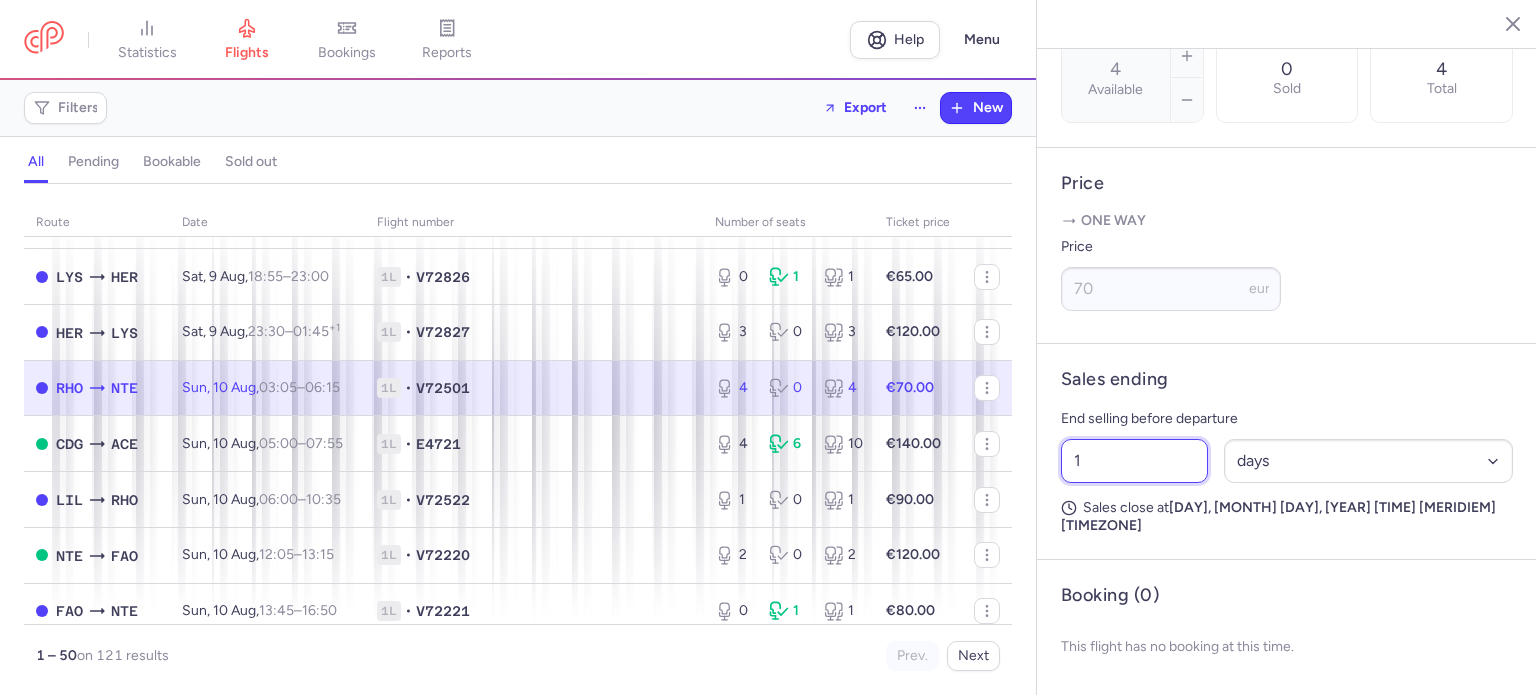 drag, startPoint x: 1044, startPoint y: 487, endPoint x: 1008, endPoint y: 479, distance: 36.878178 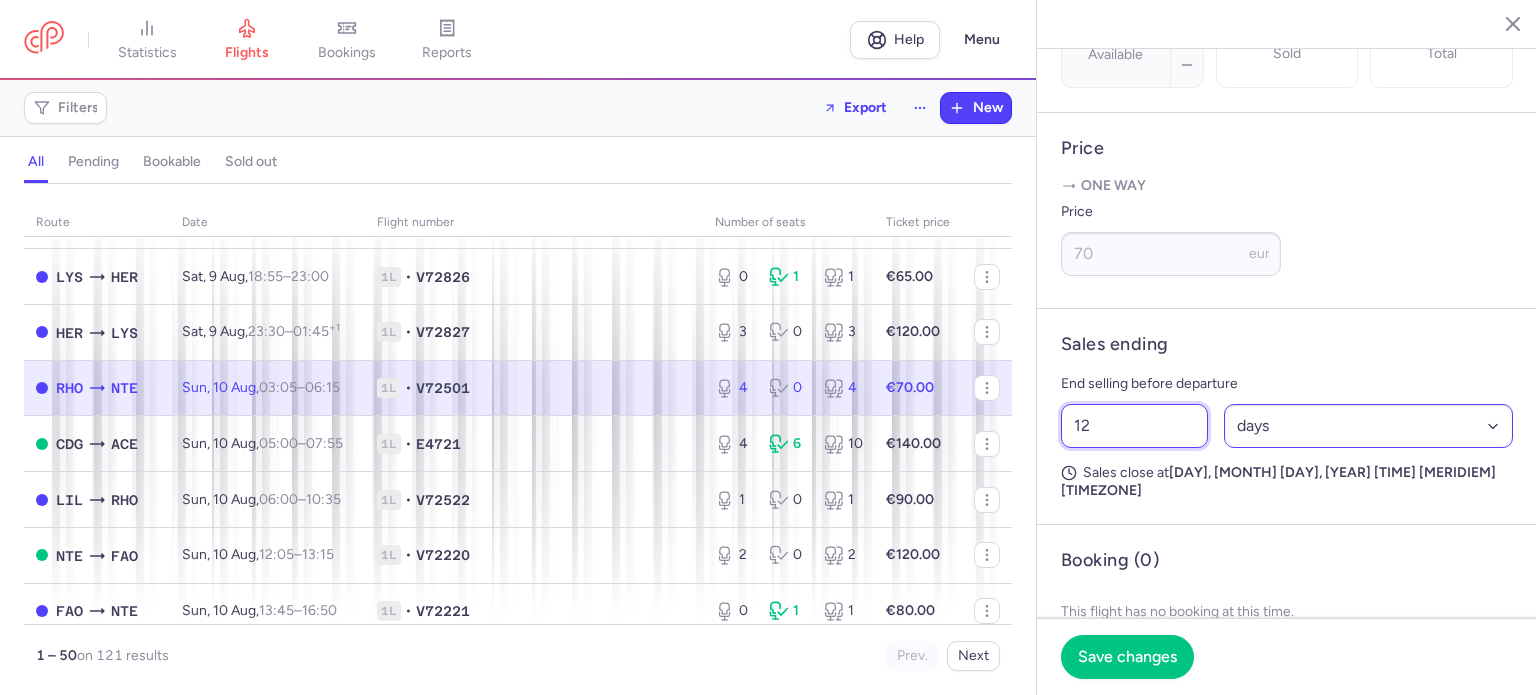 type on "12" 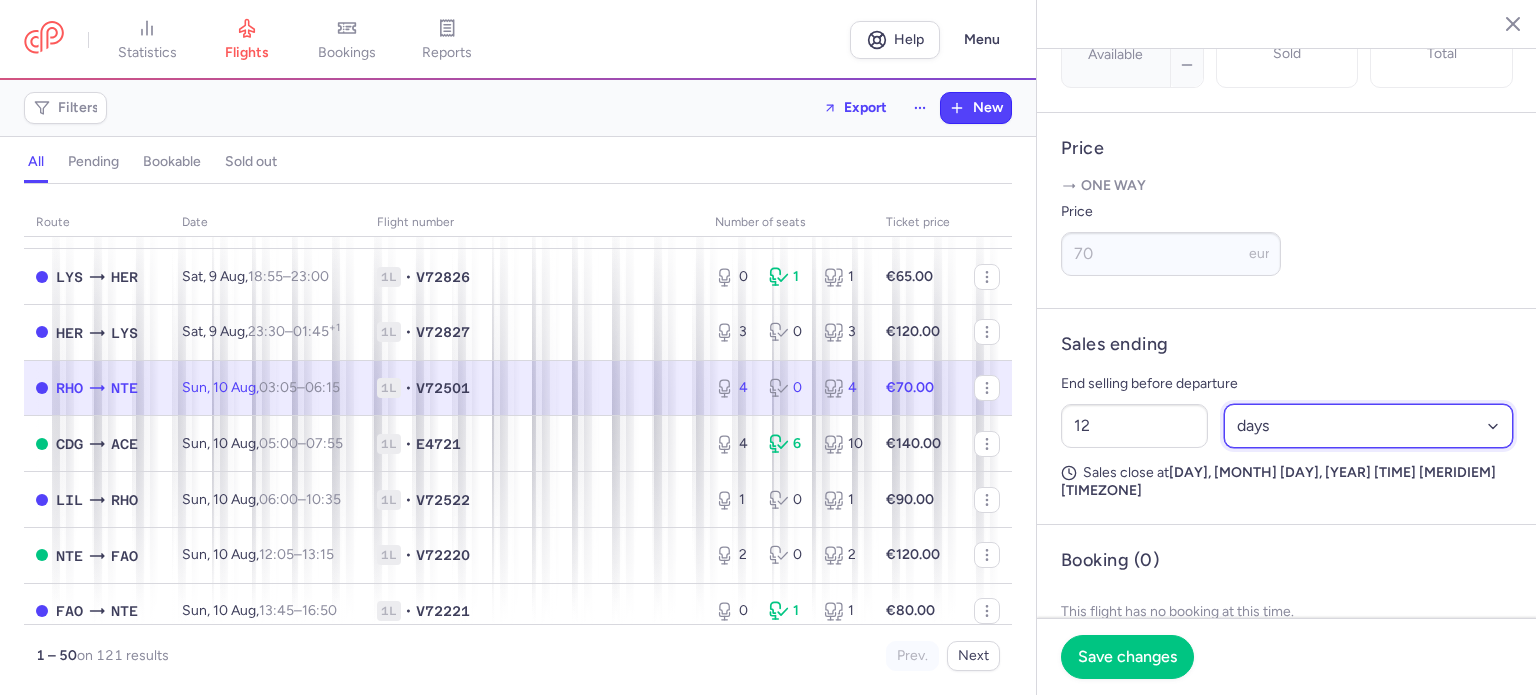click on "Select an option hours days" at bounding box center (1369, 426) 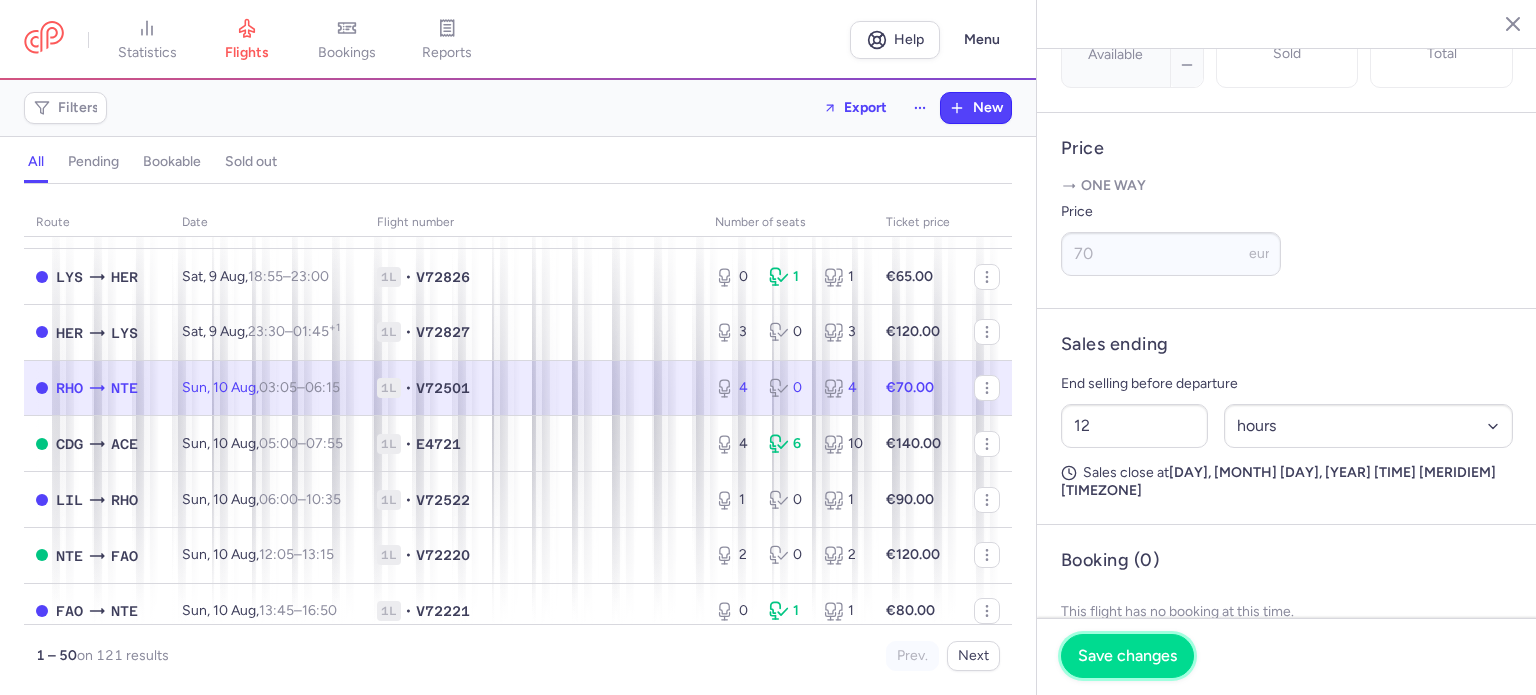 click on "Save changes" at bounding box center (1127, 656) 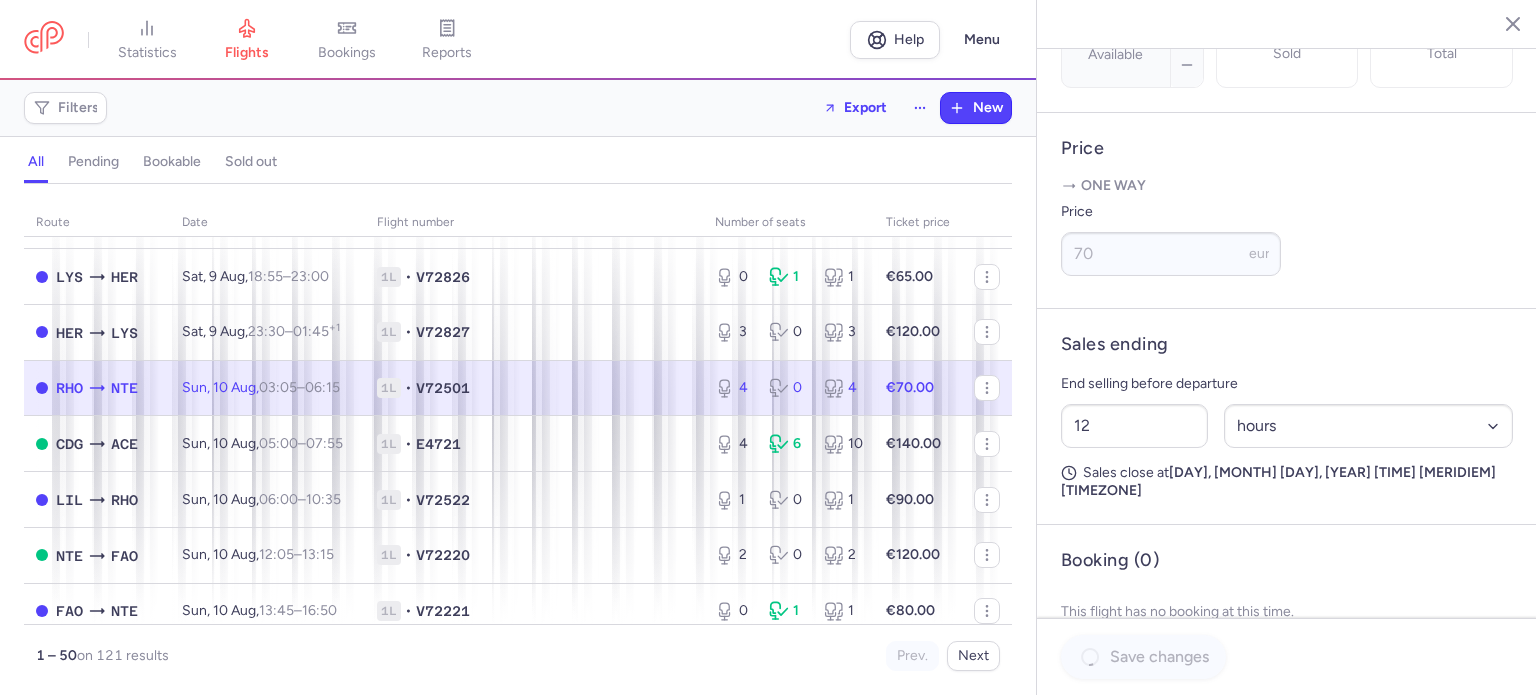 scroll, scrollTop: 683, scrollLeft: 0, axis: vertical 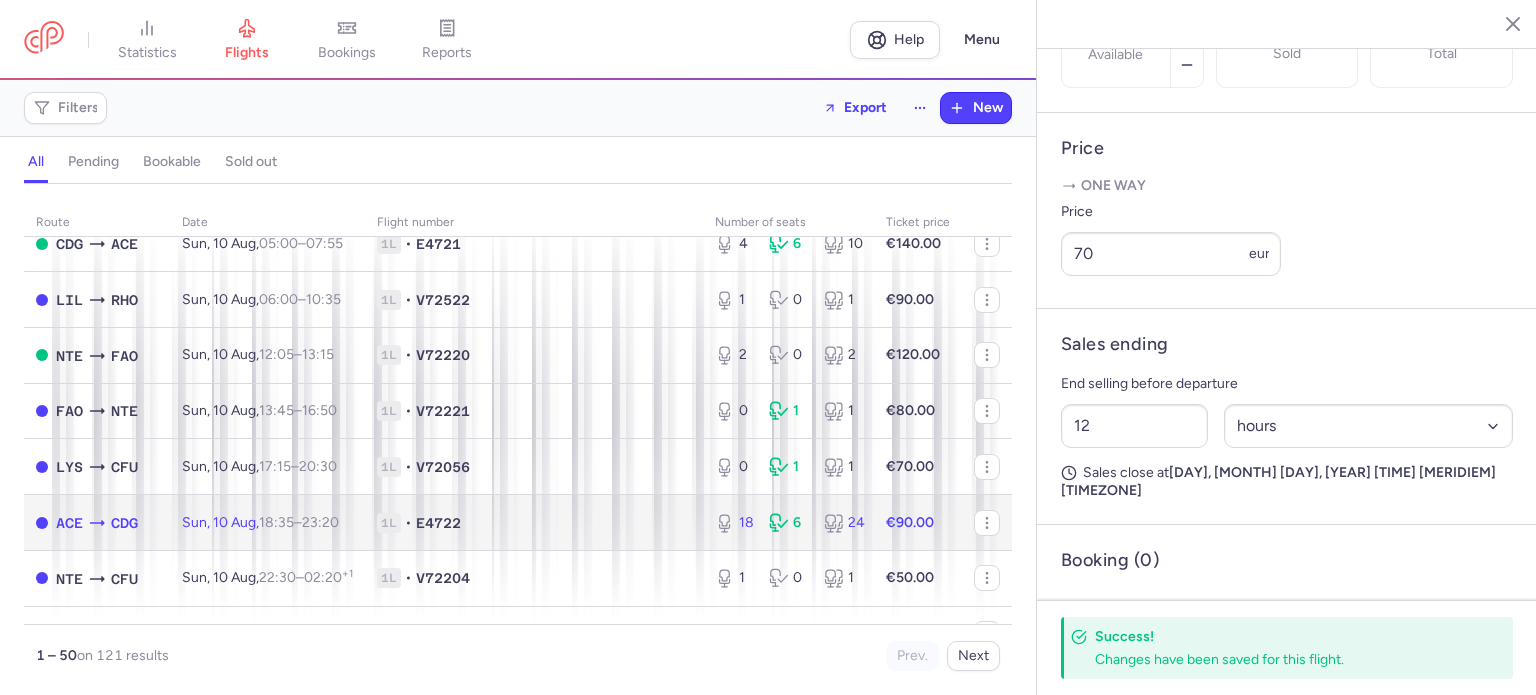 click on "1L • E4722" at bounding box center (534, 523) 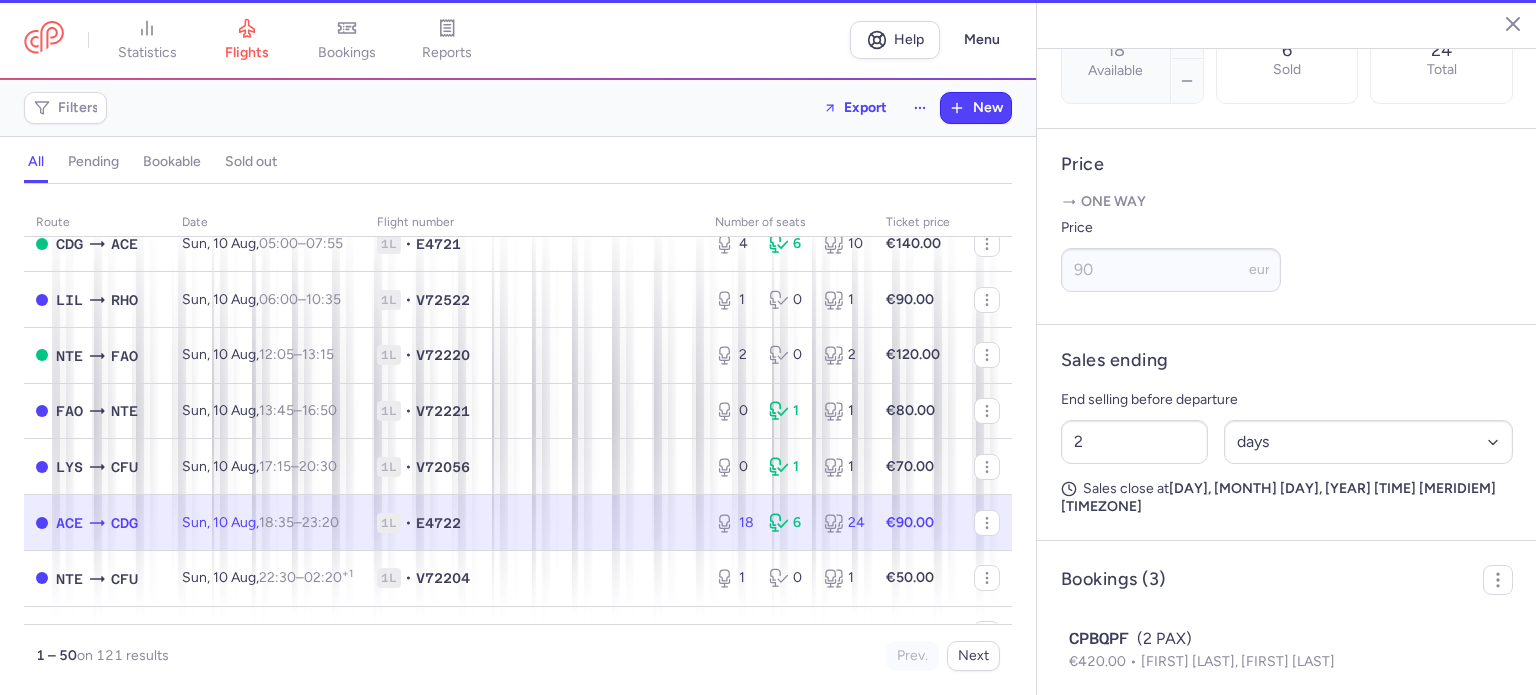 scroll, scrollTop: 699, scrollLeft: 0, axis: vertical 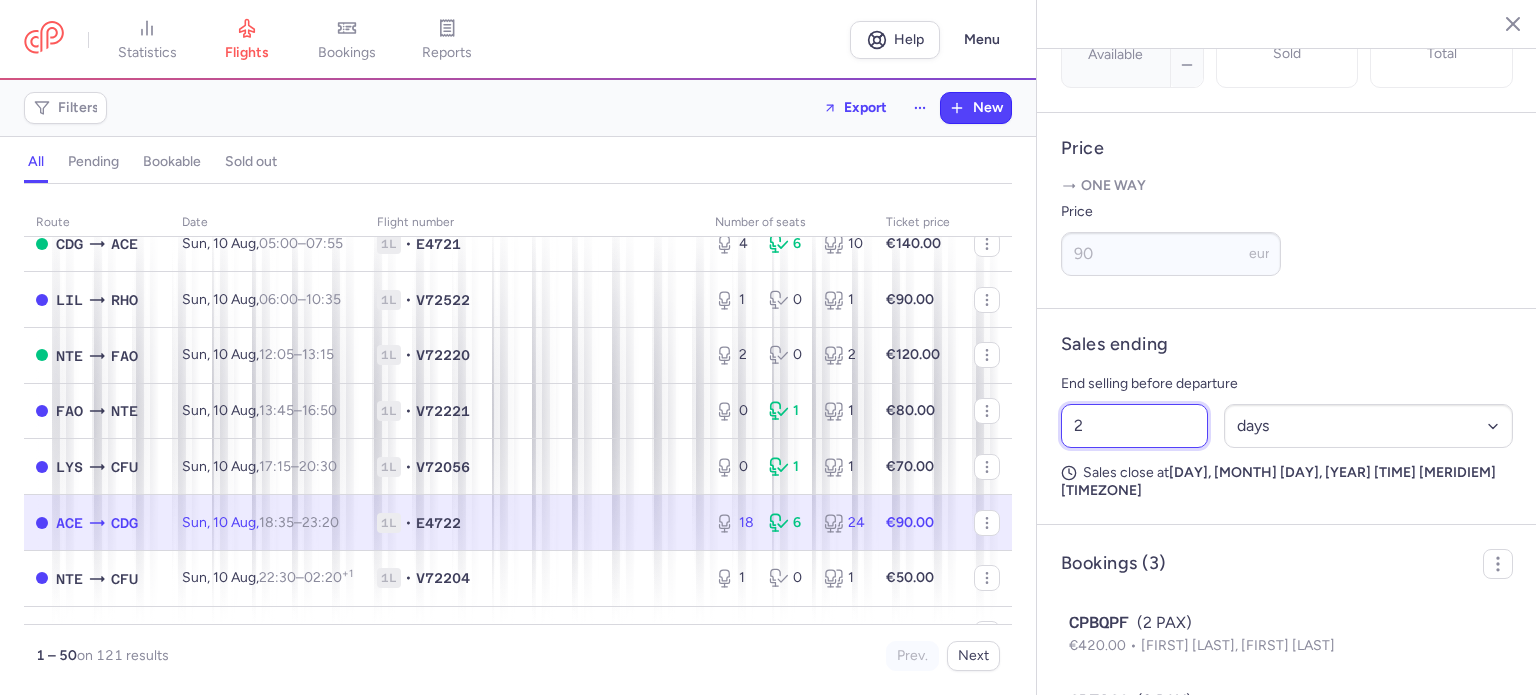 drag, startPoint x: 1095, startPoint y: 491, endPoint x: 1028, endPoint y: 483, distance: 67.47592 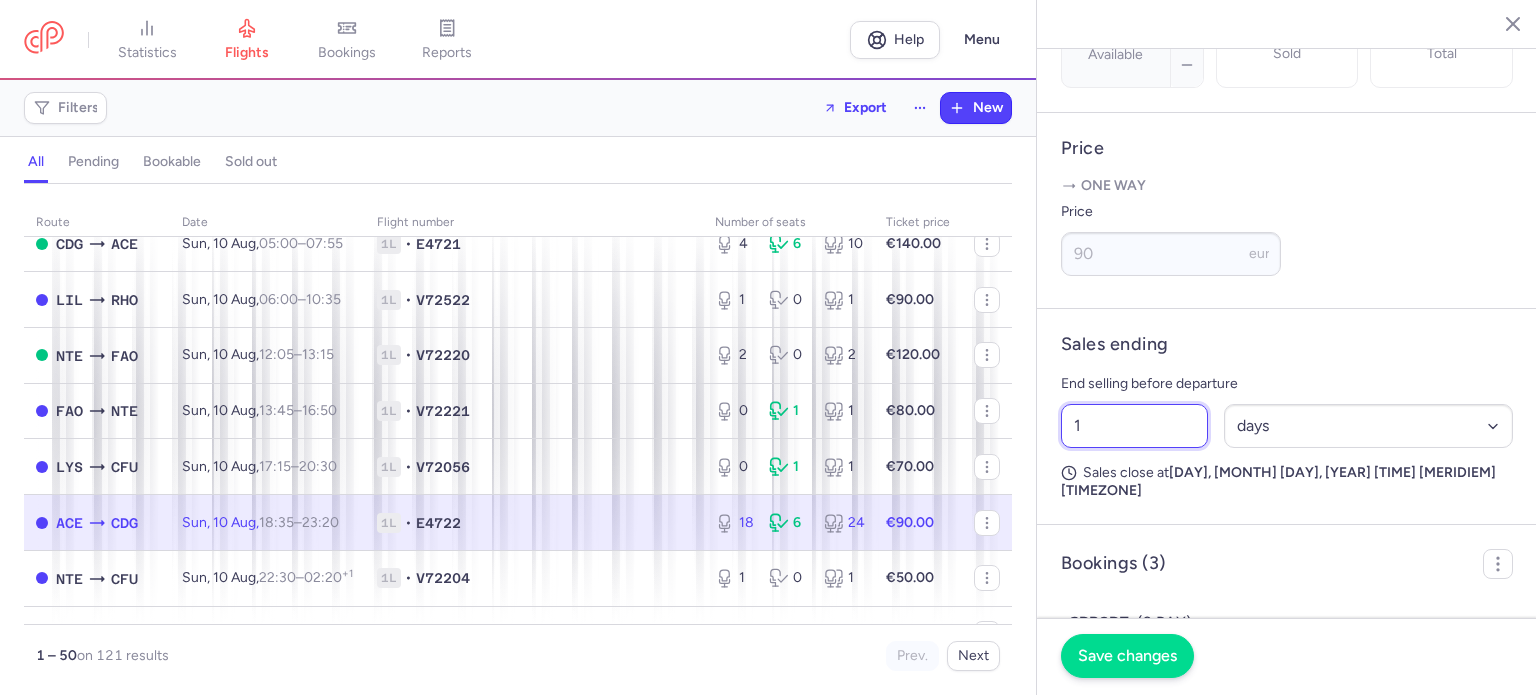 type on "1" 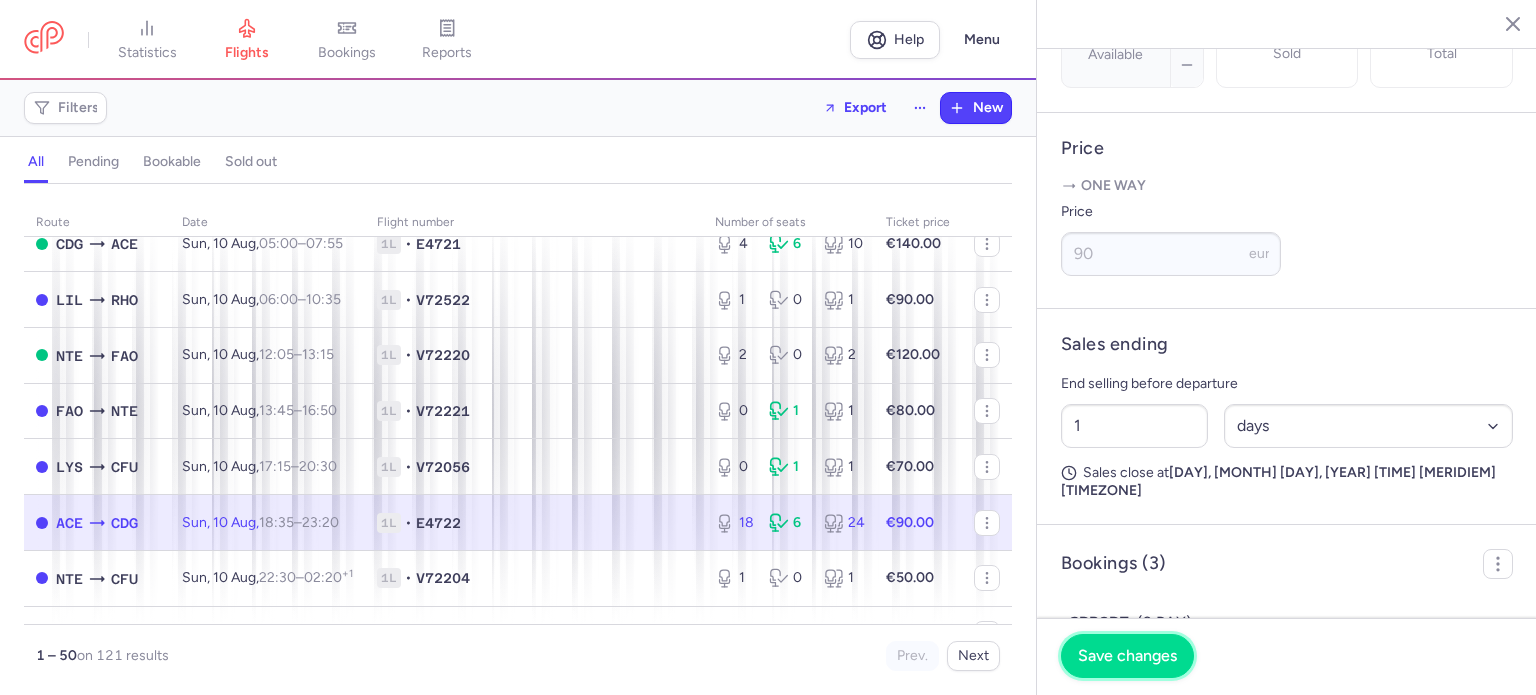 click on "Save changes" at bounding box center (1127, 656) 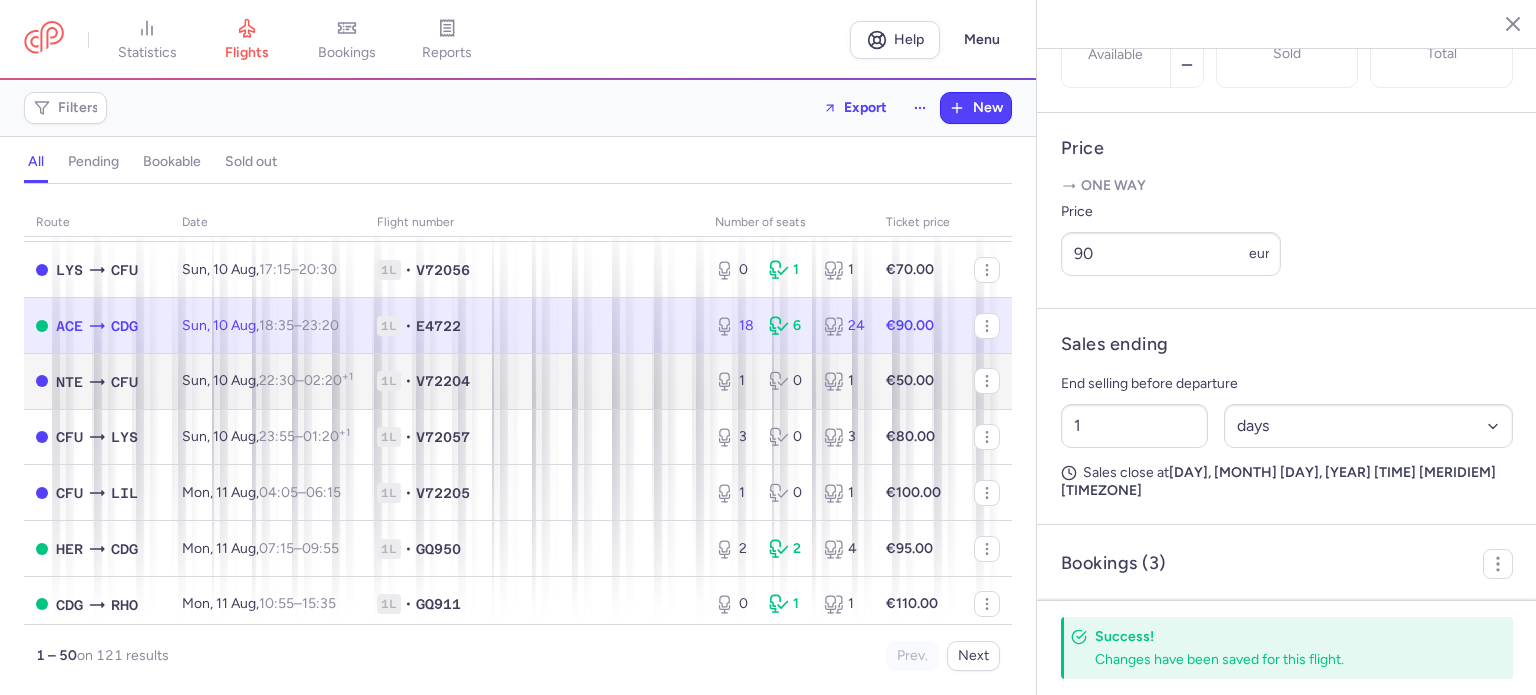 scroll, scrollTop: 700, scrollLeft: 0, axis: vertical 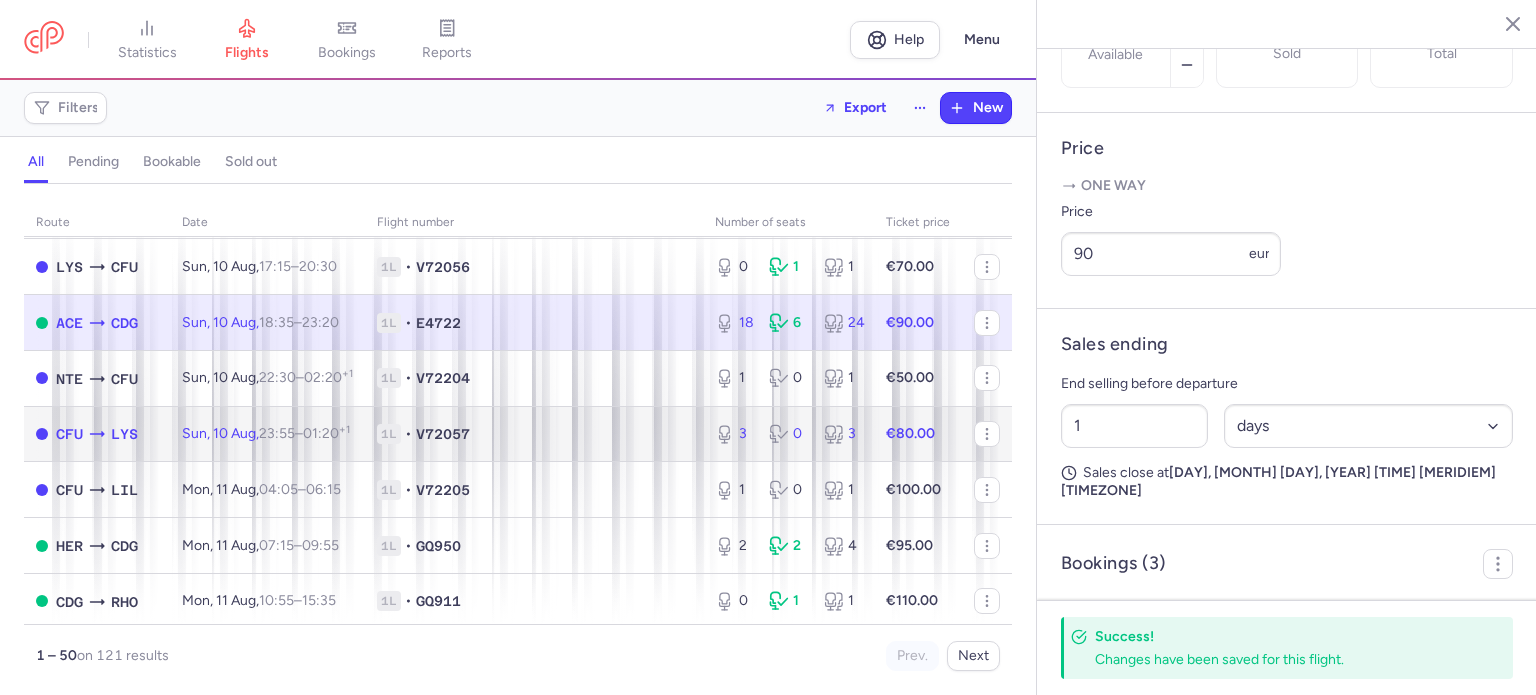 click on "1L • V72057" at bounding box center [534, 434] 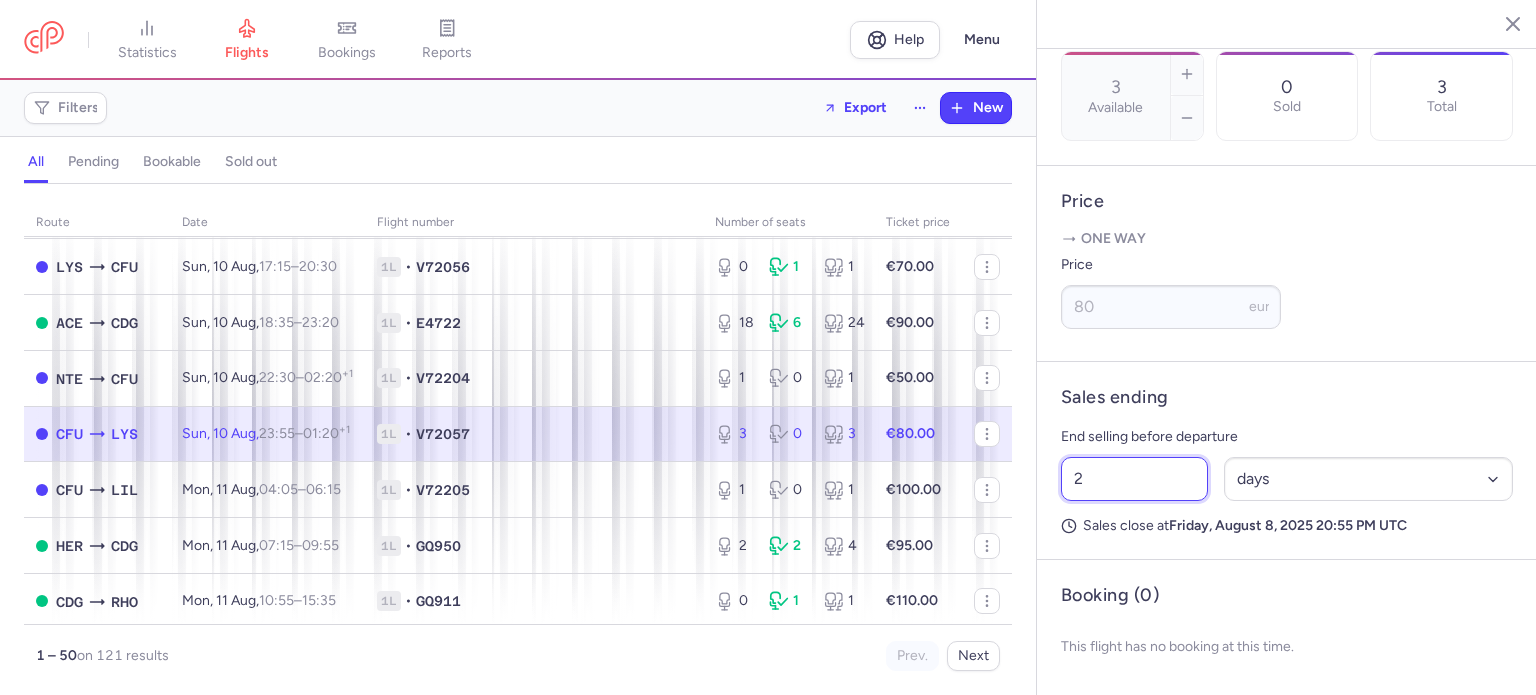 drag, startPoint x: 1099, startPoint y: 473, endPoint x: 1047, endPoint y: 479, distance: 52.34501 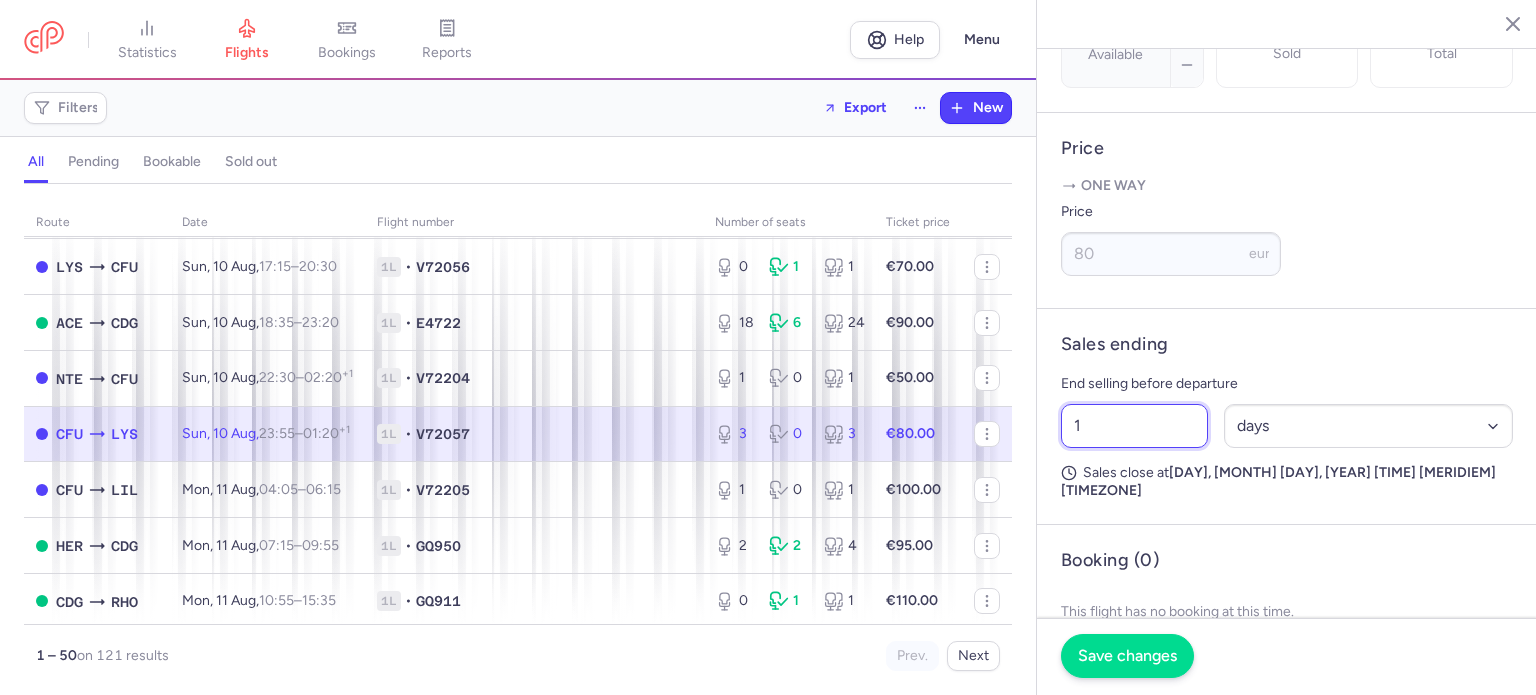 type on "1" 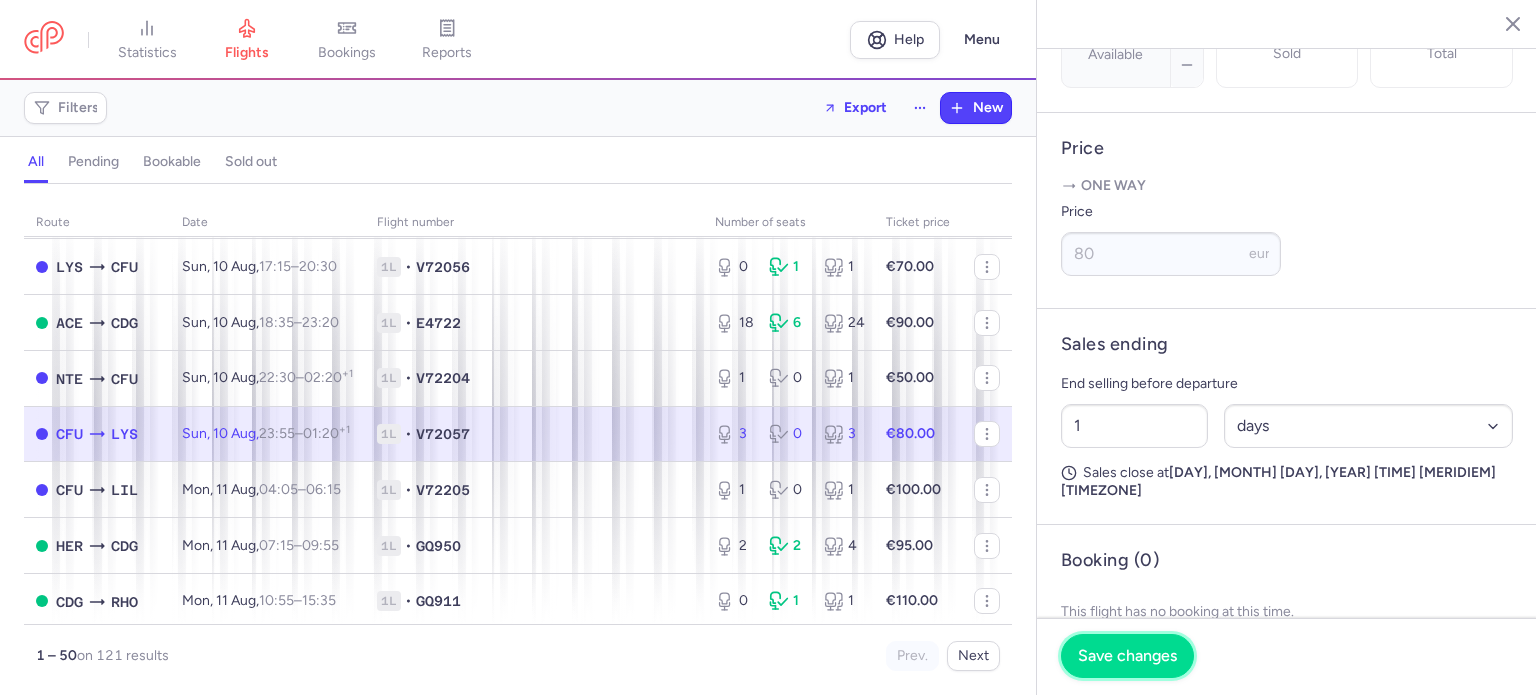 click on "Save changes" at bounding box center [1127, 656] 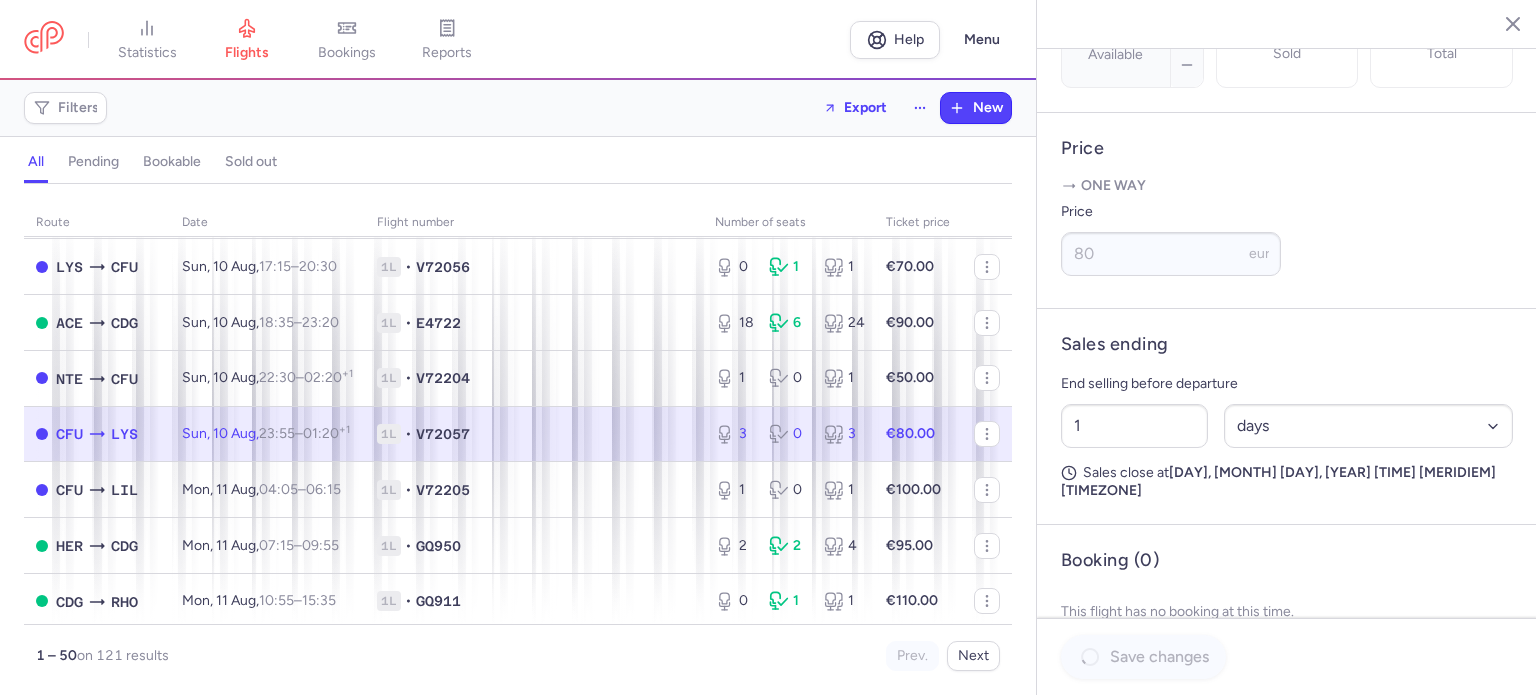 scroll, scrollTop: 683, scrollLeft: 0, axis: vertical 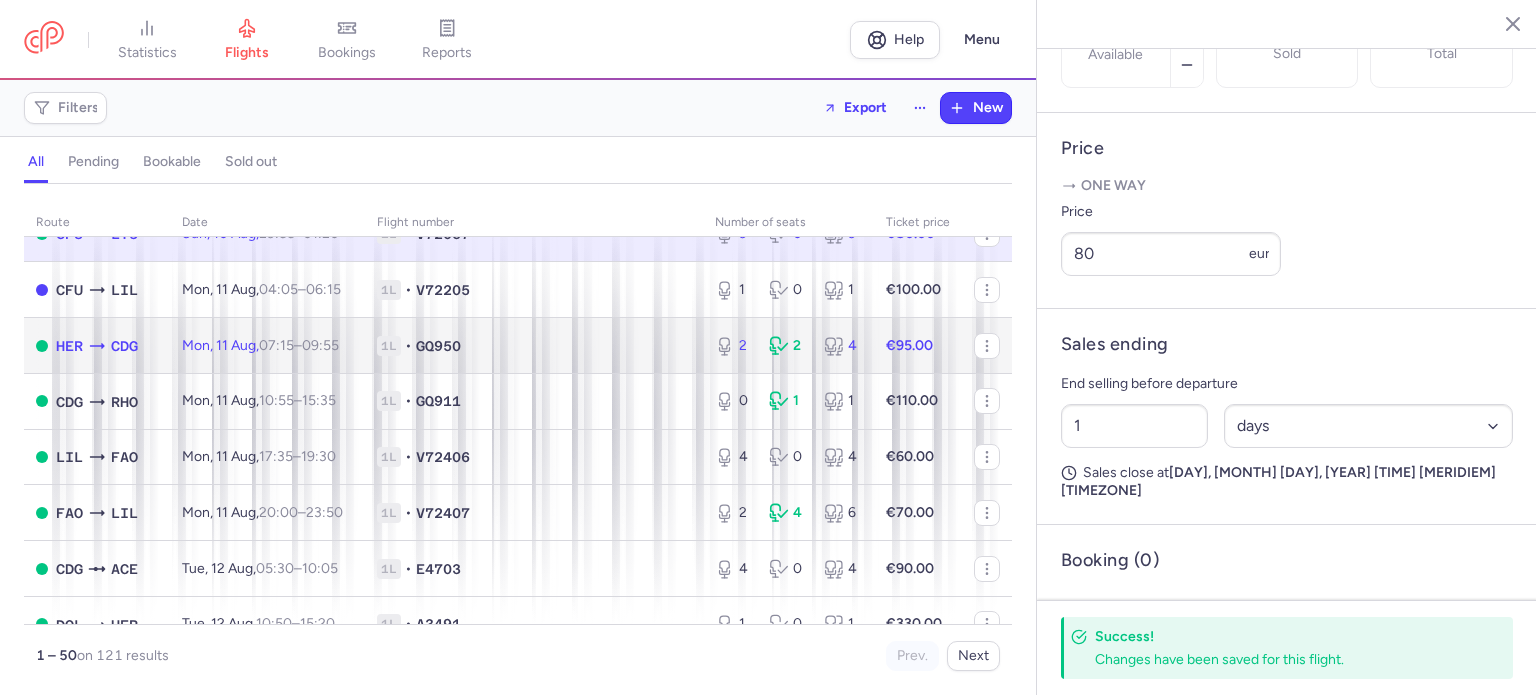click on "1L • GQ950" at bounding box center (534, 346) 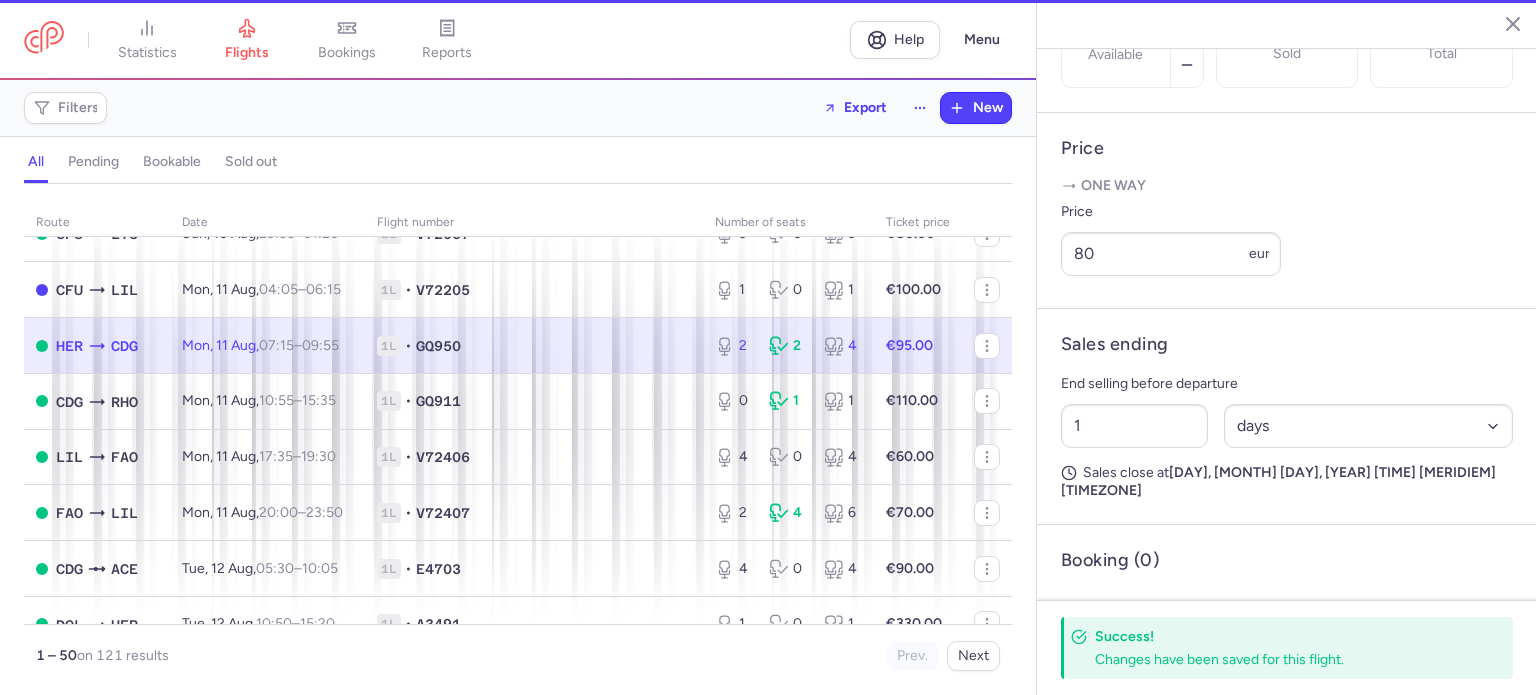 type on "2" 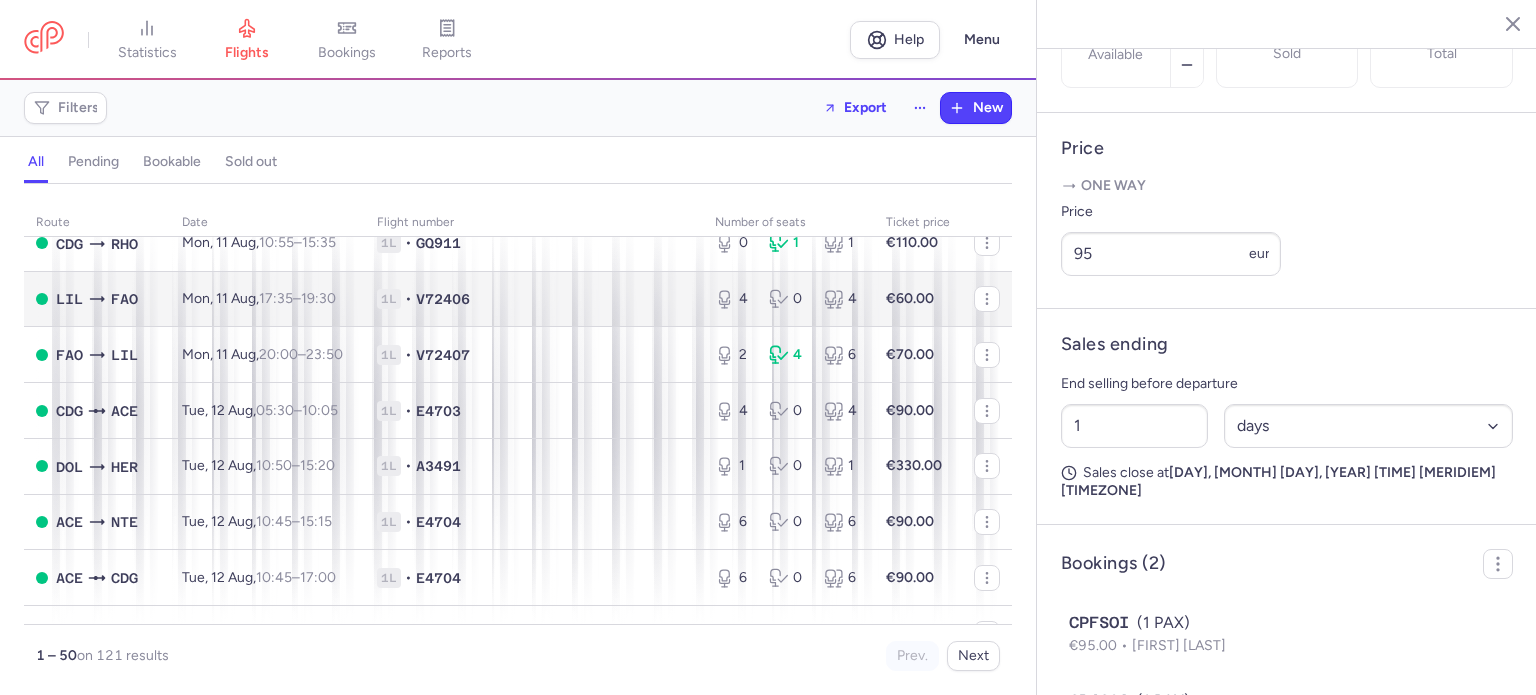 scroll, scrollTop: 1100, scrollLeft: 0, axis: vertical 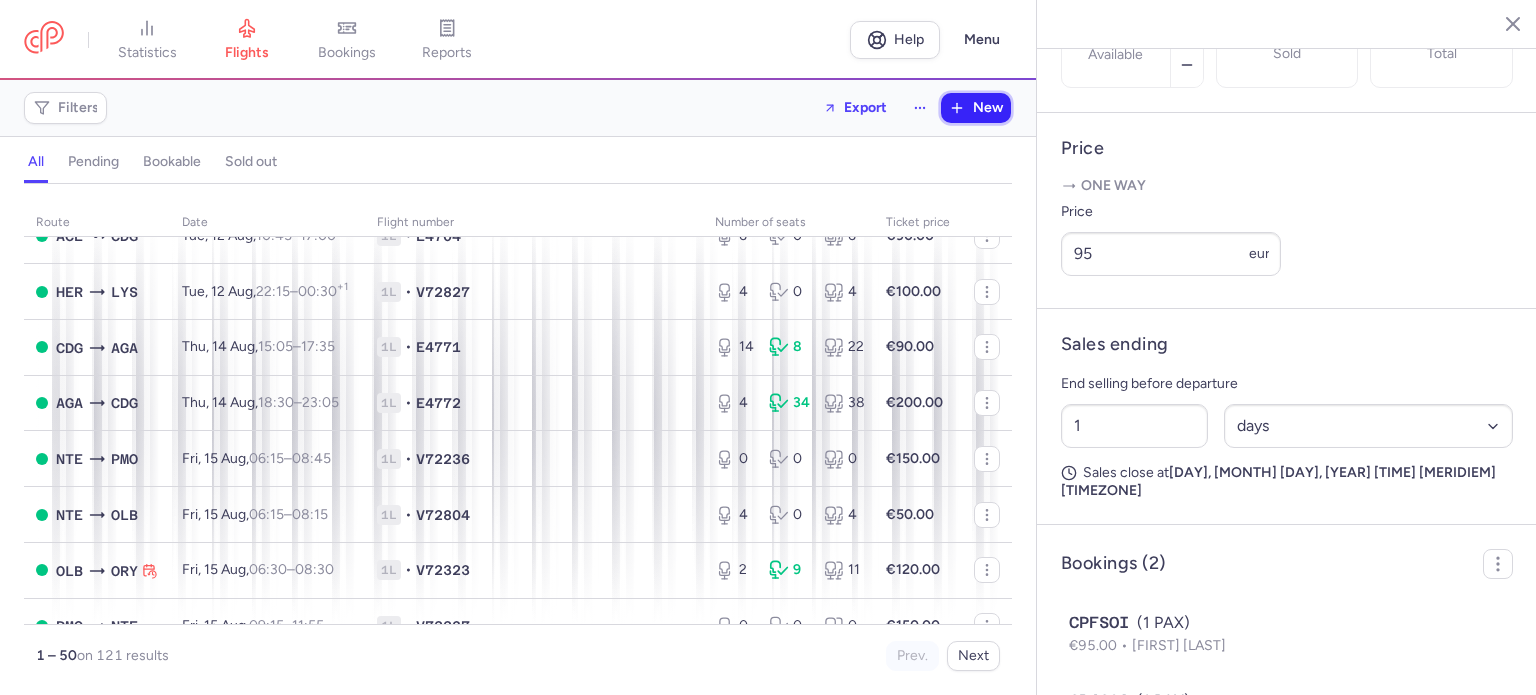 click on "New" at bounding box center [988, 108] 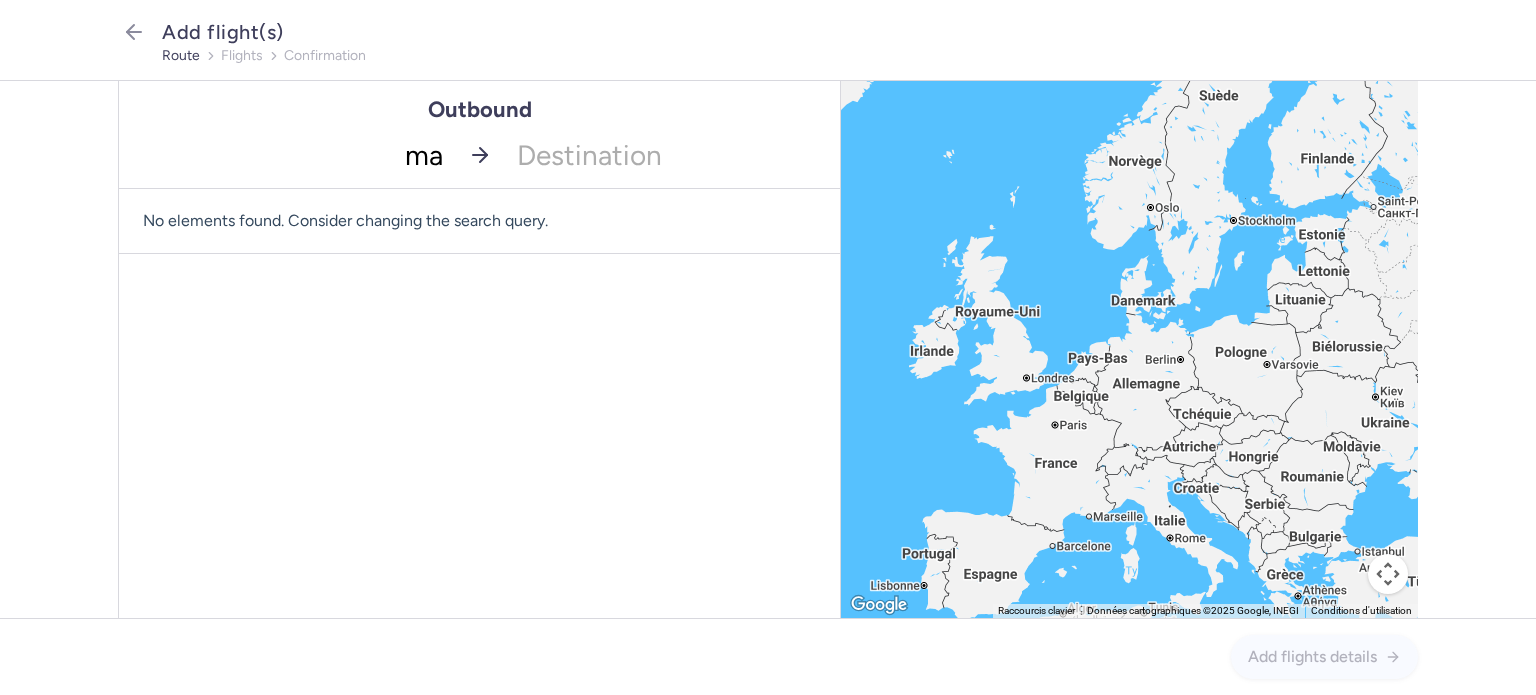 type on "mah" 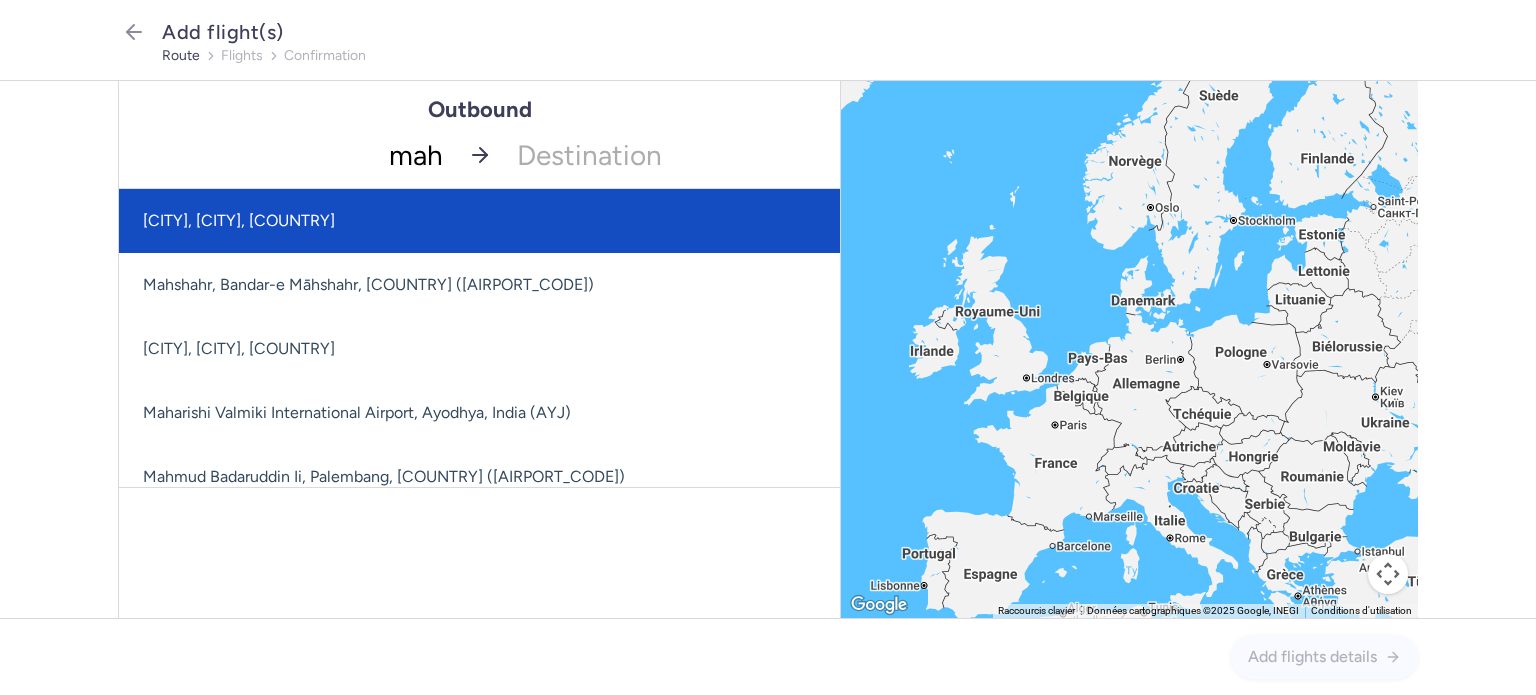 click on "[CITY], [CITY], [COUNTRY]" at bounding box center [479, 221] 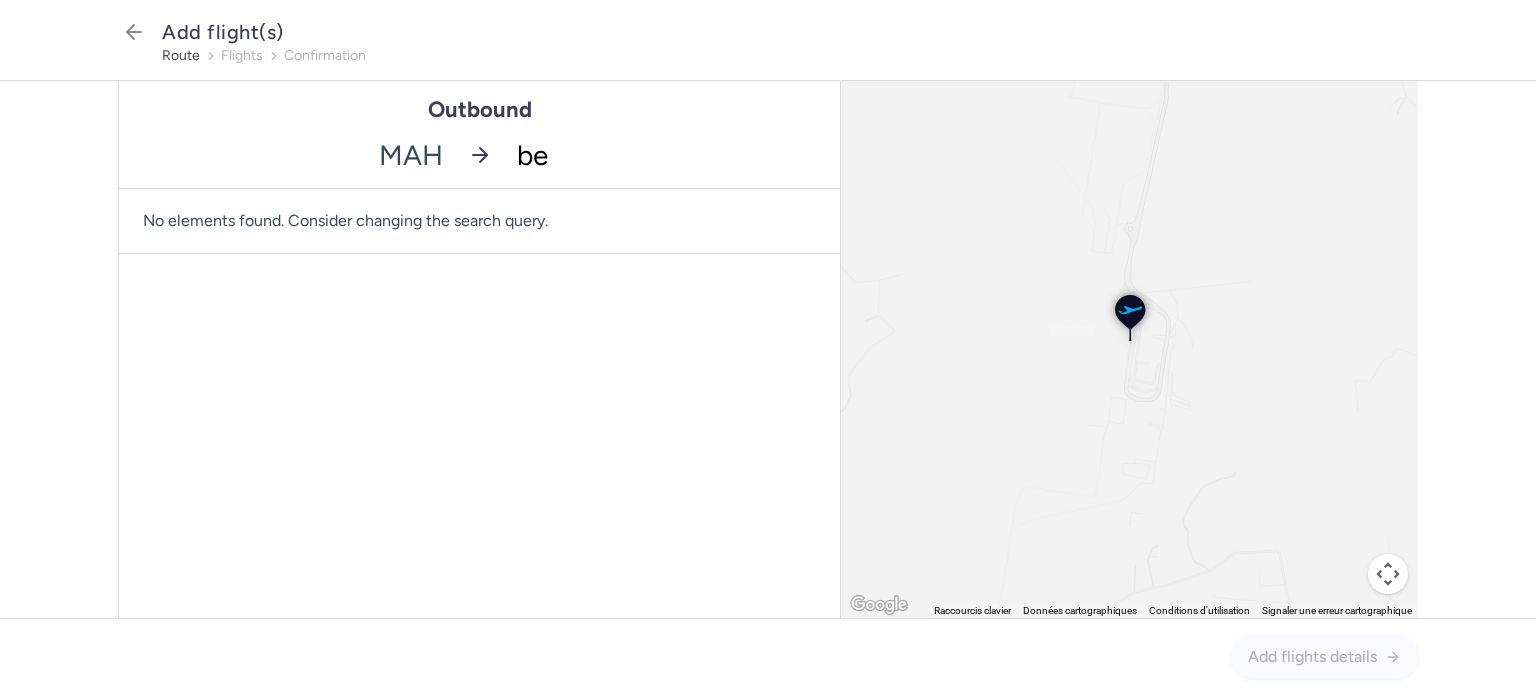 type on "bes" 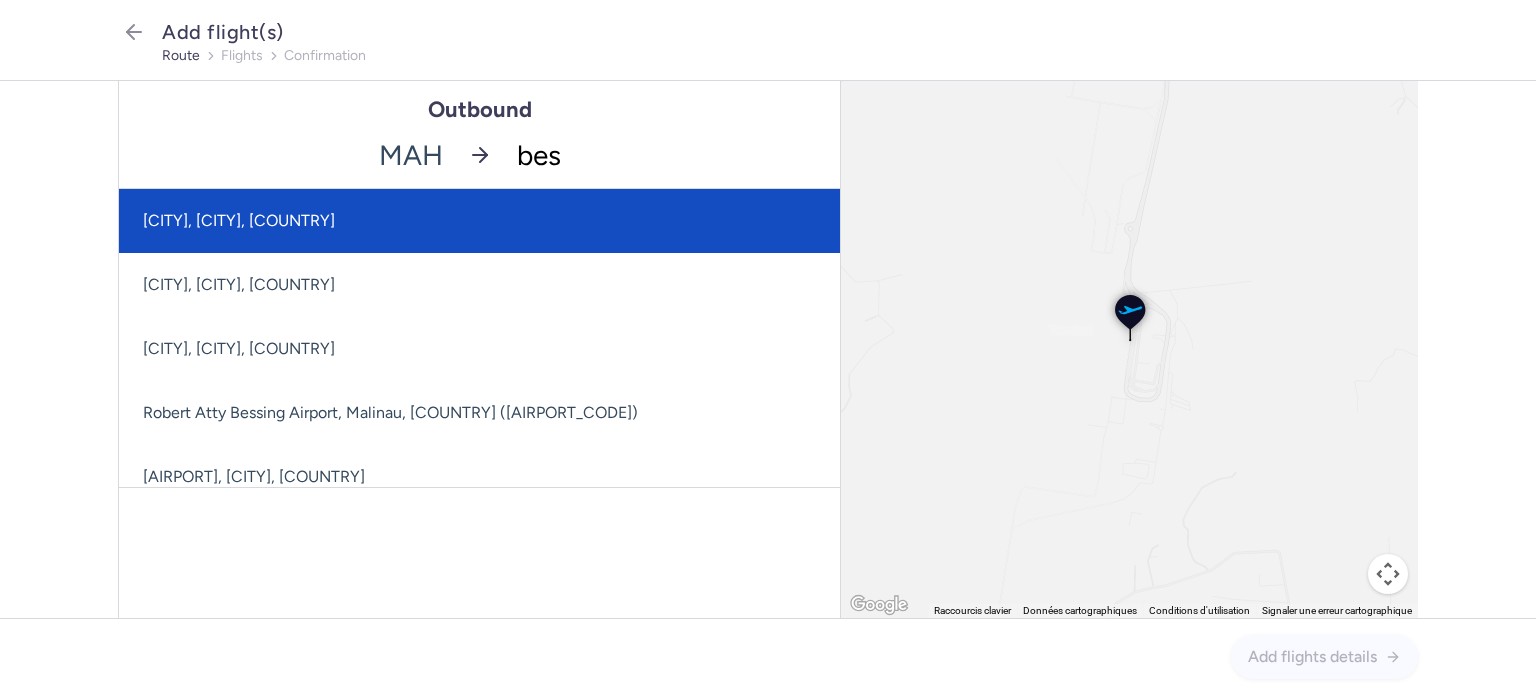 click on "[CITY], [CITY], [COUNTRY]" at bounding box center (479, 221) 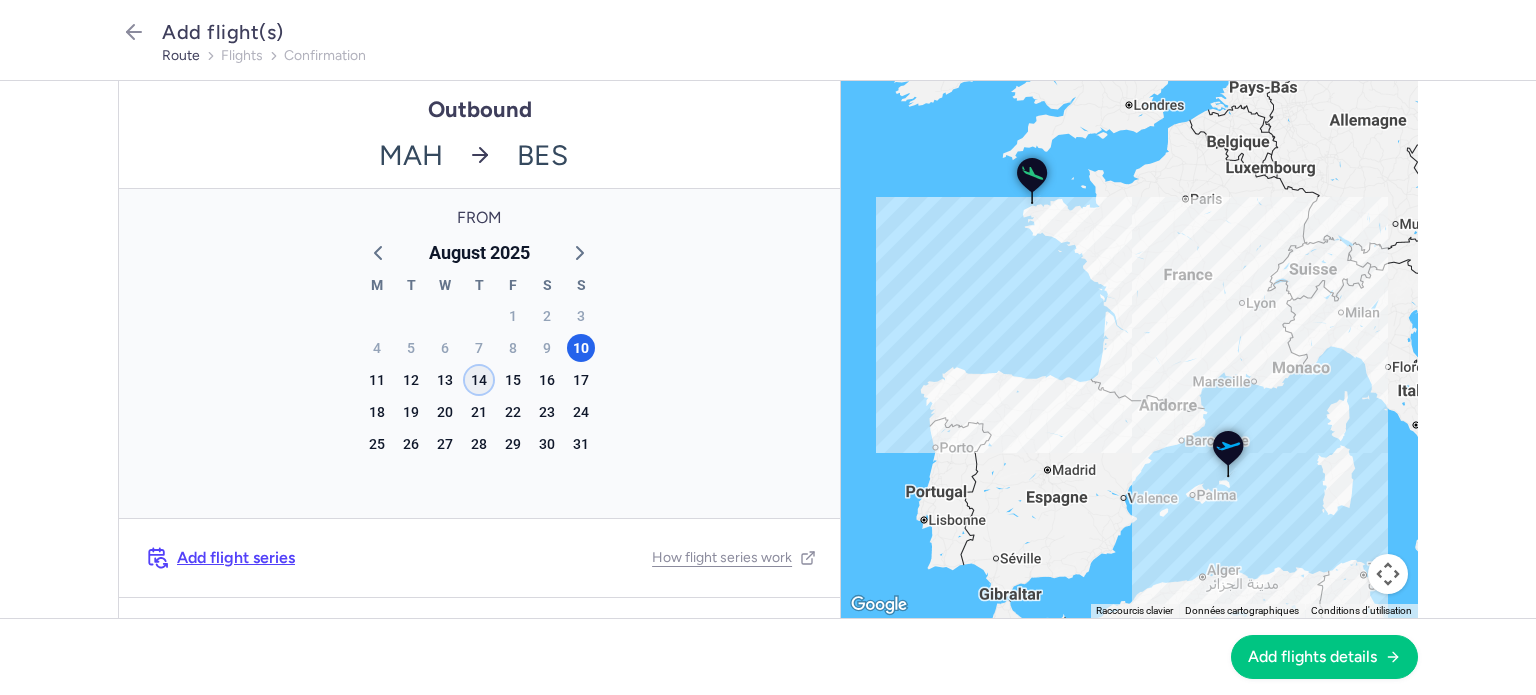 click on "14" 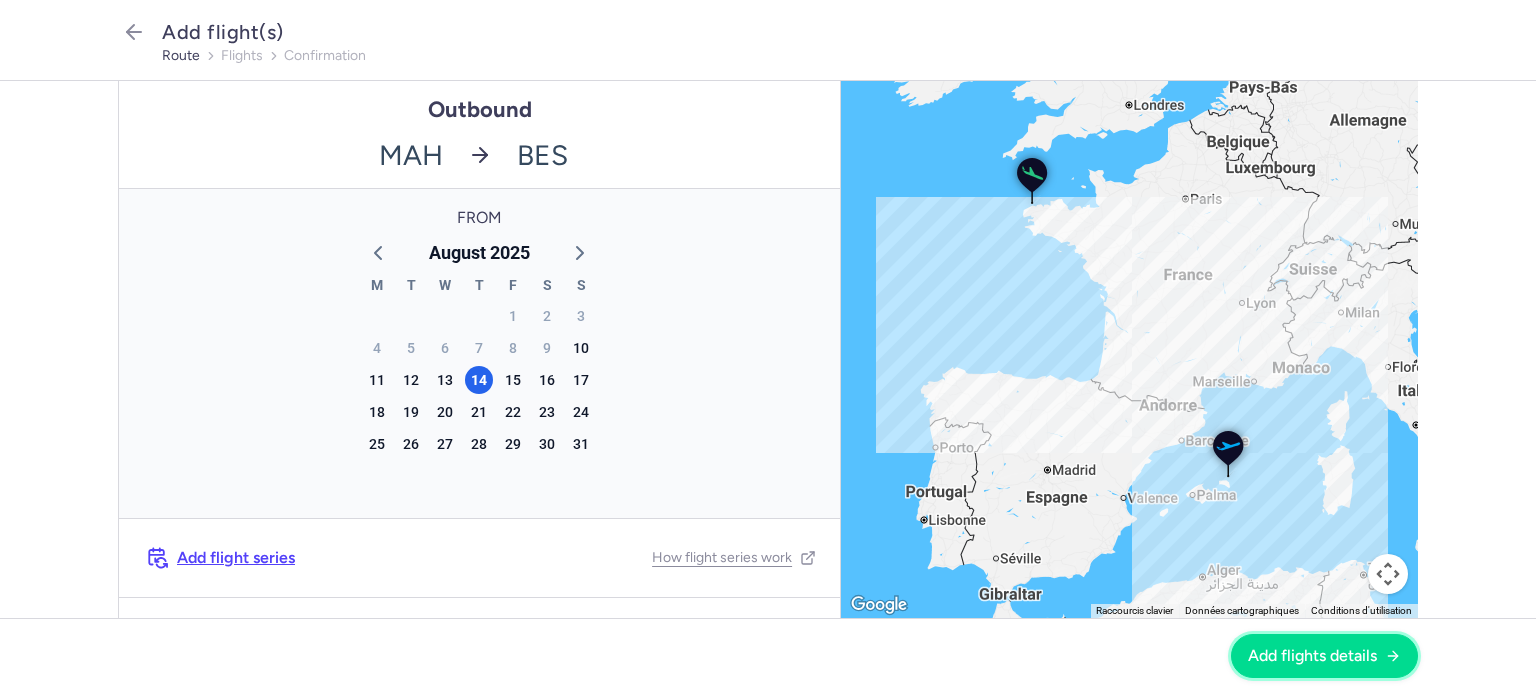 click on "Add flights details" at bounding box center [1324, 656] 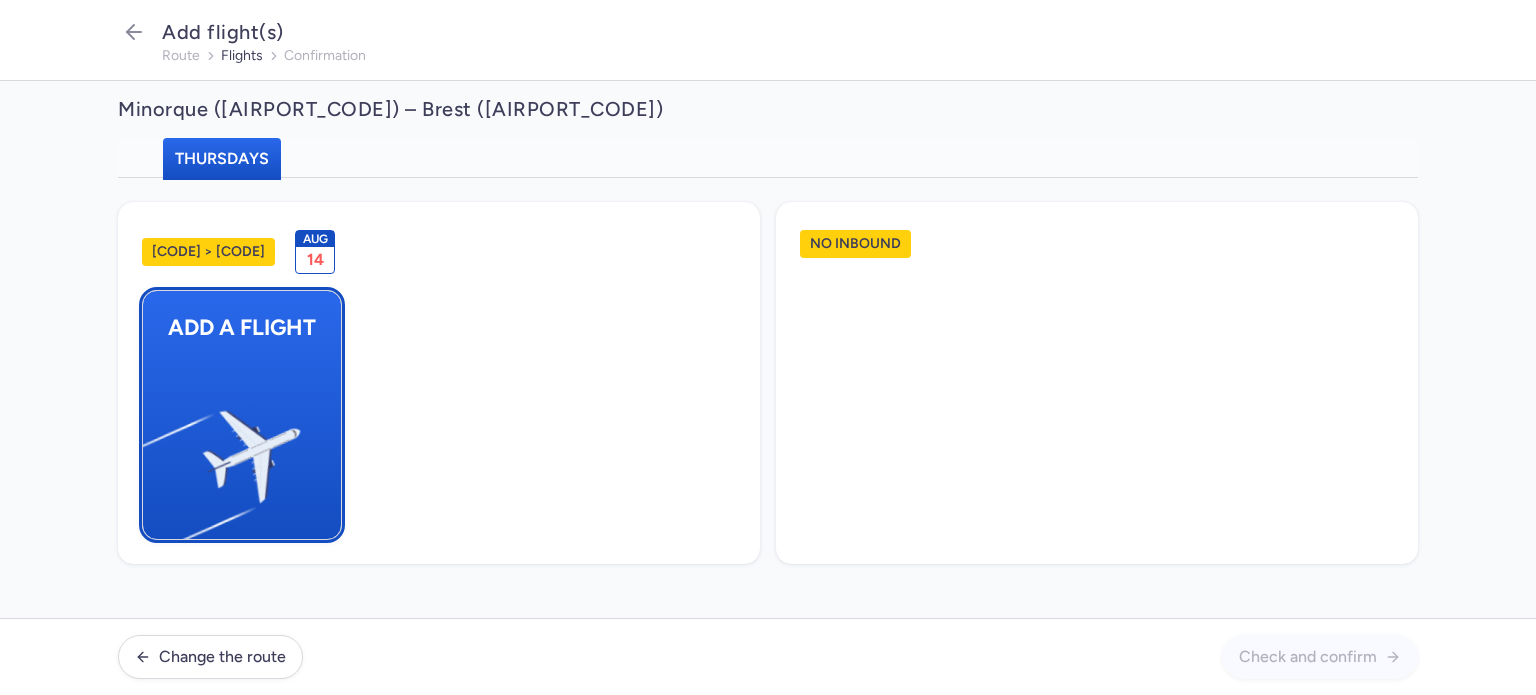 click on "Add a flight" at bounding box center (242, 415) 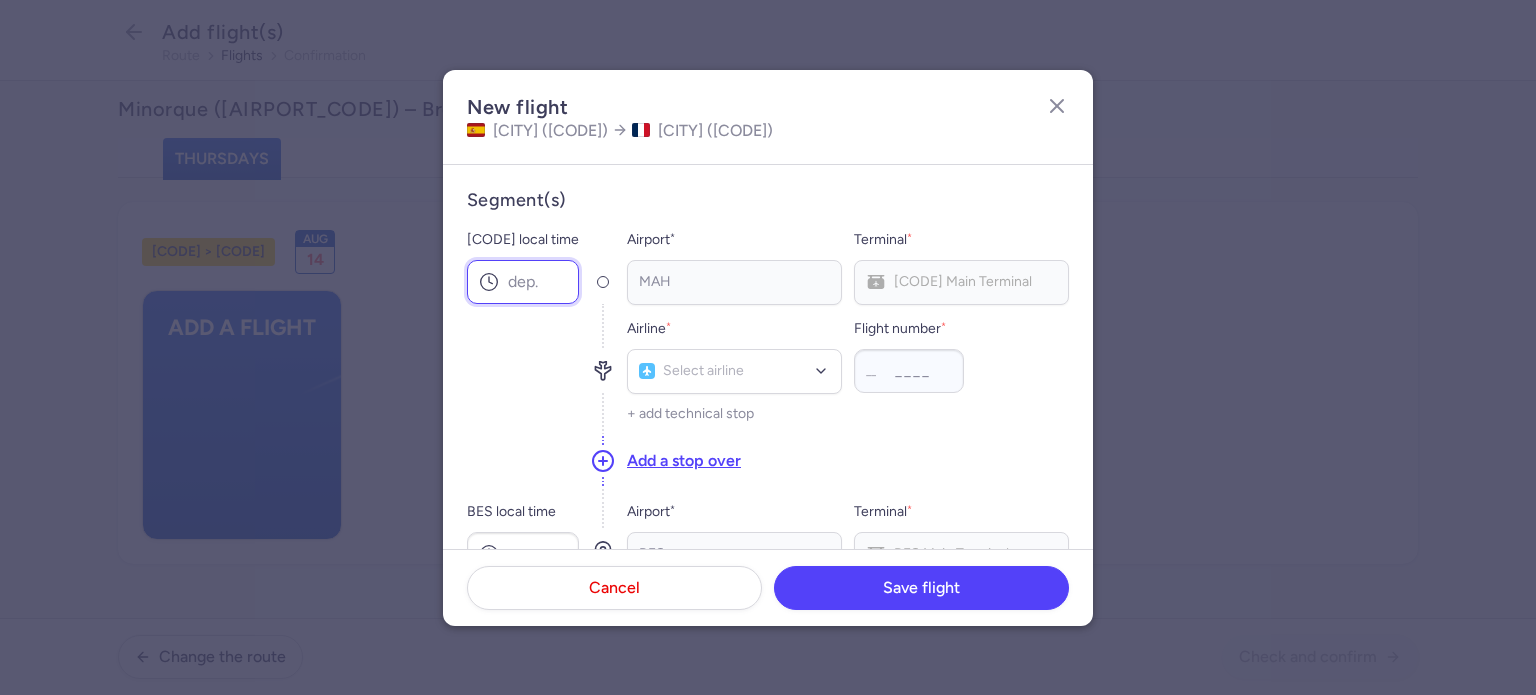 click on "[CODE] local time" at bounding box center (523, 282) 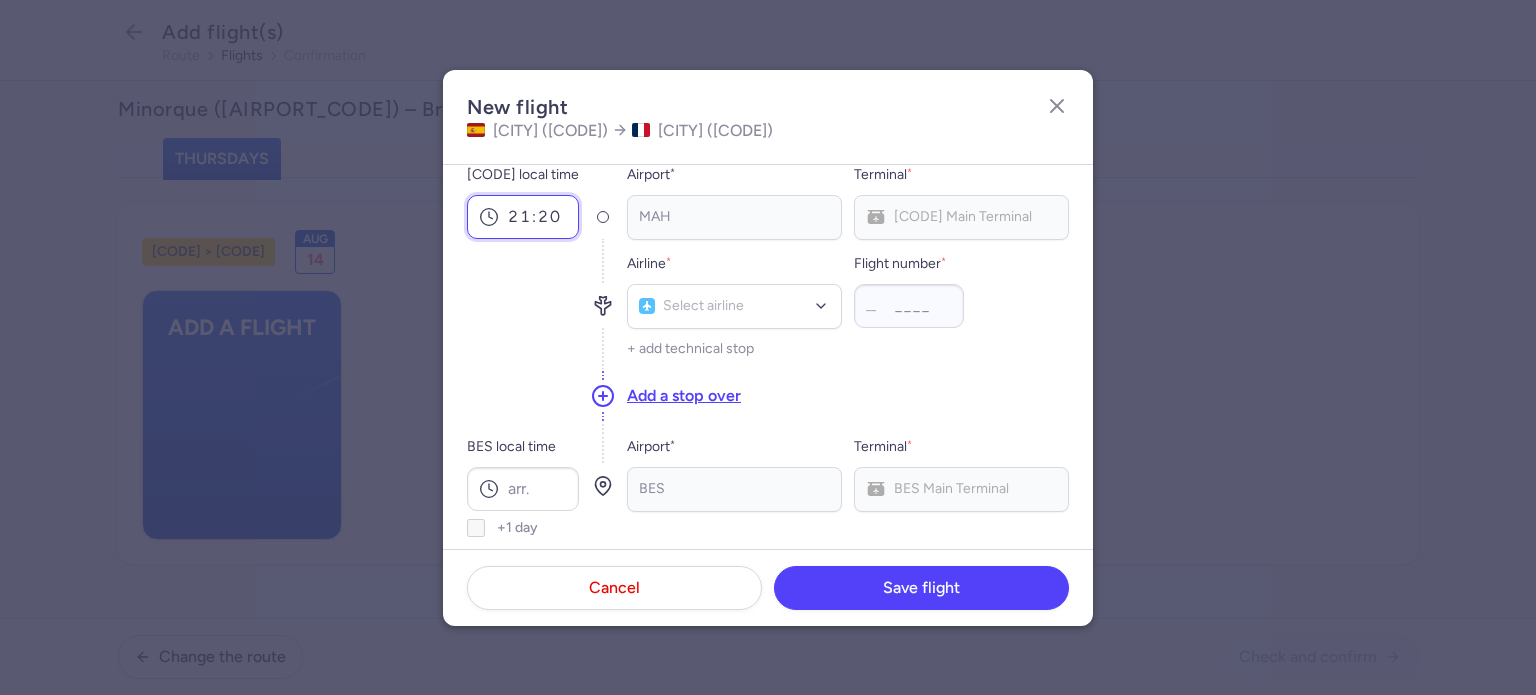 scroll, scrollTop: 100, scrollLeft: 0, axis: vertical 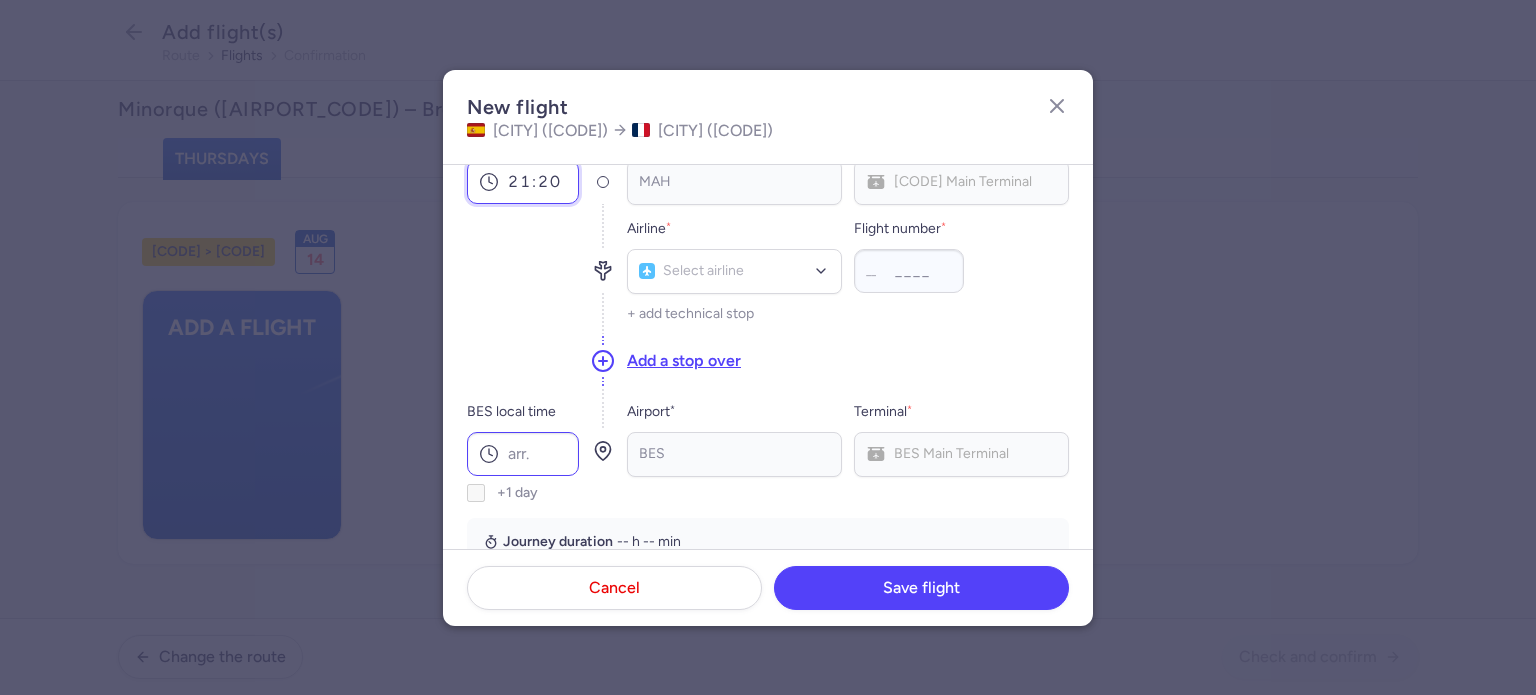 type on "21:20" 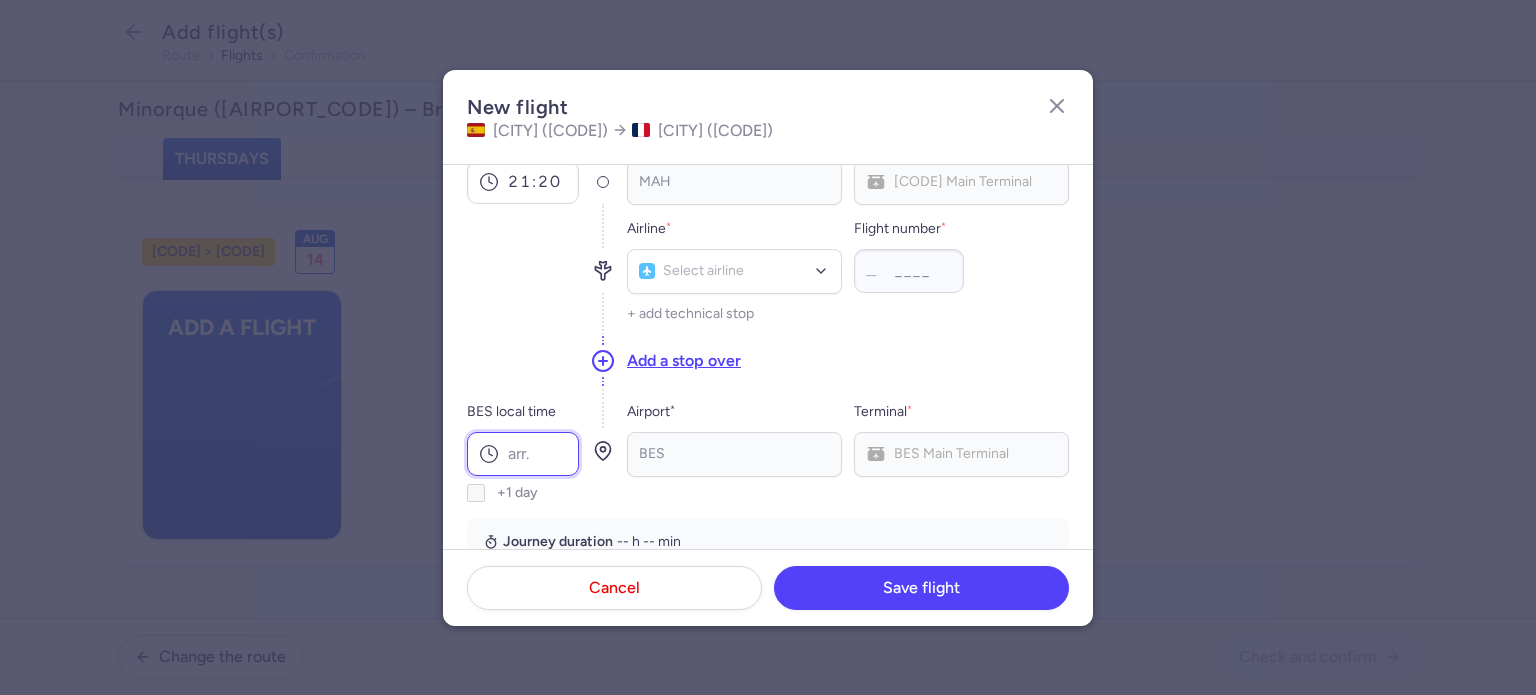 click on "BES local time" at bounding box center (523, 454) 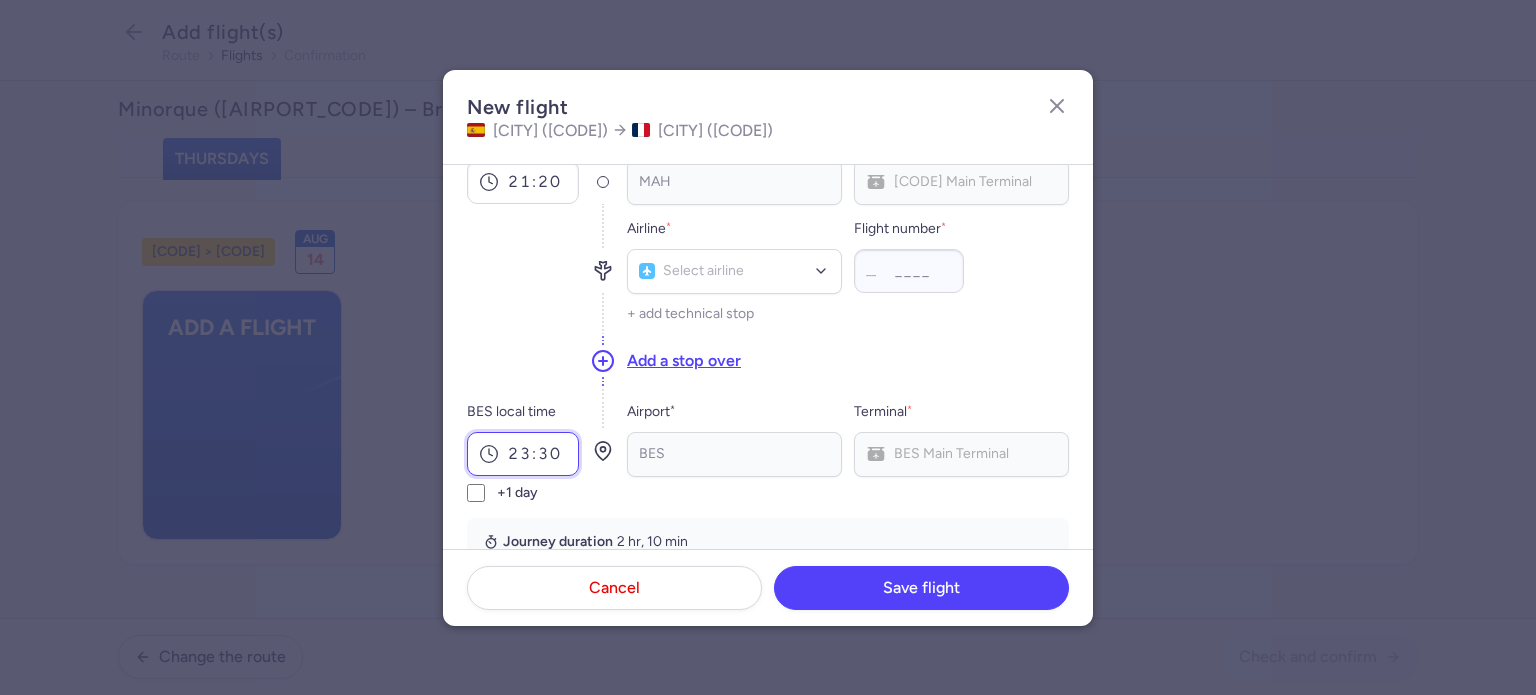 type on "23:30" 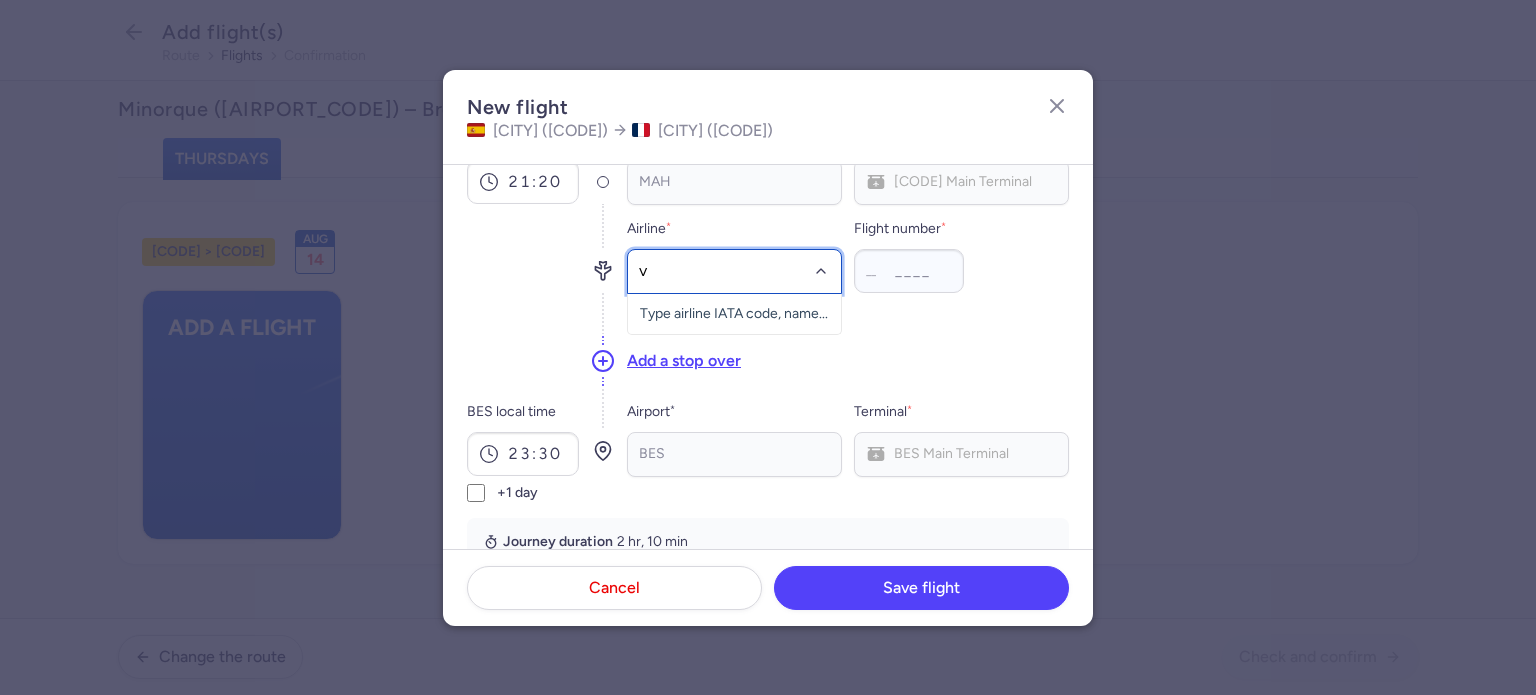 type on "v7" 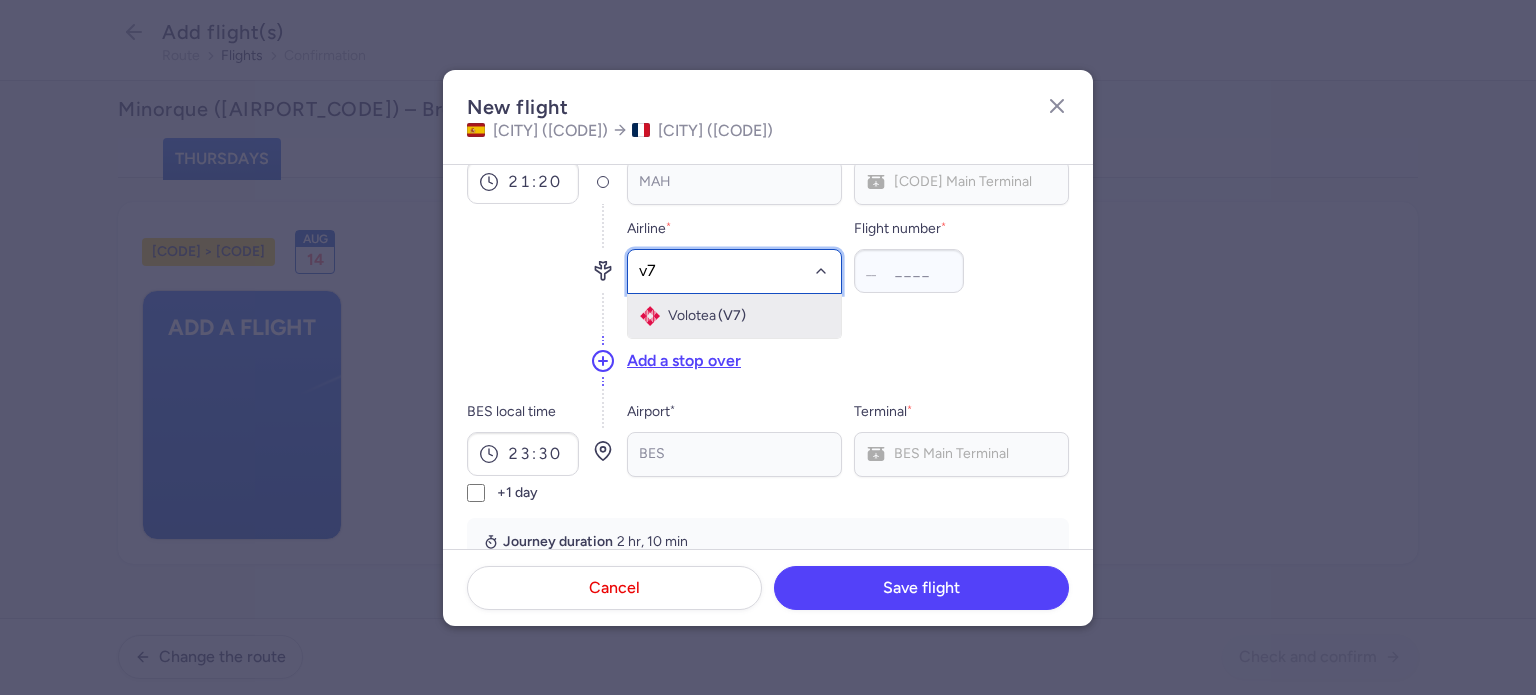 click on "Volotea" at bounding box center (692, 316) 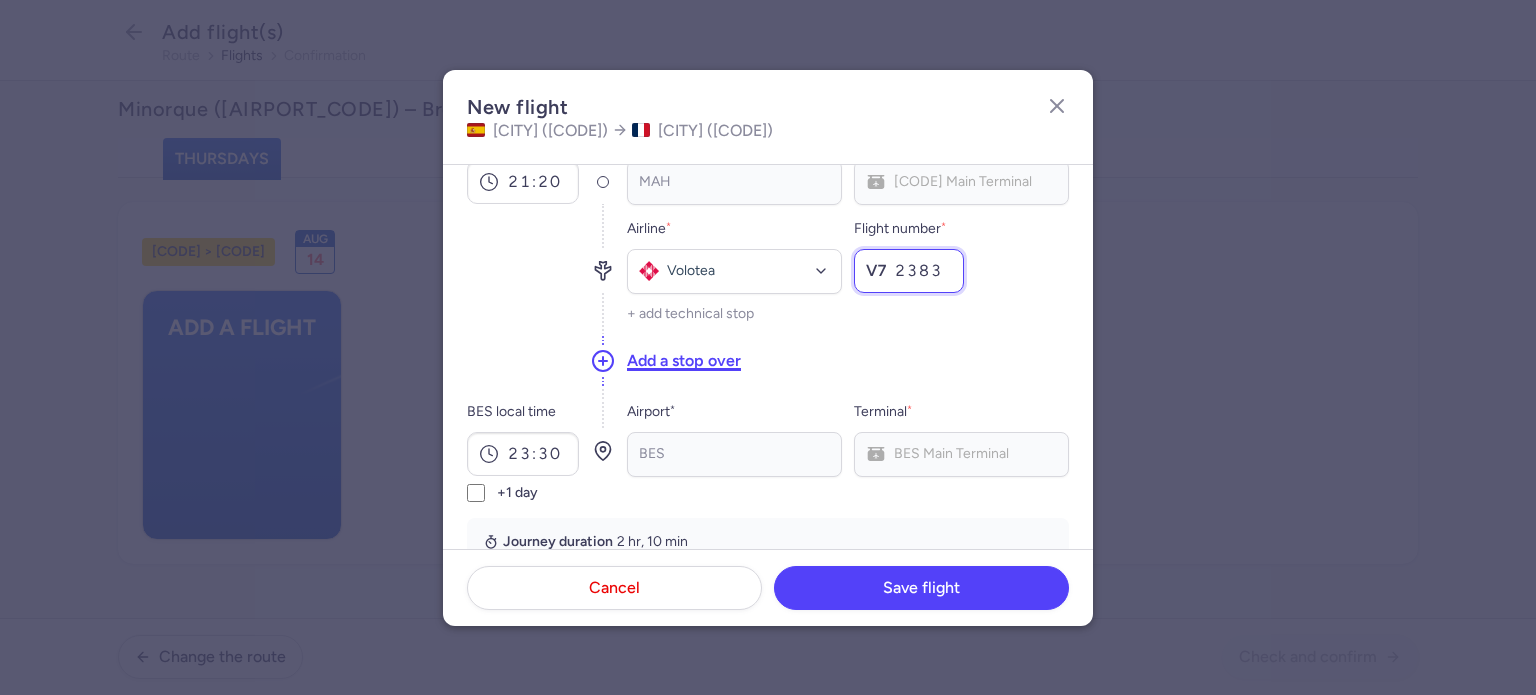 scroll, scrollTop: 0, scrollLeft: 0, axis: both 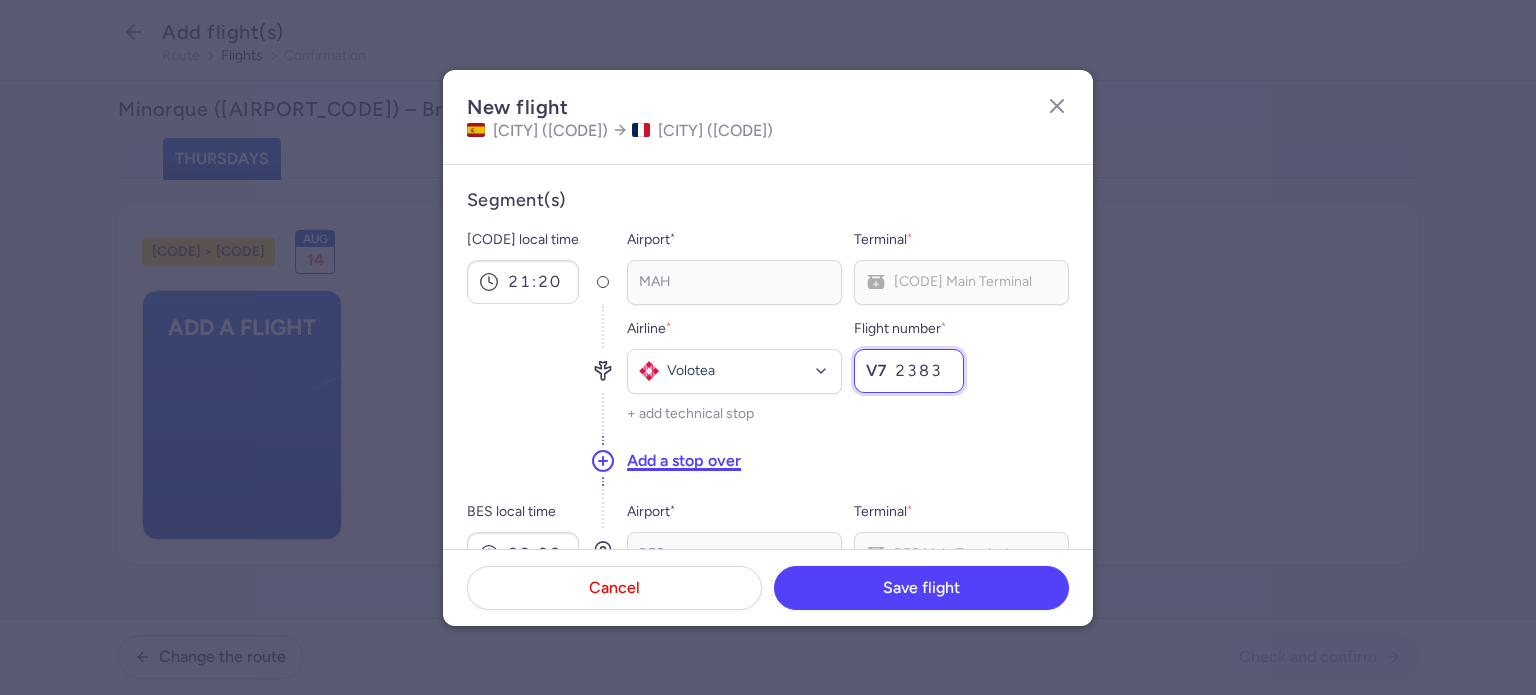 type on "2383" 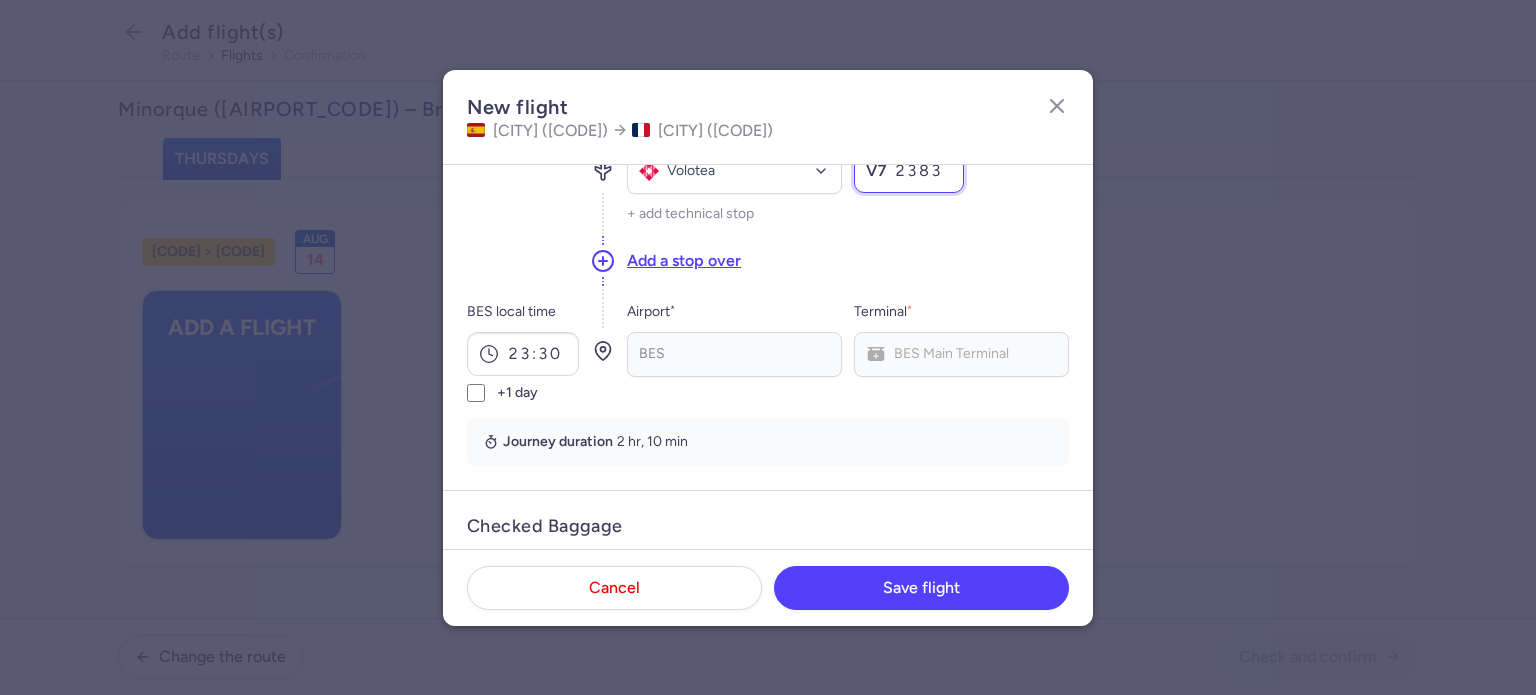 scroll, scrollTop: 400, scrollLeft: 0, axis: vertical 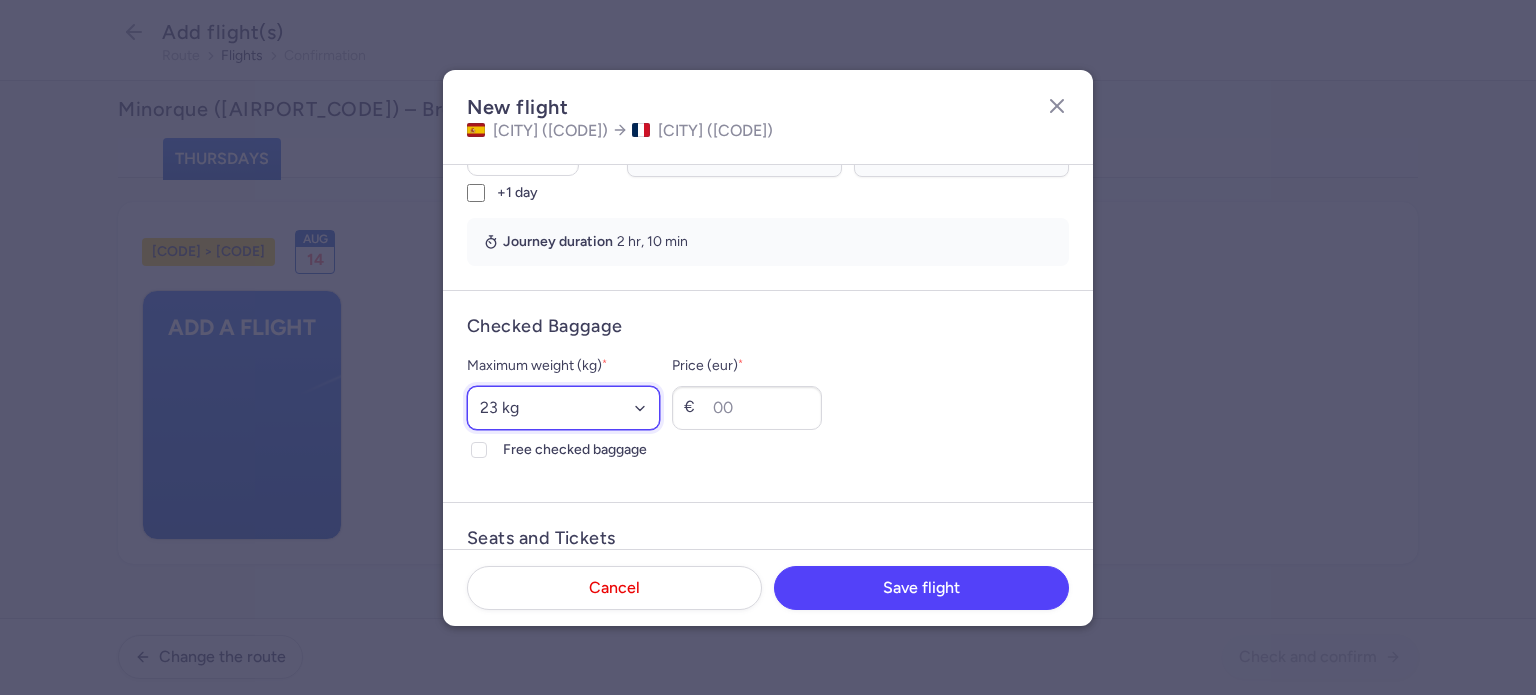click on "Select an option 15 kg 16 kg 17 kg 18 kg 19 kg 20 kg 21 kg 22 kg 23 kg 24 kg 25 kg 26 kg 27 kg 28 kg 29 kg 30 kg 31 kg 32 kg 33 kg 34 kg 35 kg" at bounding box center (563, 408) 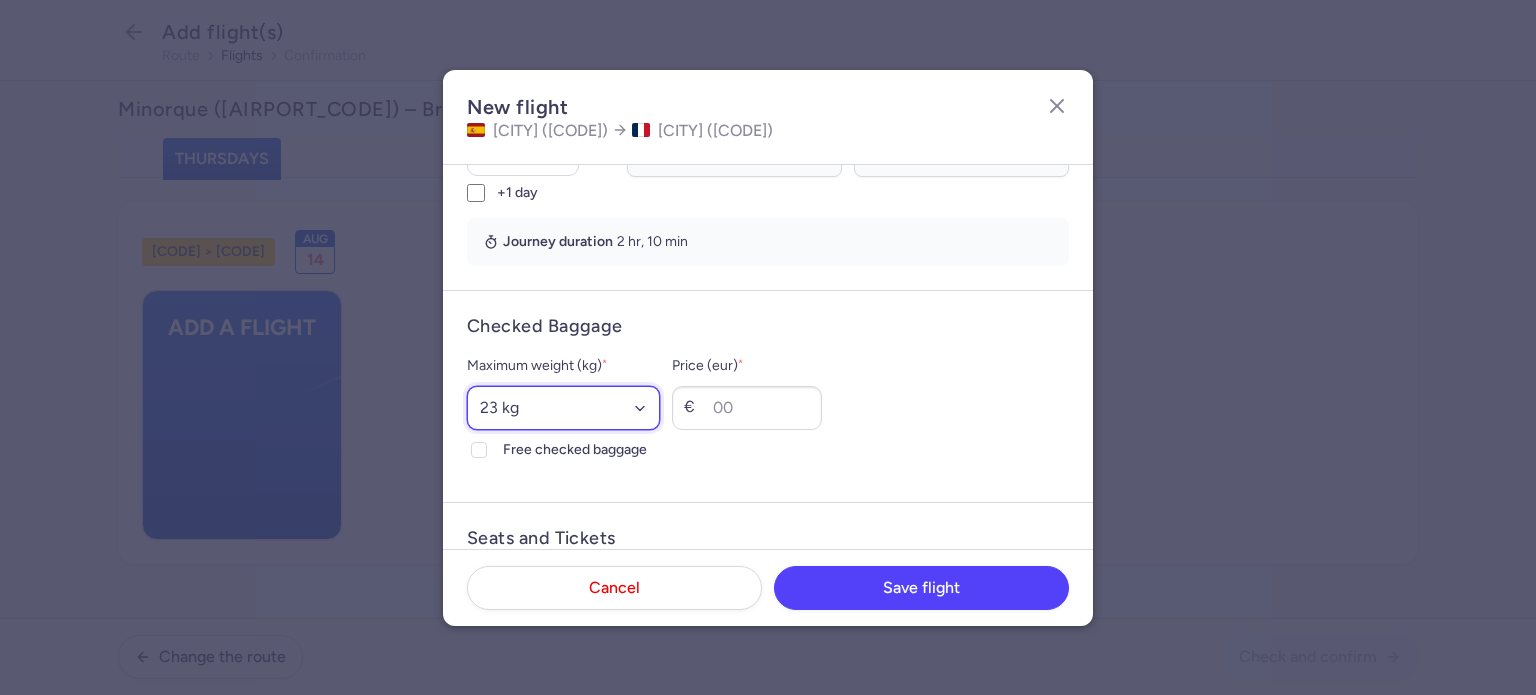 select on "20" 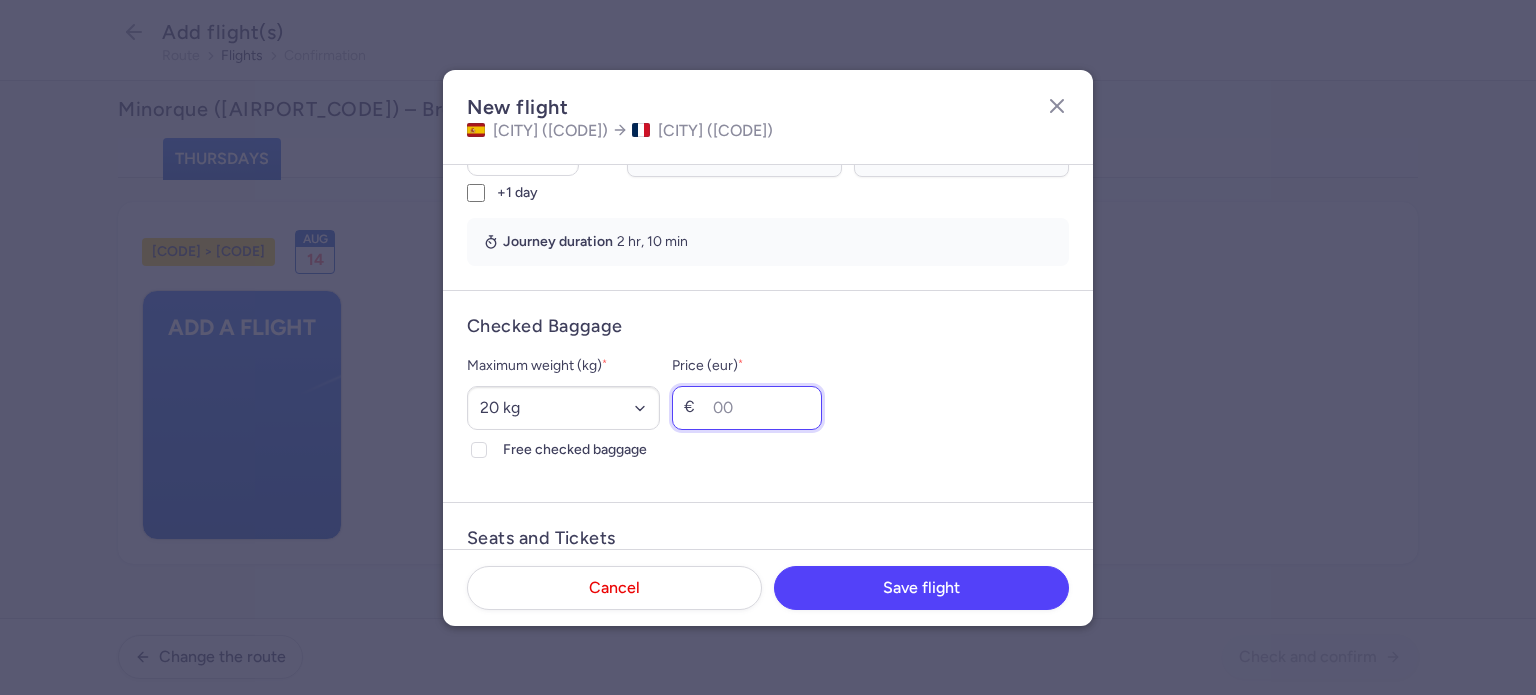 click on "Price (eur)  *" at bounding box center (747, 408) 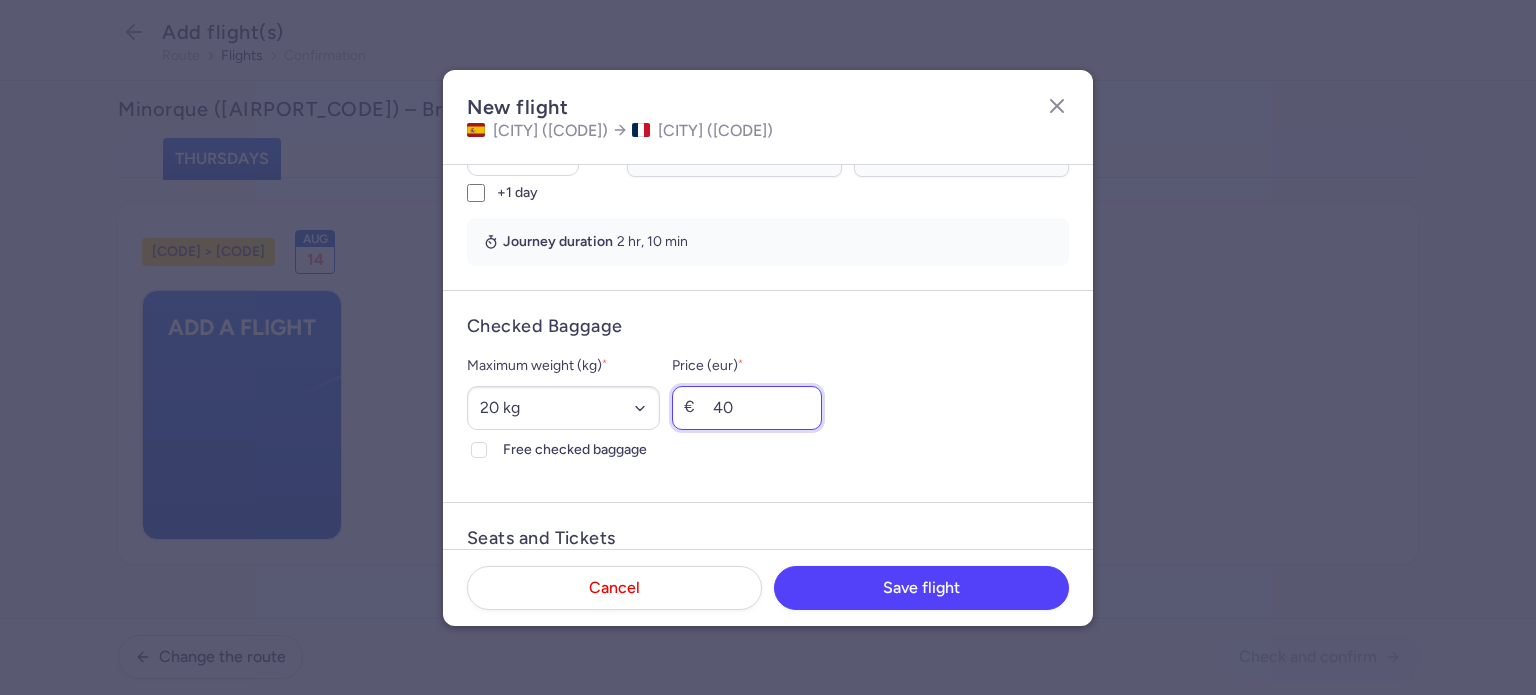scroll, scrollTop: 600, scrollLeft: 0, axis: vertical 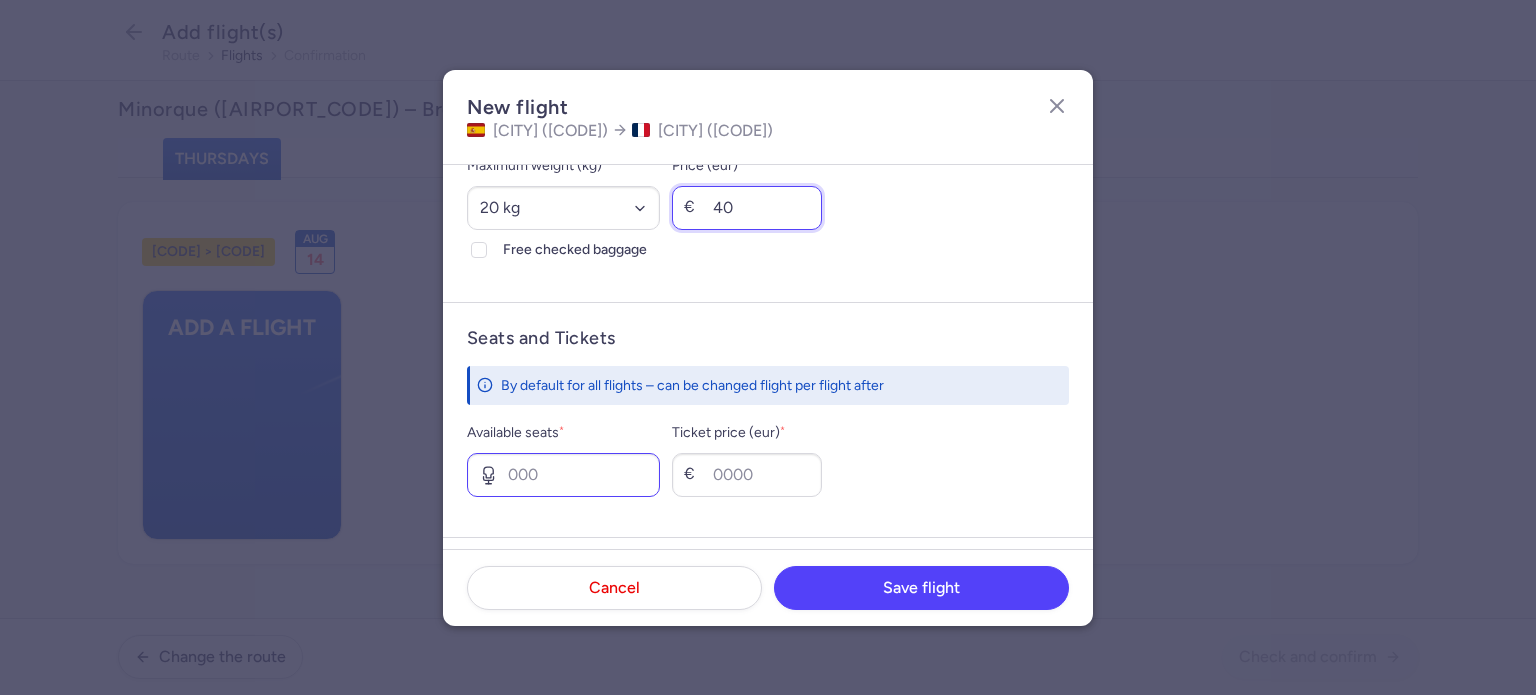 type on "40" 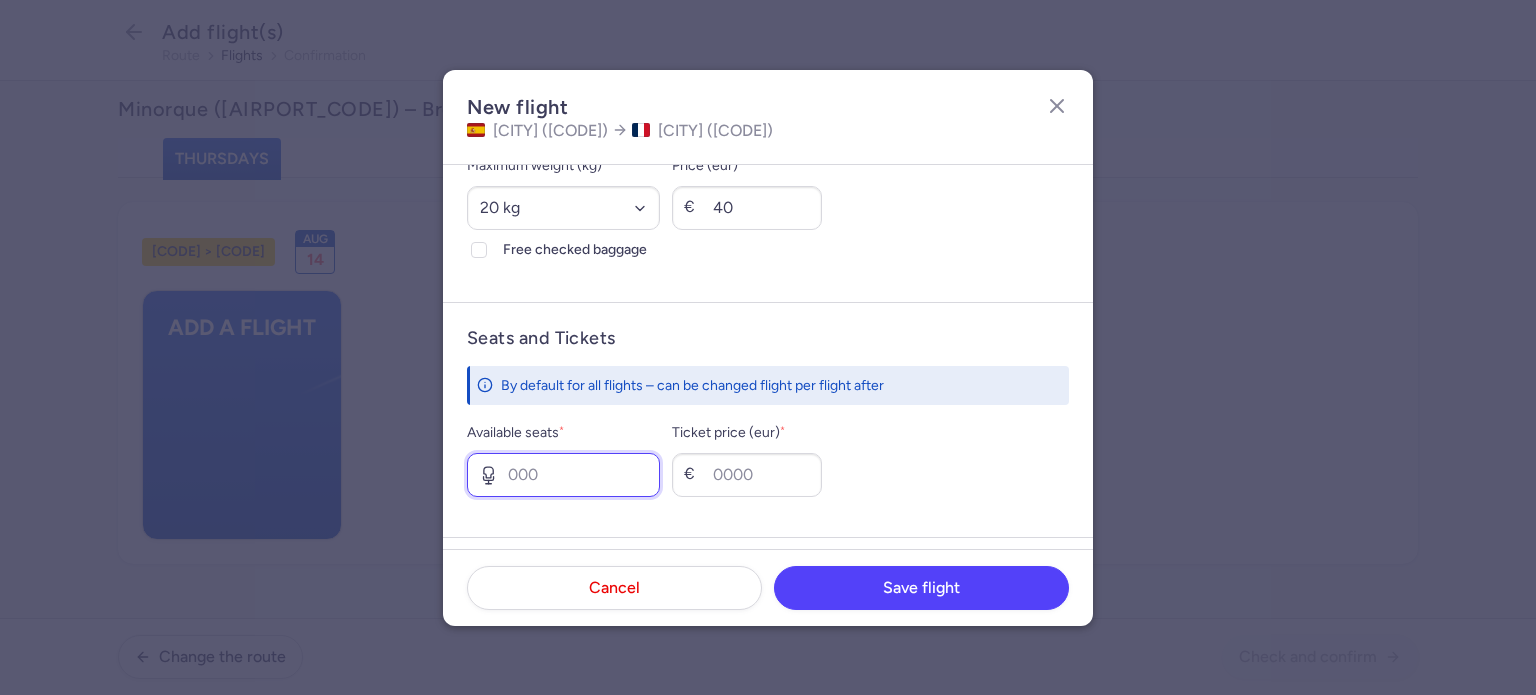 click on "Available seats  *" at bounding box center (563, 475) 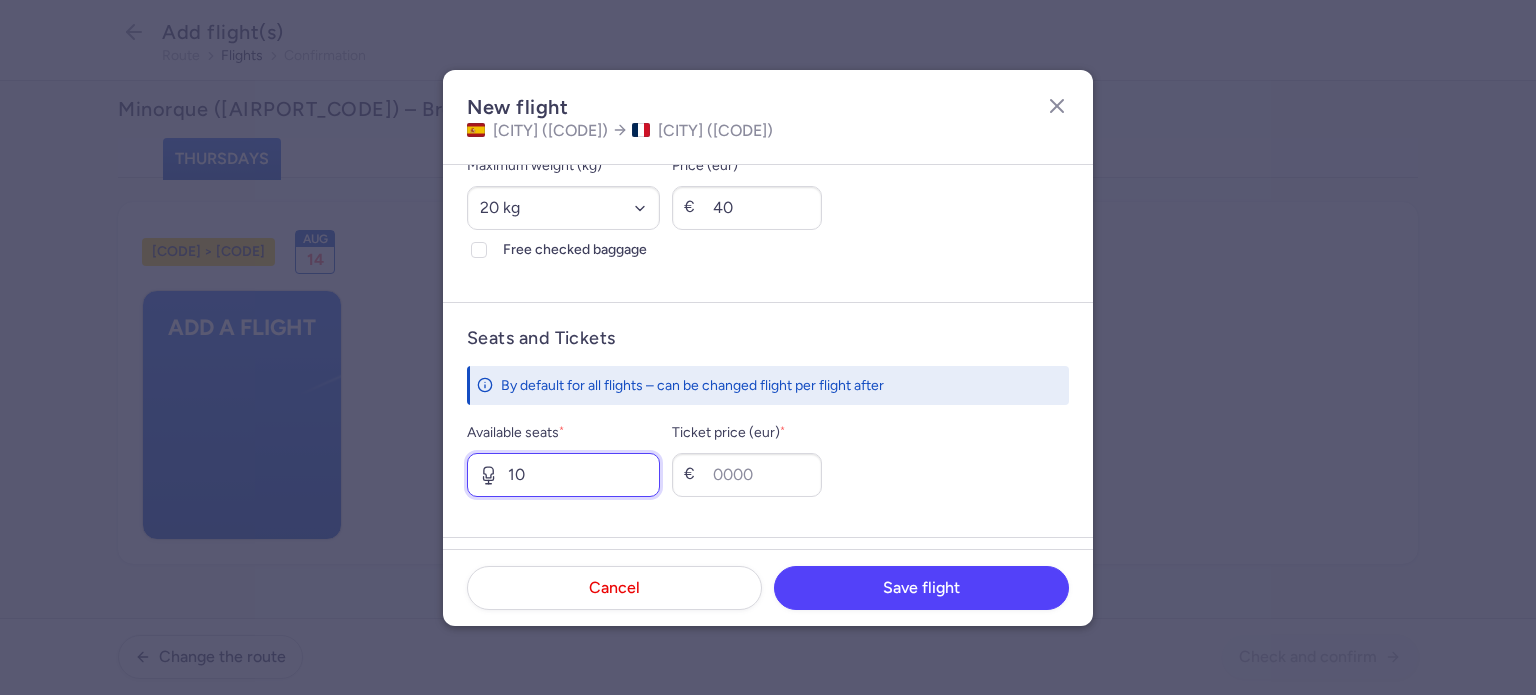 type on "10" 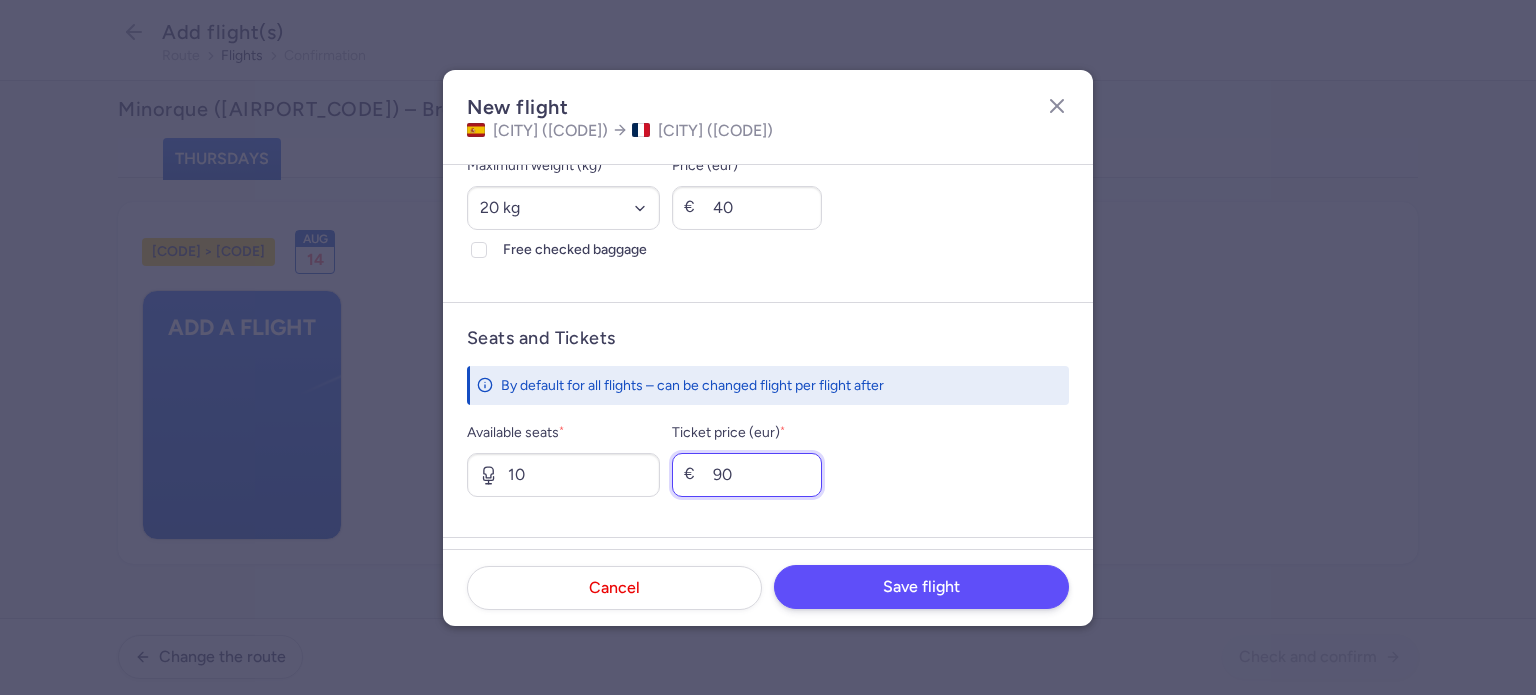 type on "90" 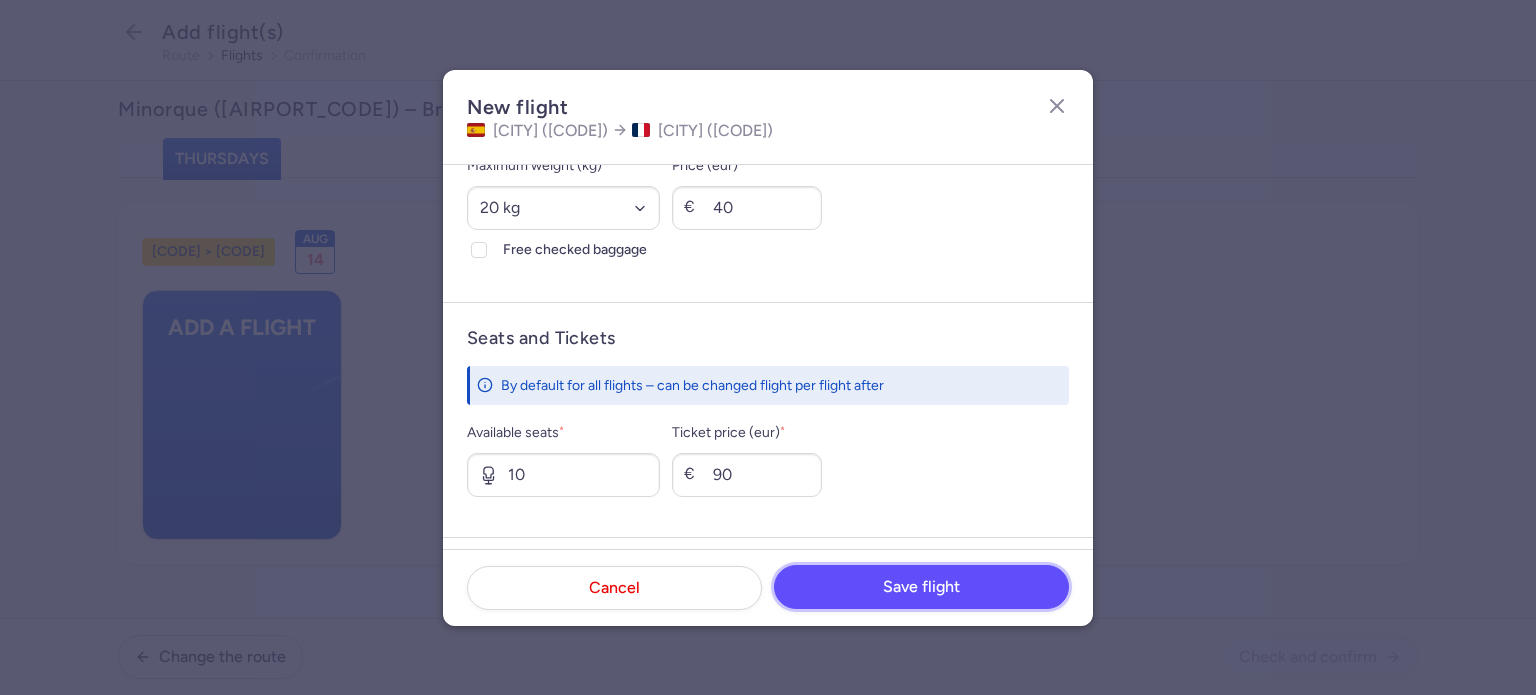 click on "Save flight" at bounding box center [921, 587] 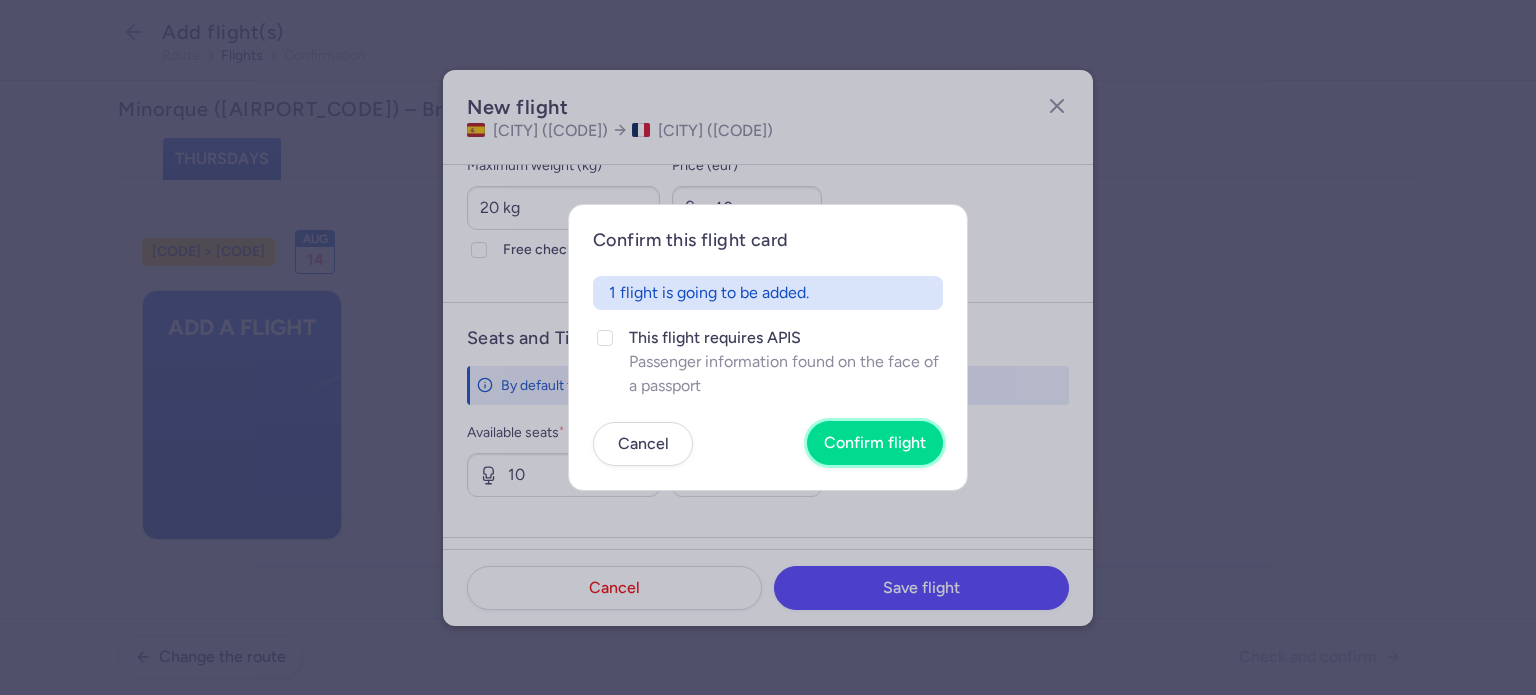 click on "Confirm flight" at bounding box center [875, 443] 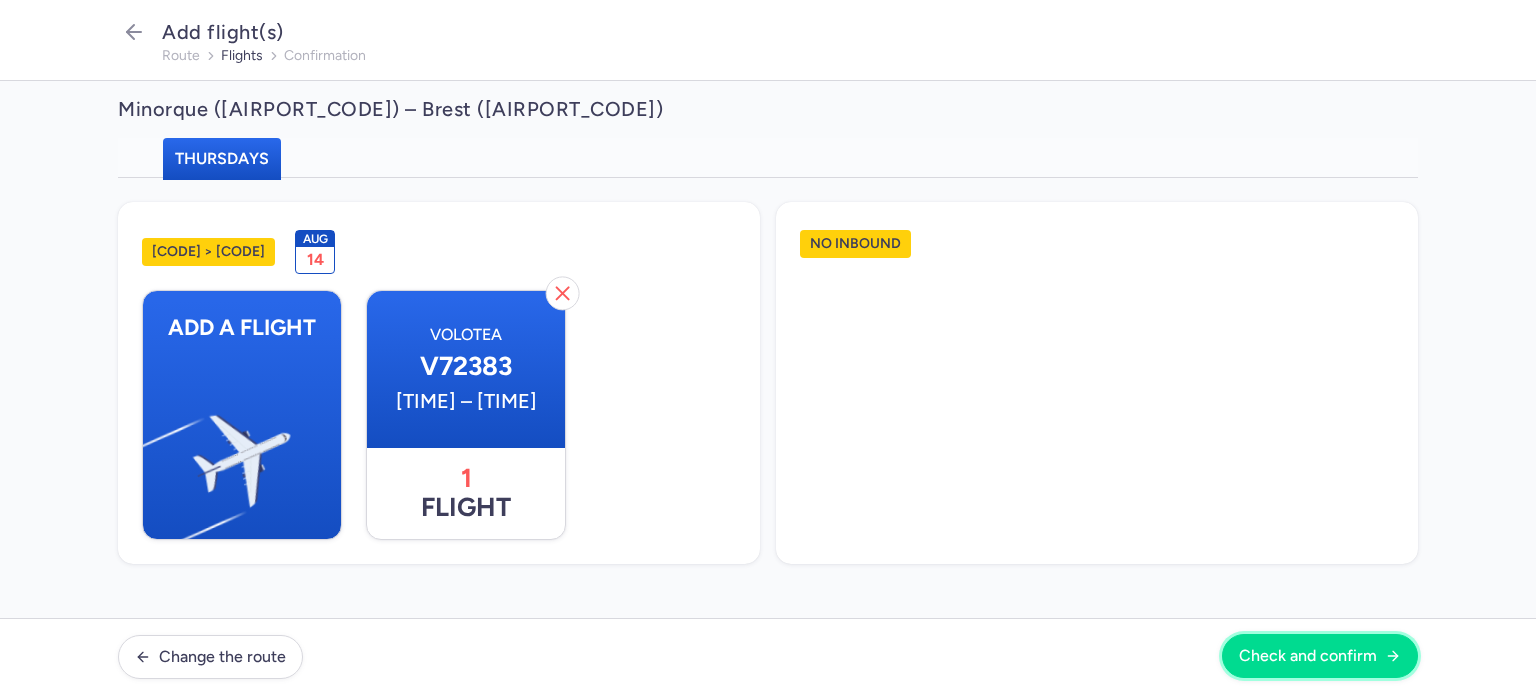 click on "Check and confirm" at bounding box center [1308, 656] 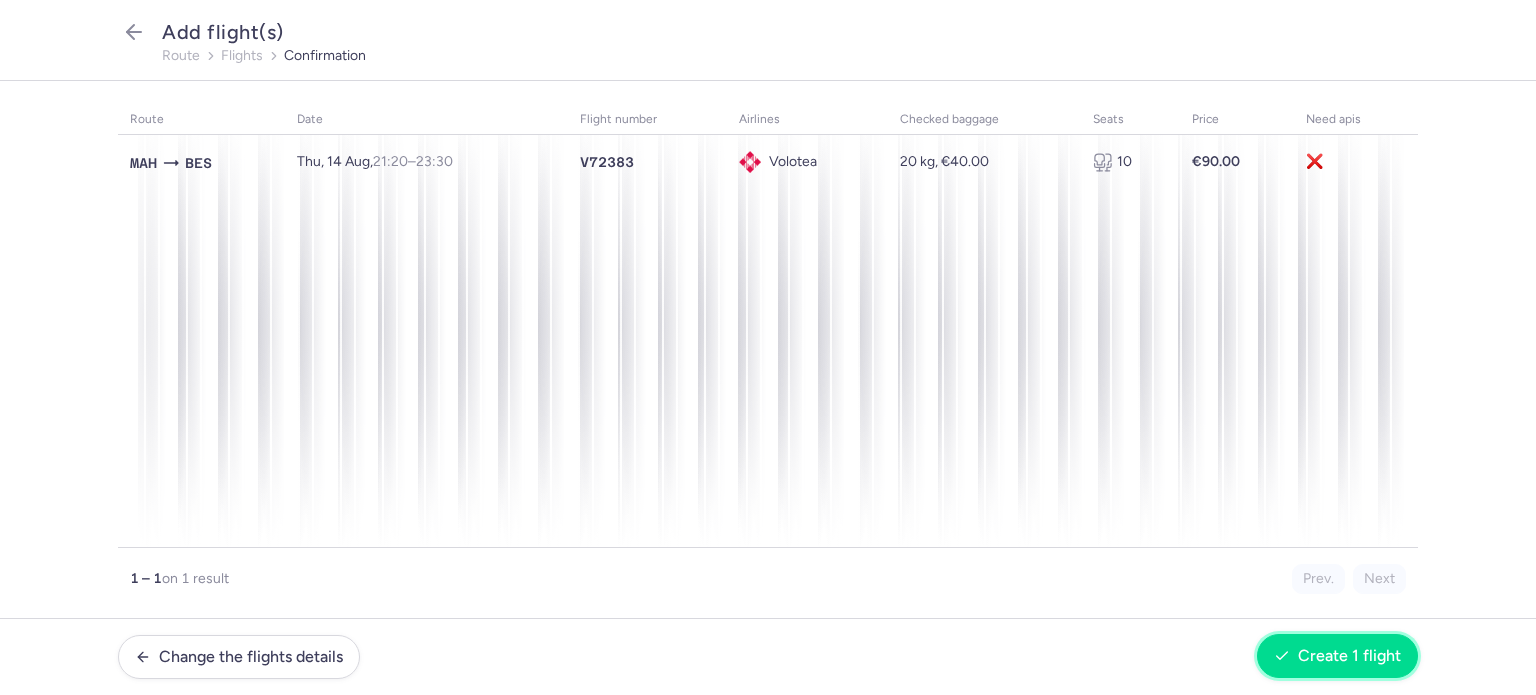 click on "Create 1 flight" at bounding box center (1349, 656) 